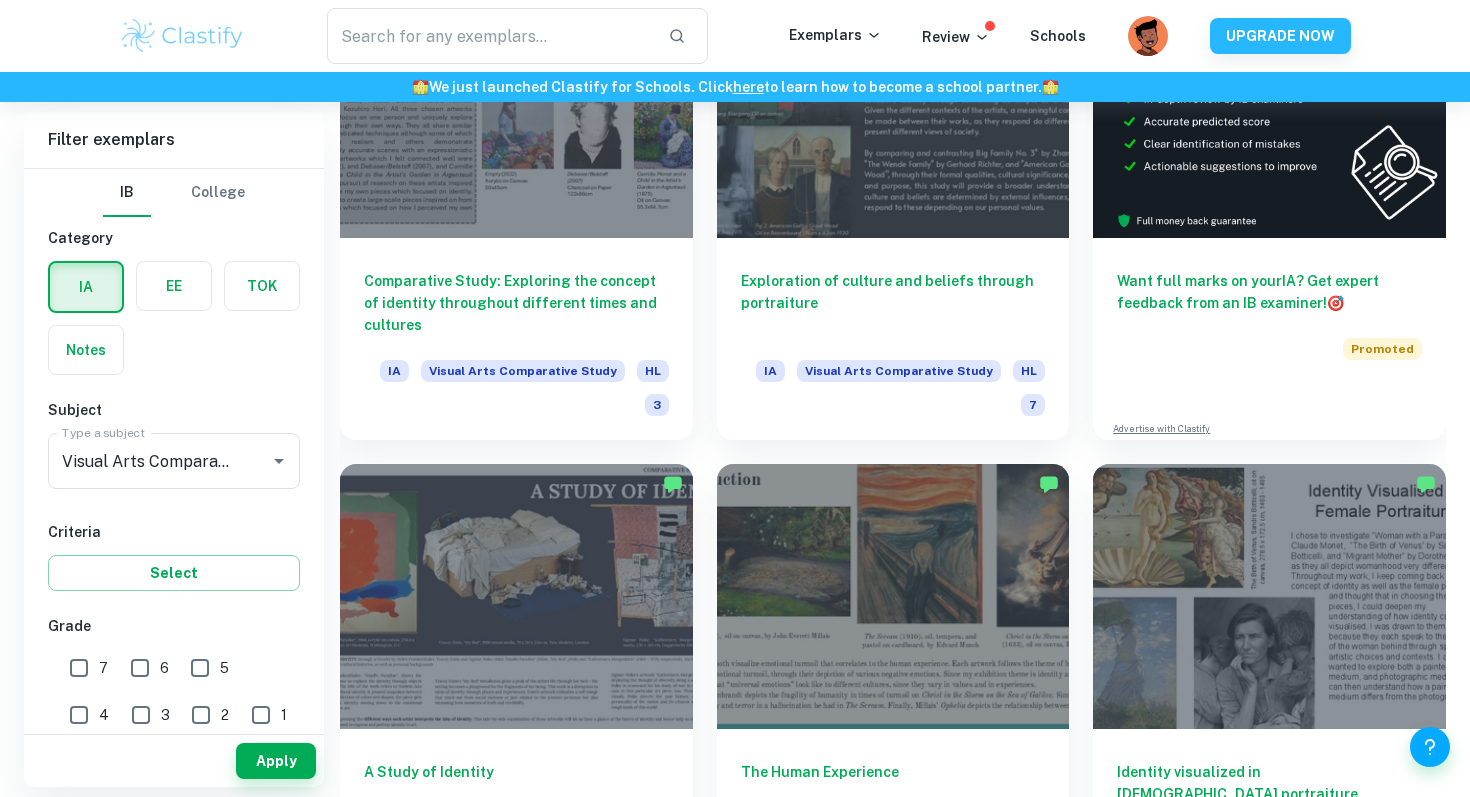 scroll, scrollTop: 602, scrollLeft: 0, axis: vertical 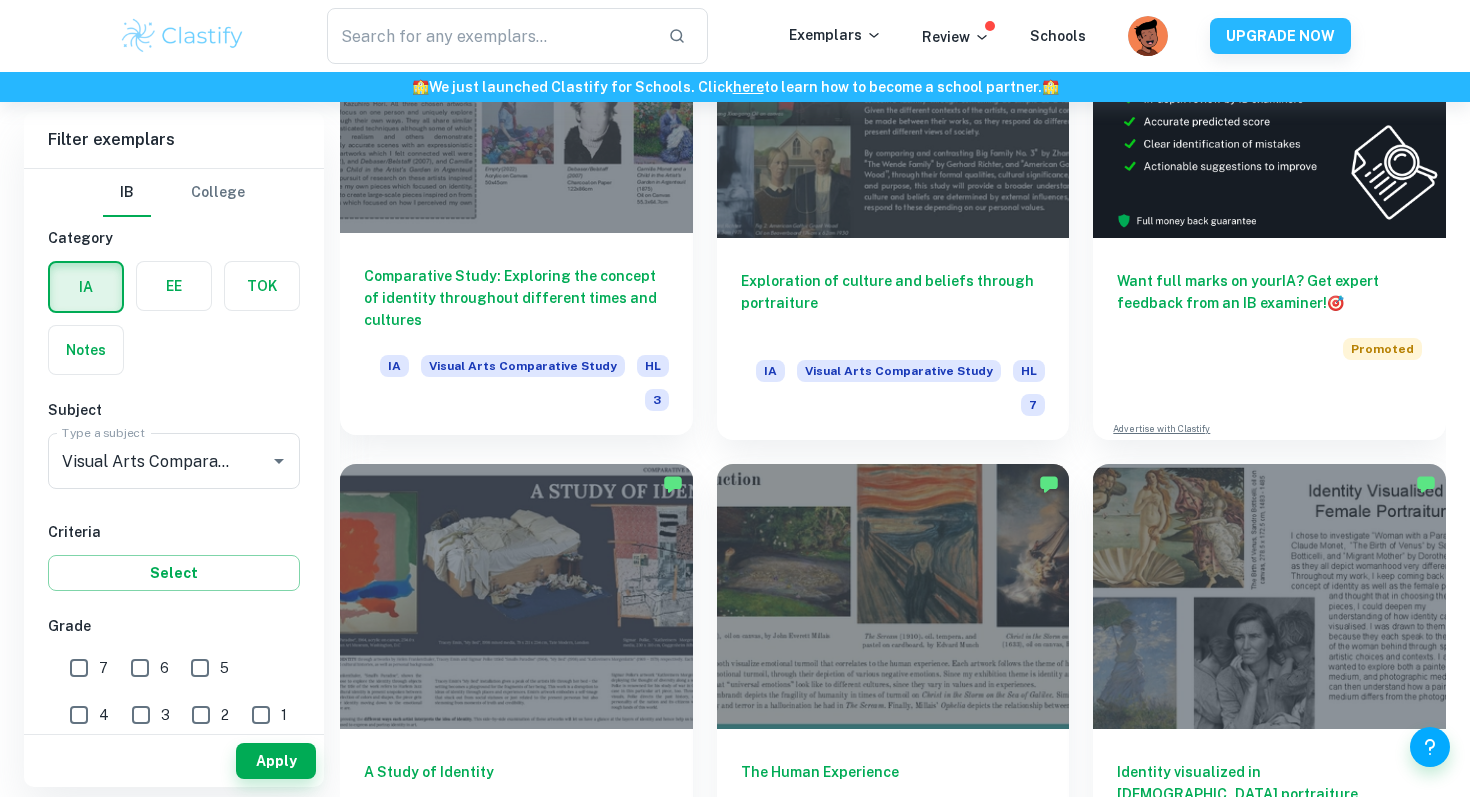 click on "Comparative Study: Exploring the concept of identity throughout different times and cultures" at bounding box center (516, 298) 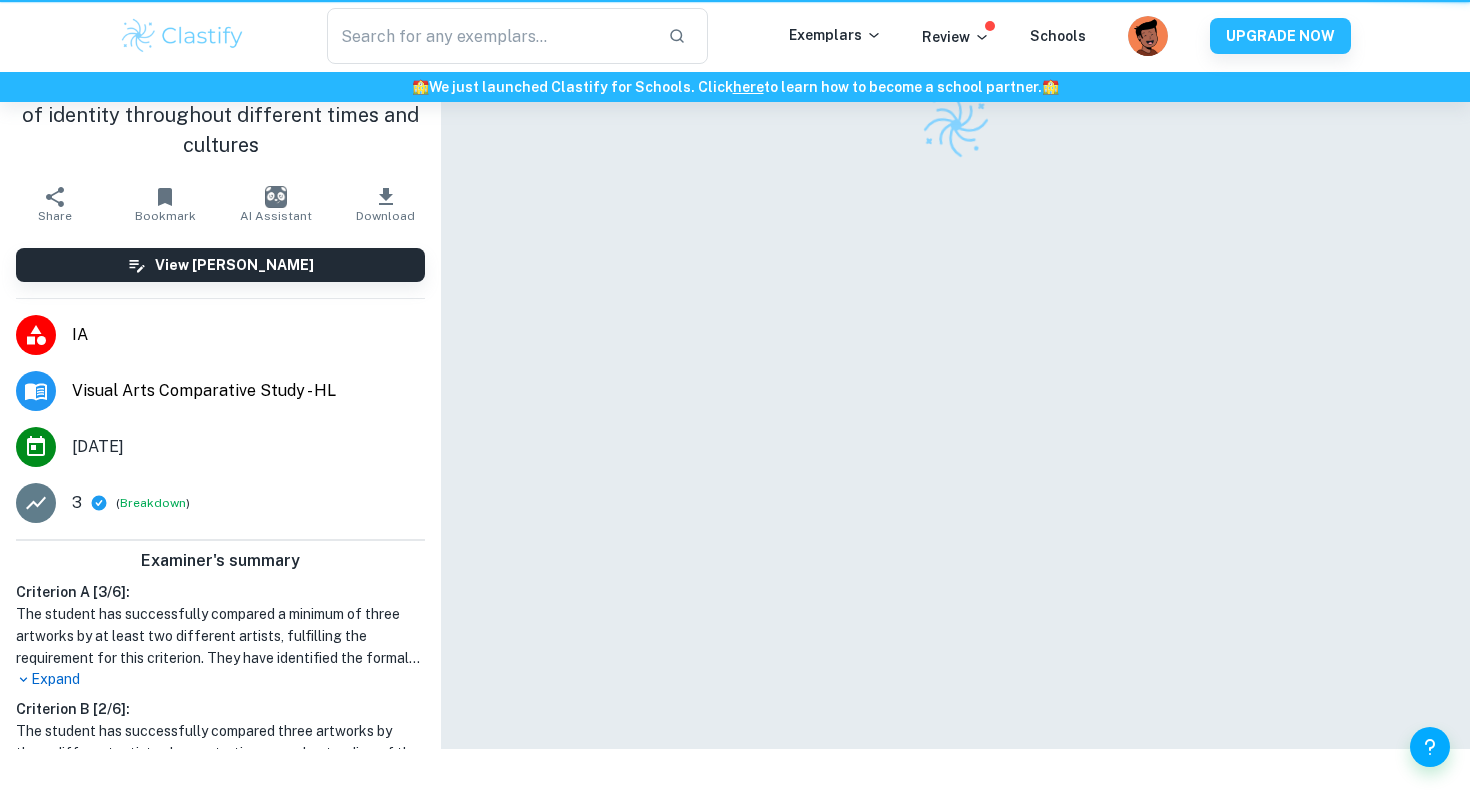 scroll, scrollTop: 0, scrollLeft: 0, axis: both 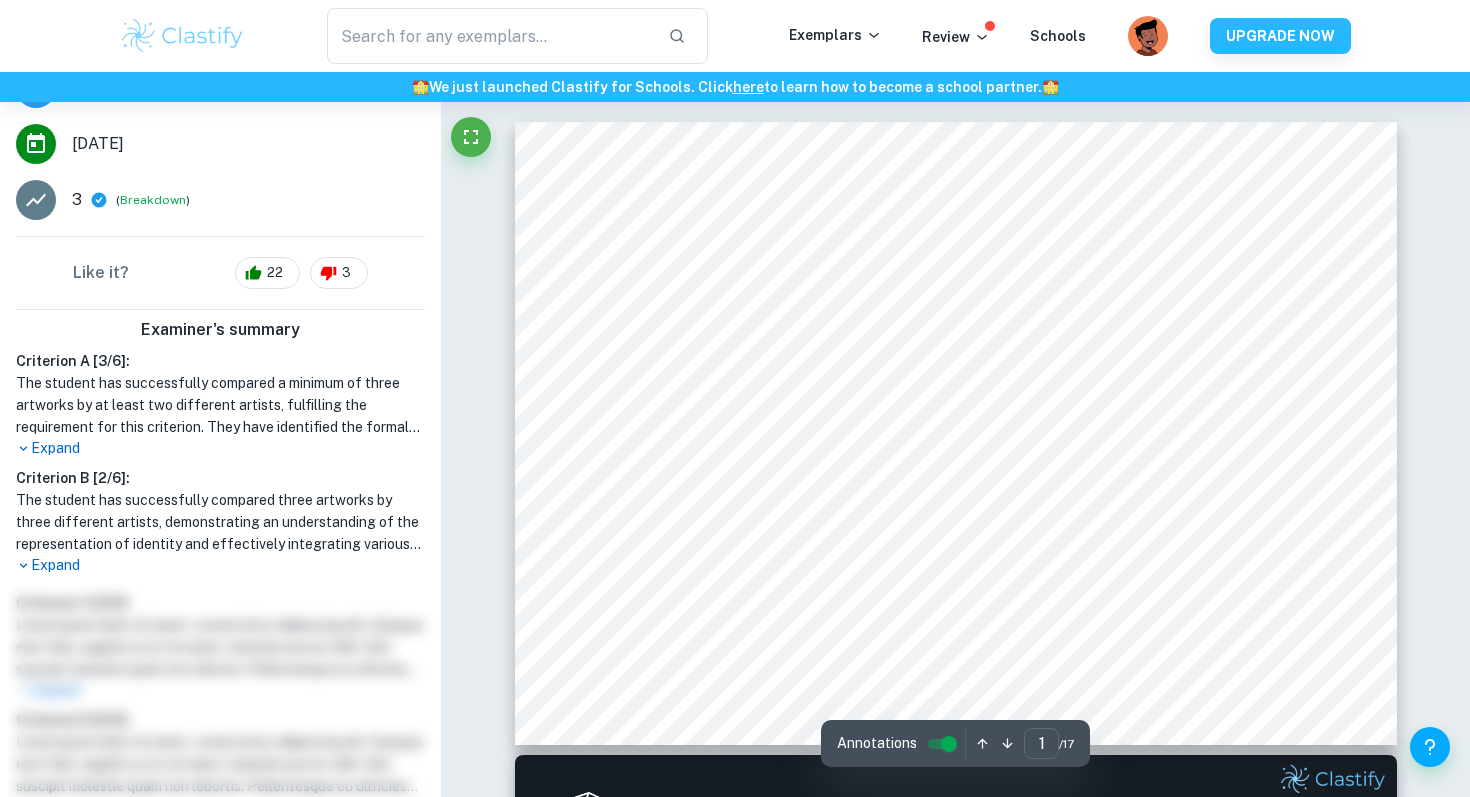 click on "The student has successfully compared three artworks by three different artists, demonstrating an understanding of the representation of identity and effectively integrating various comparisons throughout the [GEOGRAPHIC_DATA]. However, the student did not interpret the function and purpose of the selected pieces within their cultural contexts in an informed manner, relying too heavily on the artists' perspectives without incorporating broader insights from external sources. Additionally, the interpretations presented were largely based on personal opinion and lacked the necessary research support, resulting in a subjective analysis rather than a well-rounded interpretation grounded in art discourse. To enhance the analysis, the student should consider incorporating diverse viewpoints and scholarly references to provide a more critical and informed perspective on the artworks." at bounding box center (220, 522) 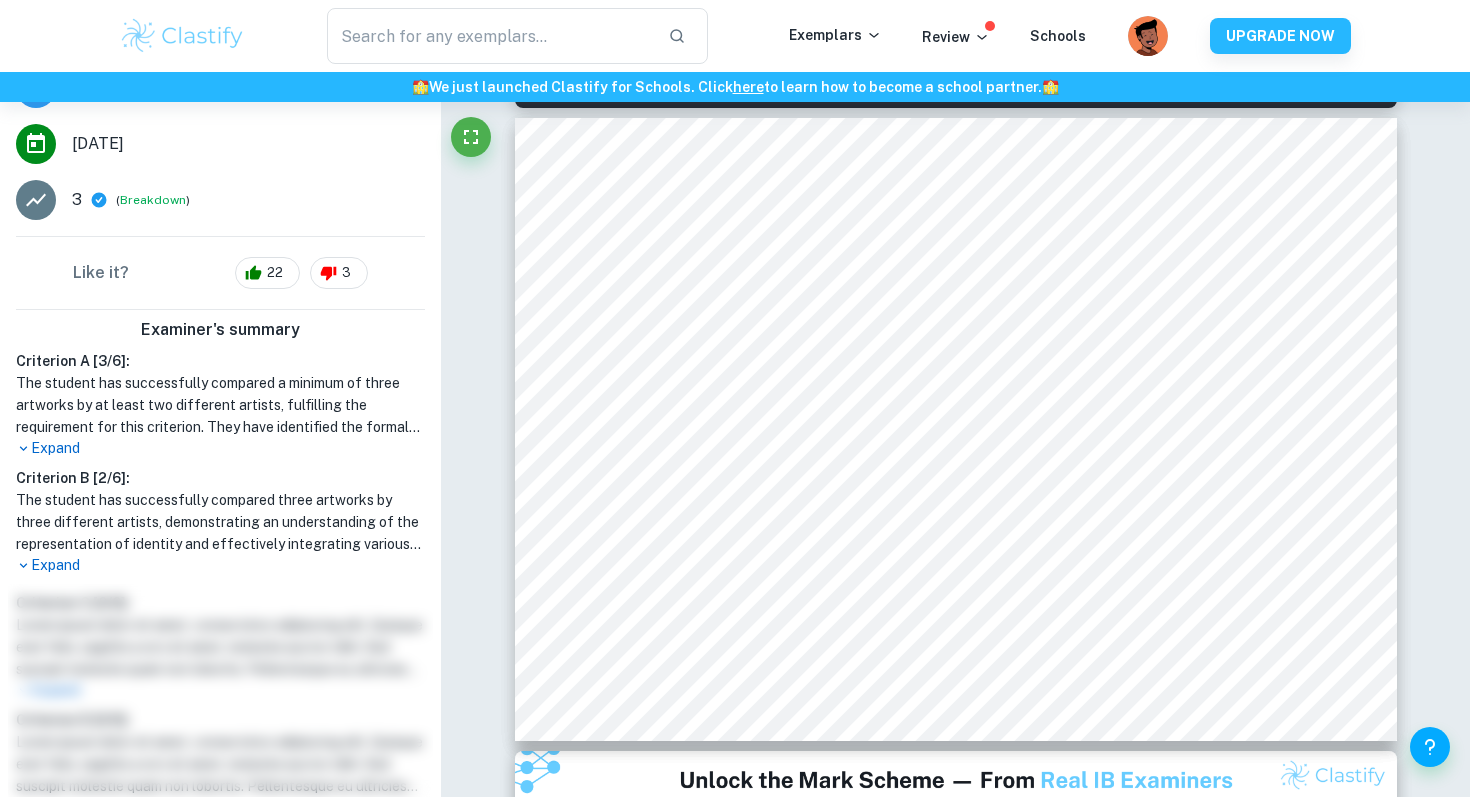 scroll, scrollTop: 1312, scrollLeft: 0, axis: vertical 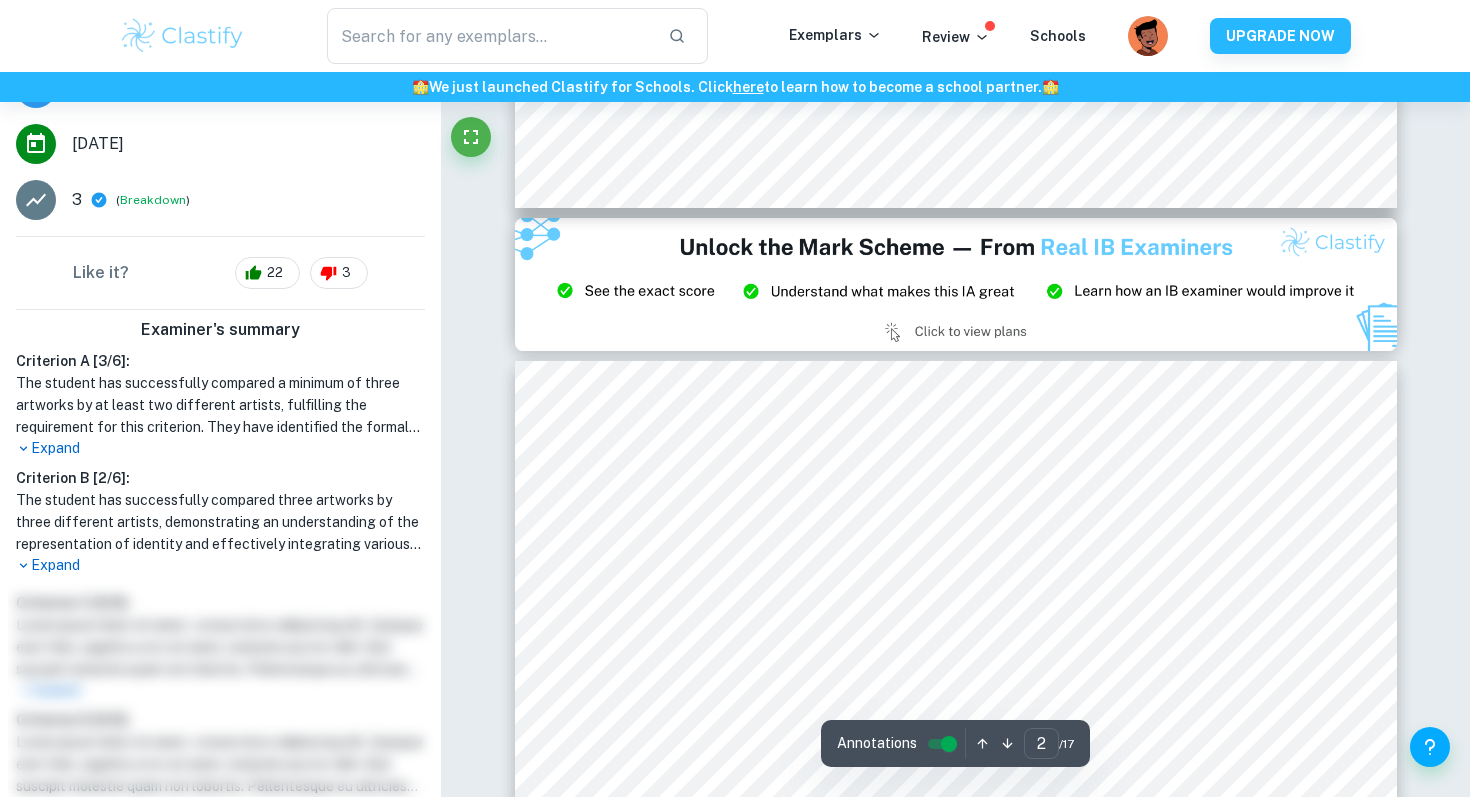 type on "3" 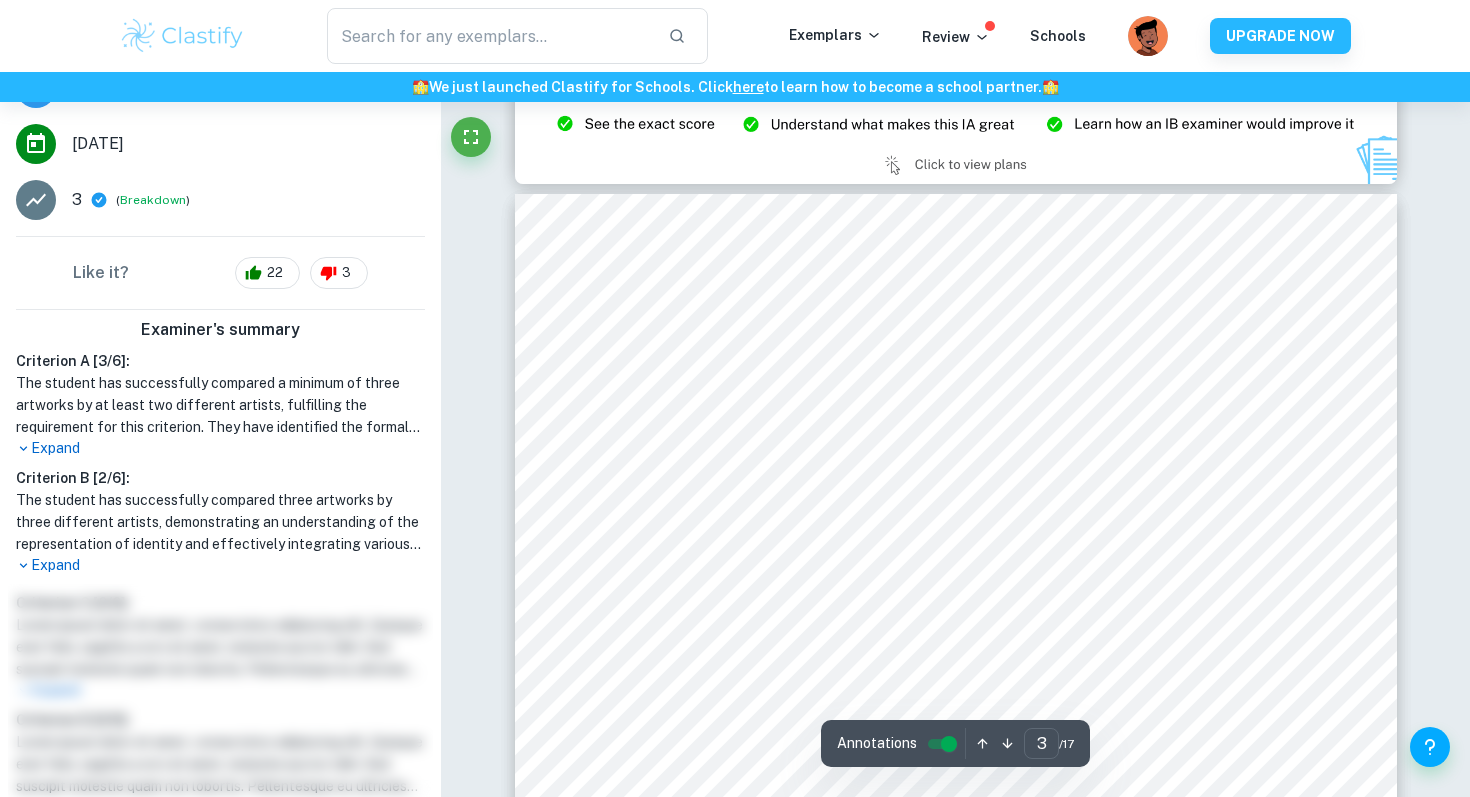 scroll, scrollTop: 1516, scrollLeft: 0, axis: vertical 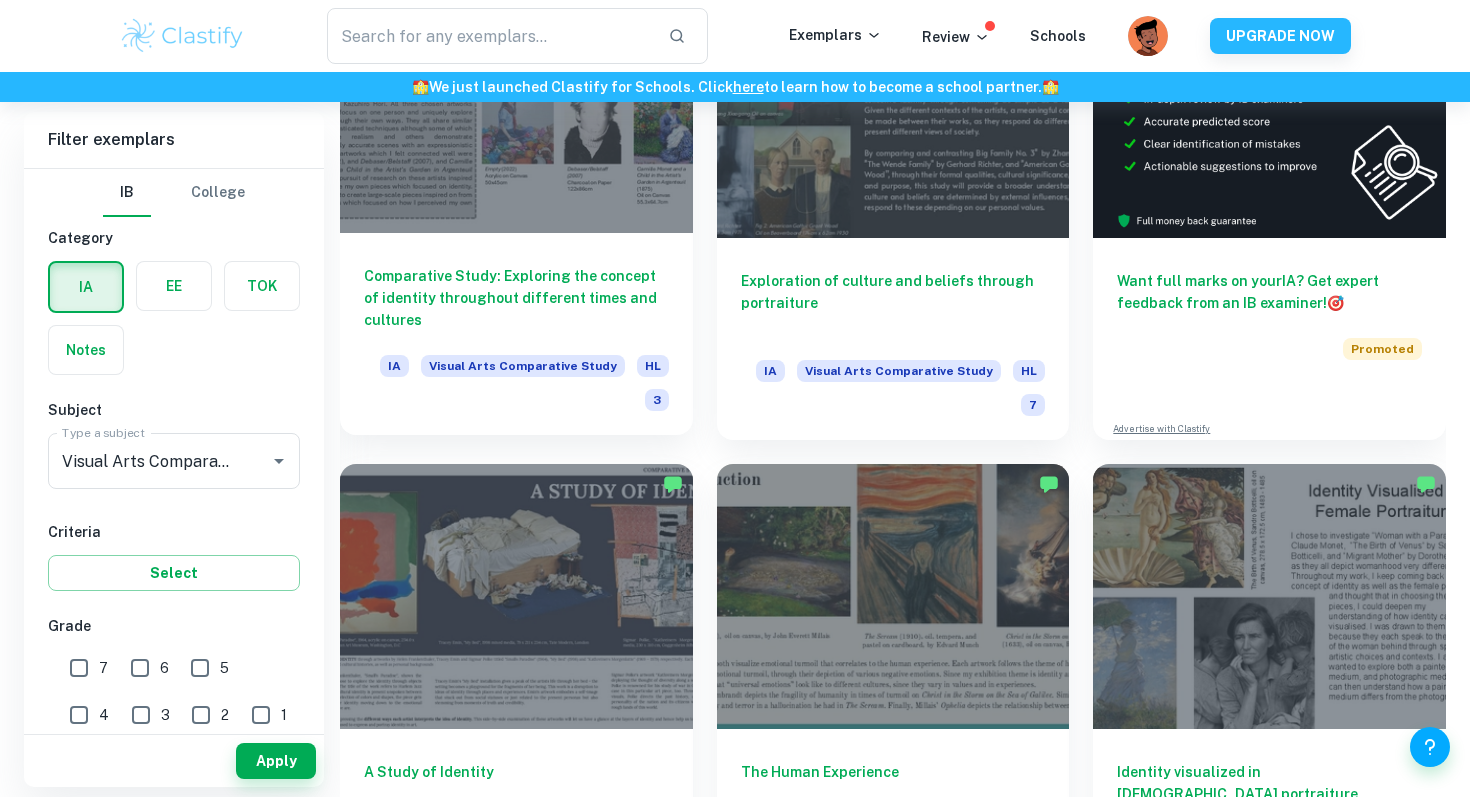 click on "Comparative Study: Exploring the concept of identity throughout different times and cultures" at bounding box center (516, 298) 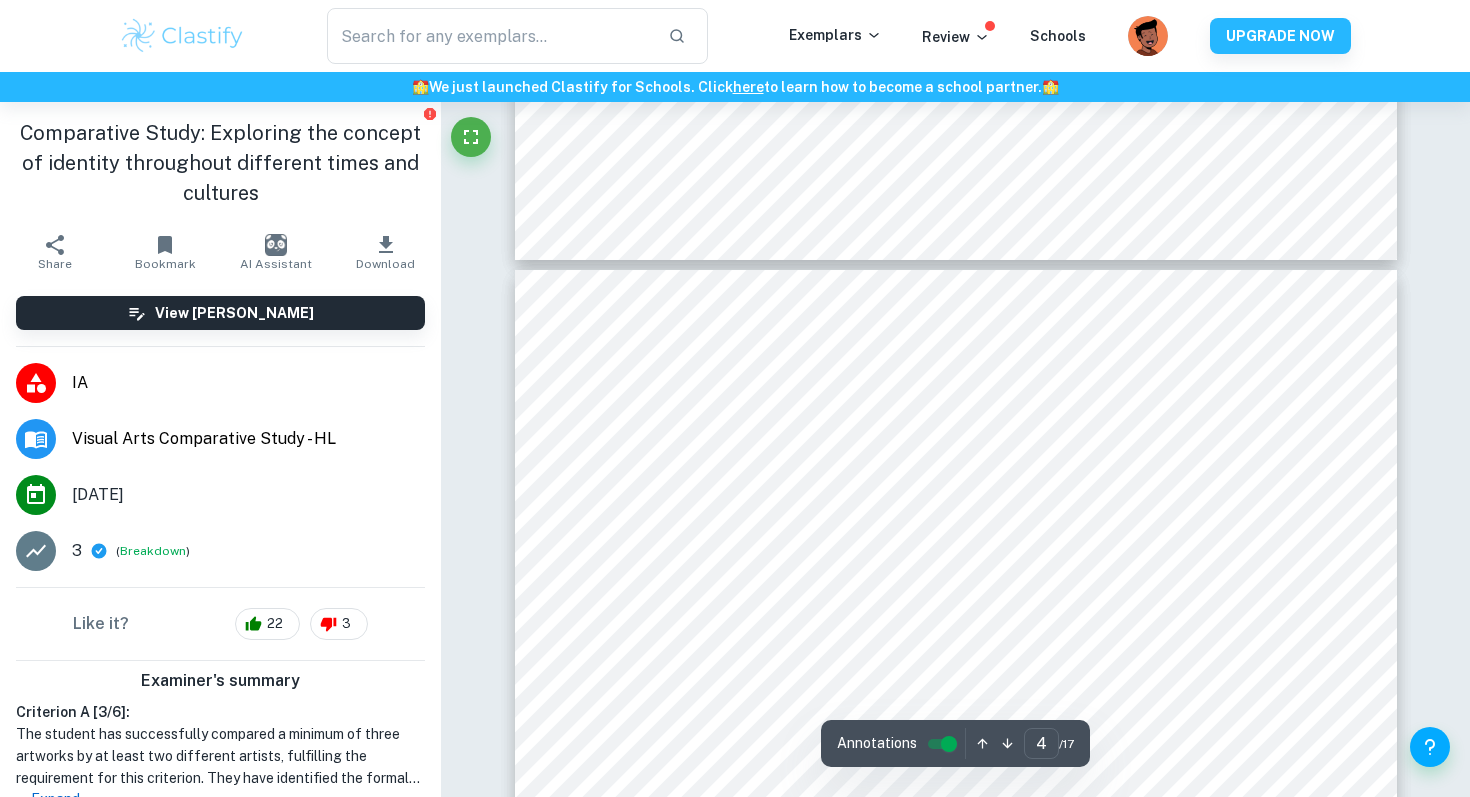 scroll, scrollTop: 1995, scrollLeft: 0, axis: vertical 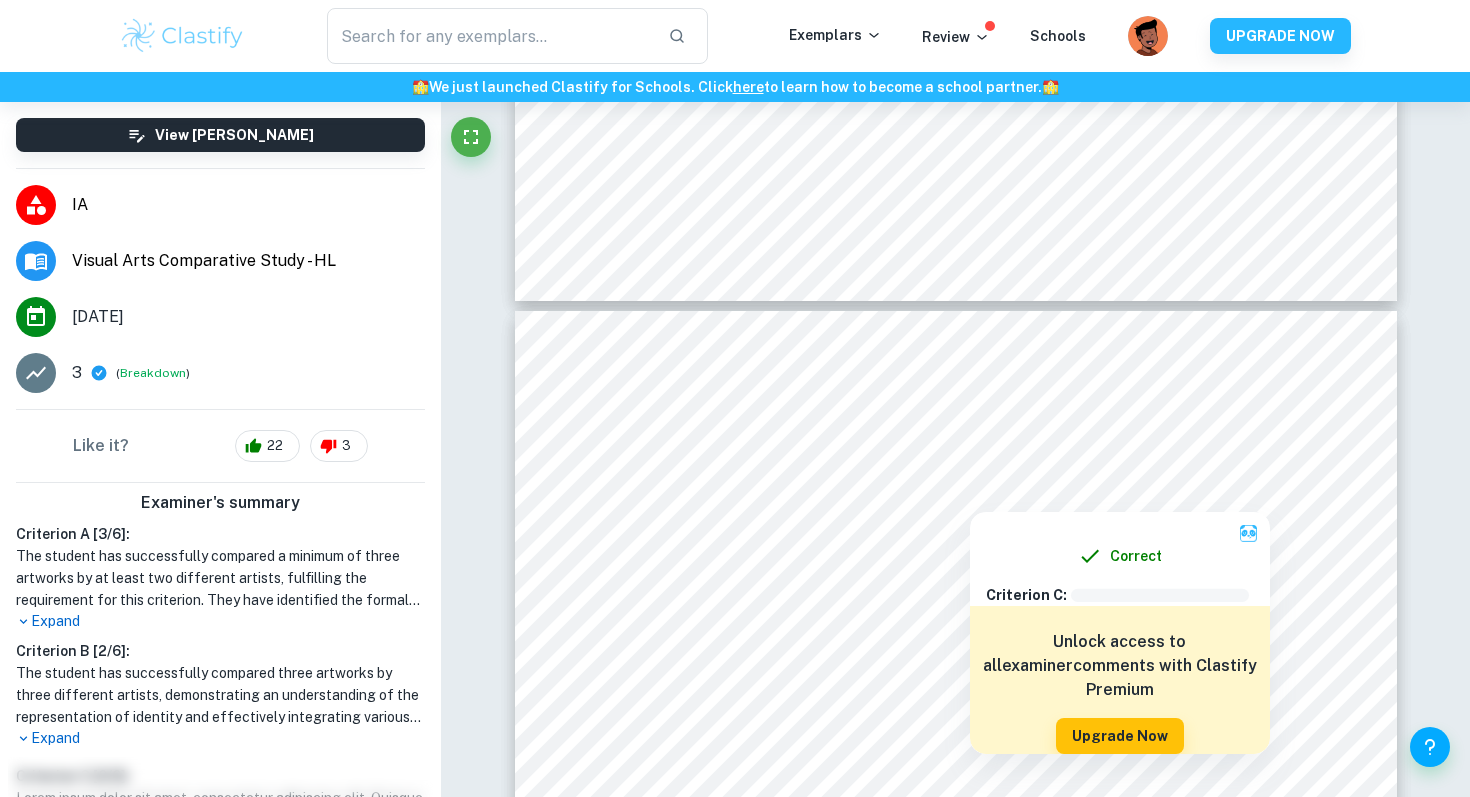 click on "Expand" at bounding box center (220, 621) 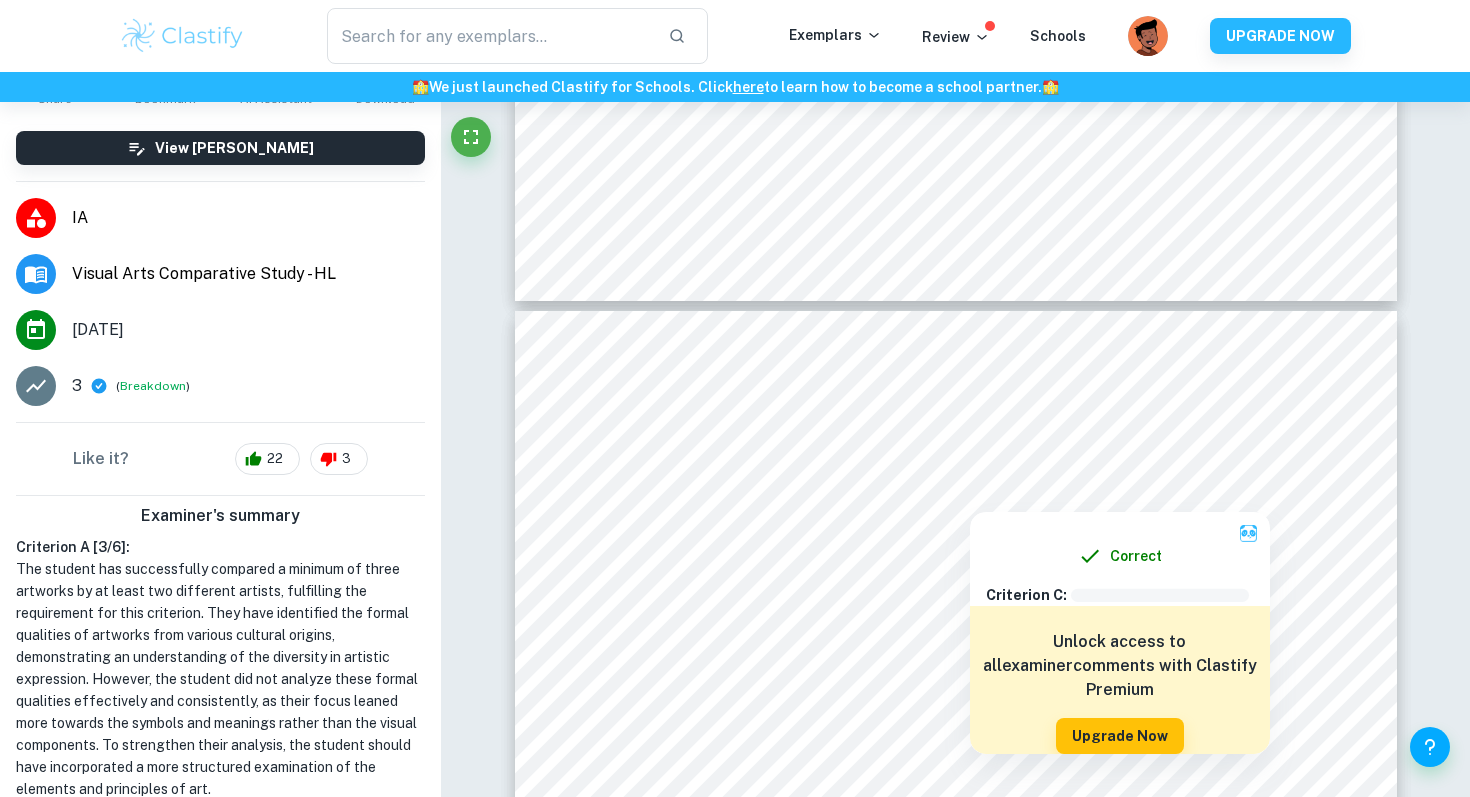 scroll, scrollTop: 240, scrollLeft: 0, axis: vertical 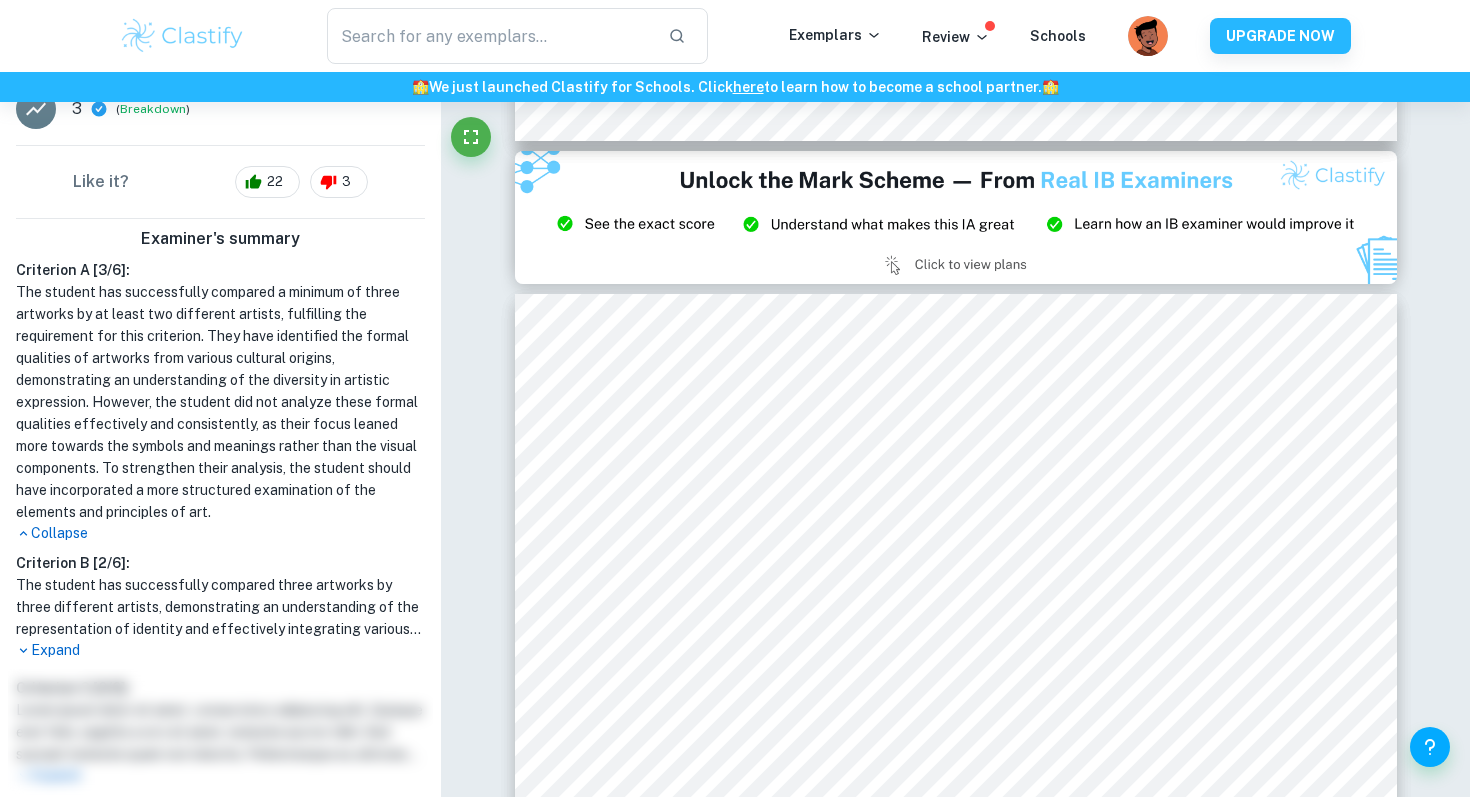 click on "Expand" at bounding box center [220, 650] 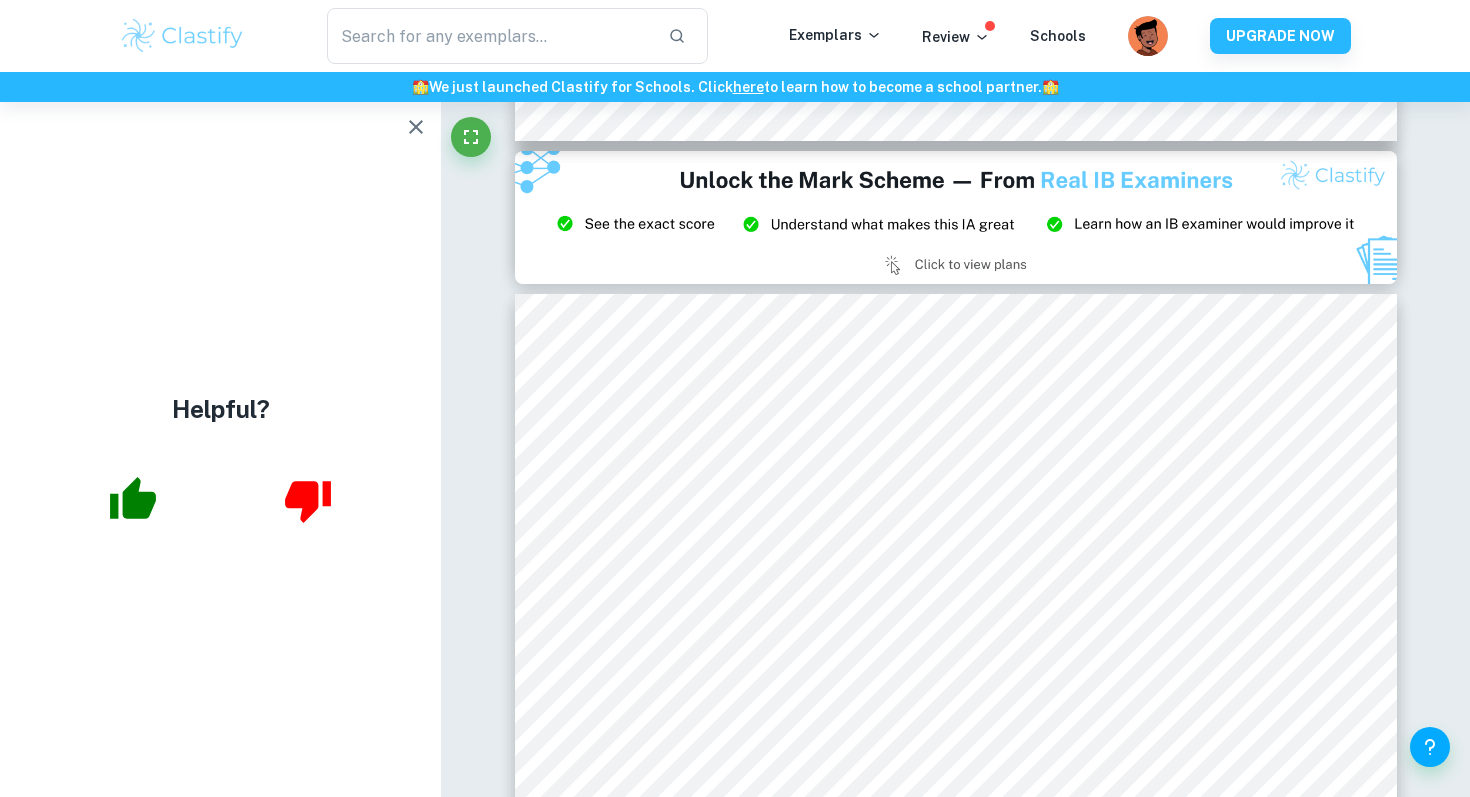 scroll, scrollTop: 0, scrollLeft: 0, axis: both 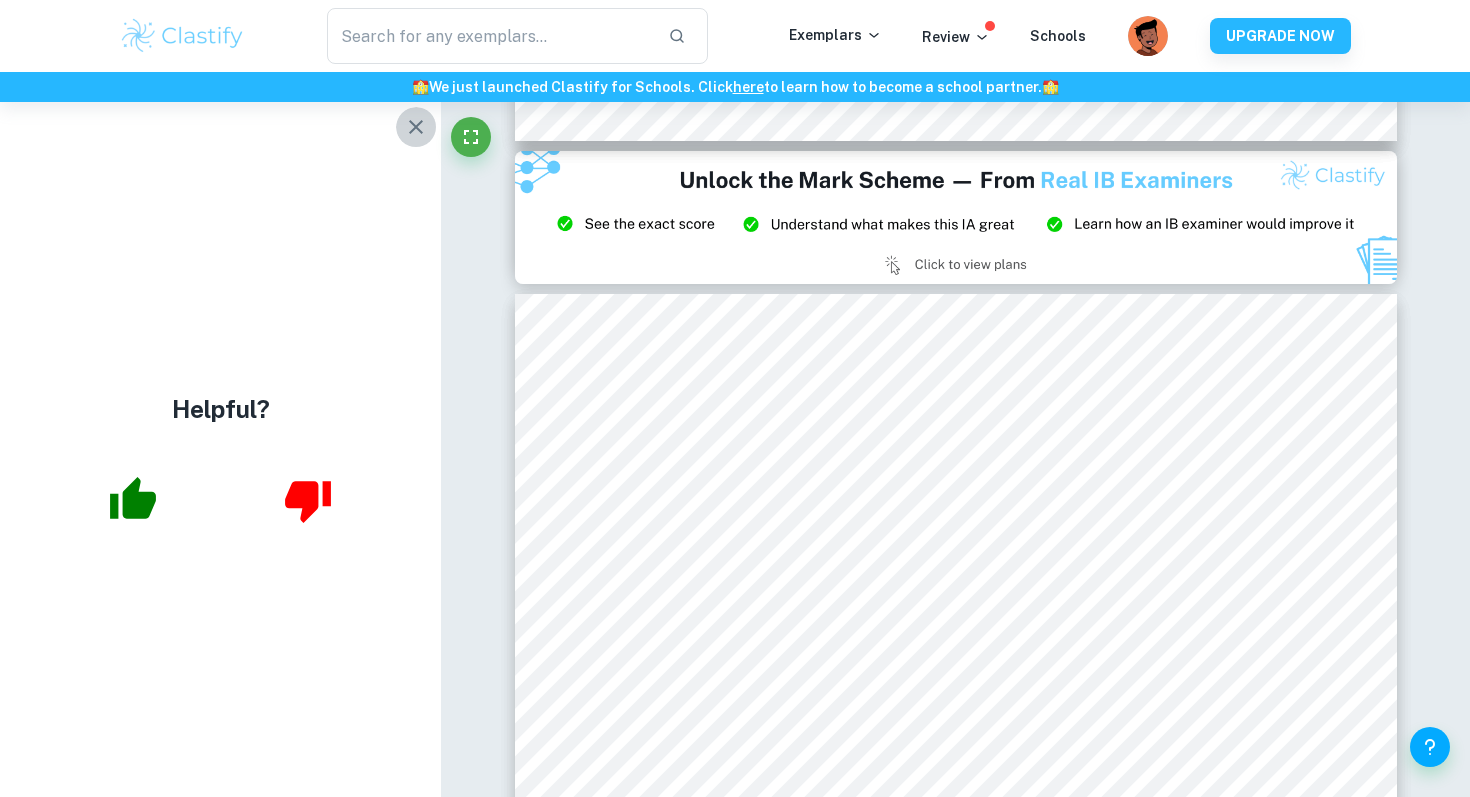 click 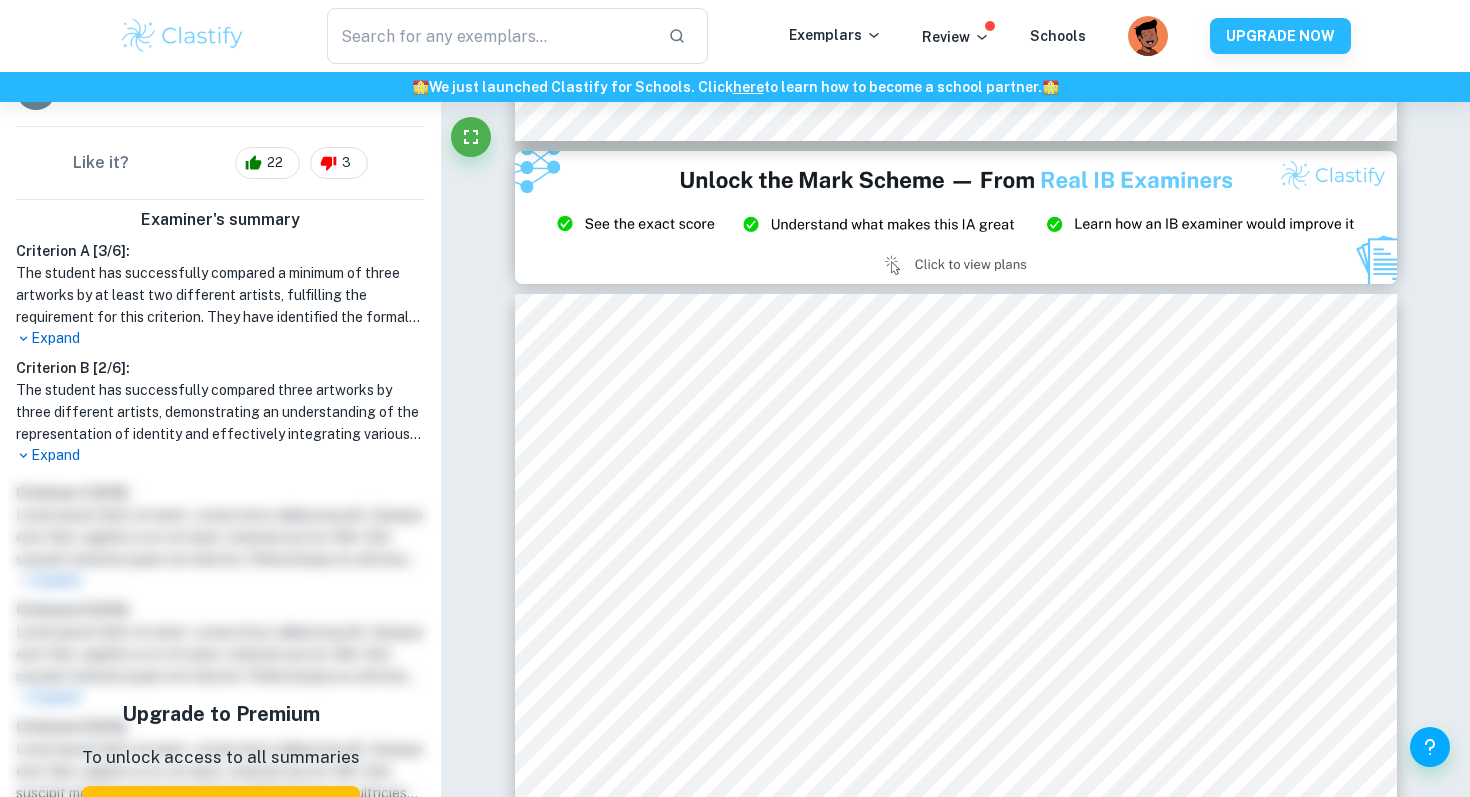 scroll, scrollTop: 536, scrollLeft: 0, axis: vertical 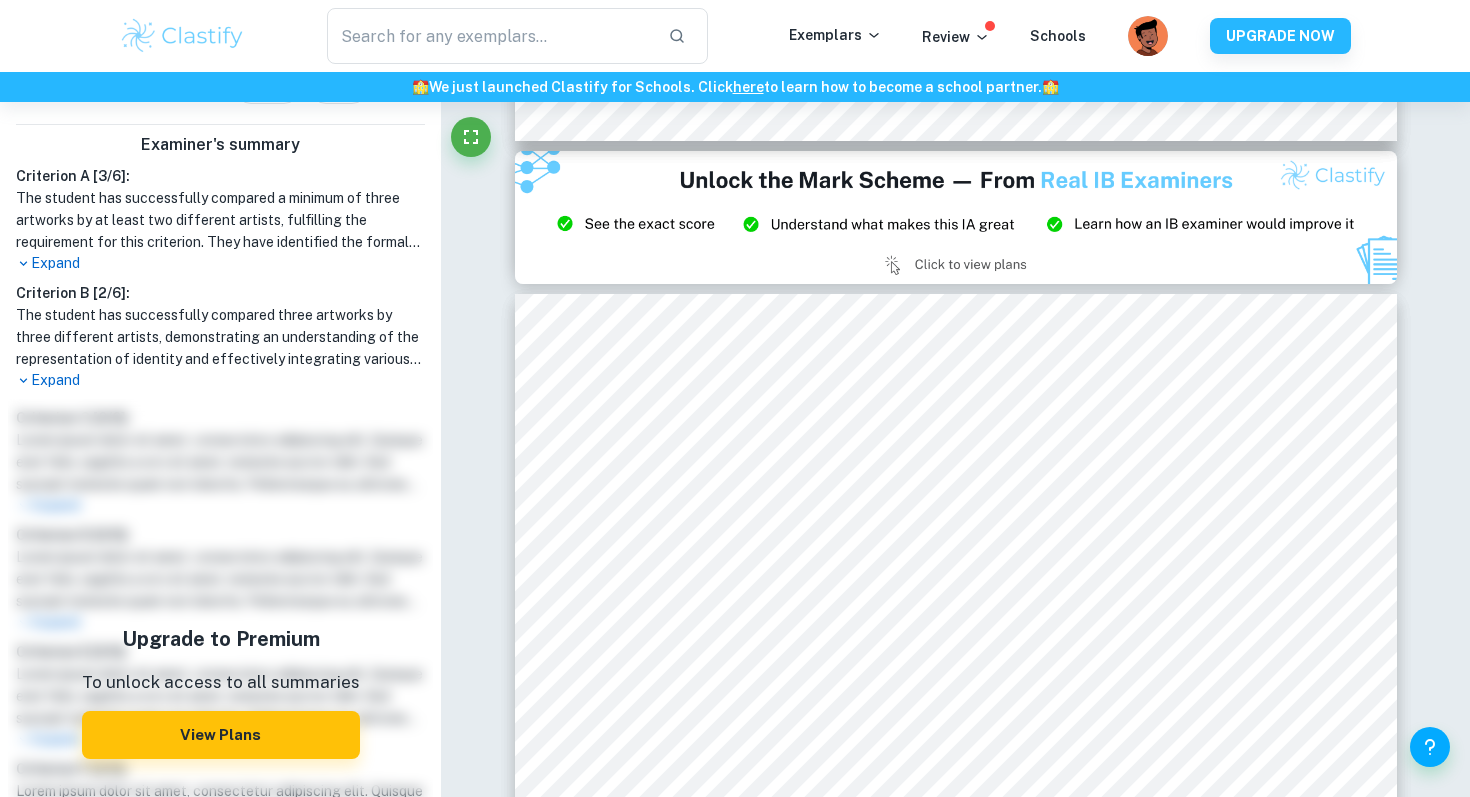 click on "Expand" at bounding box center [220, 380] 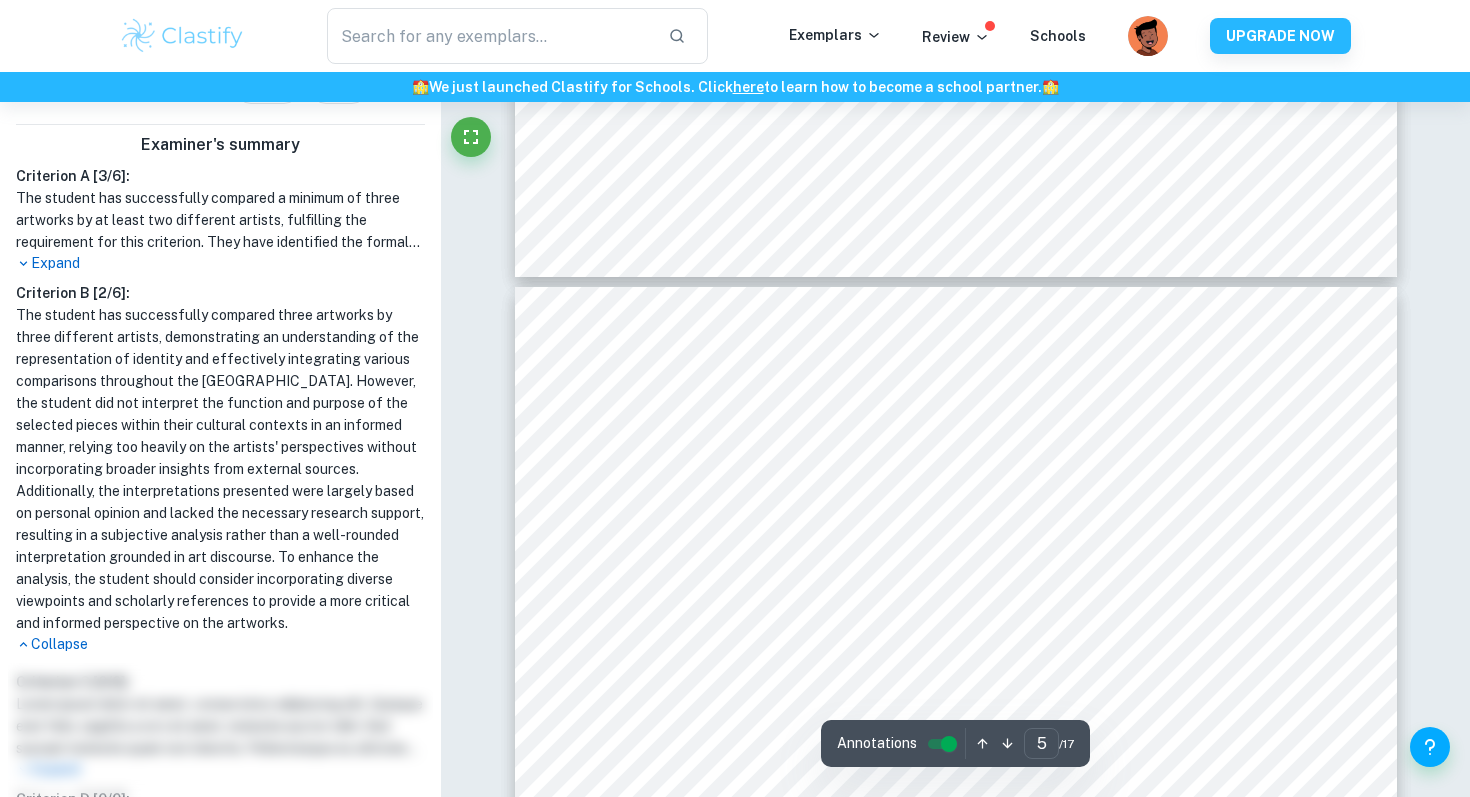 scroll, scrollTop: 2698, scrollLeft: 0, axis: vertical 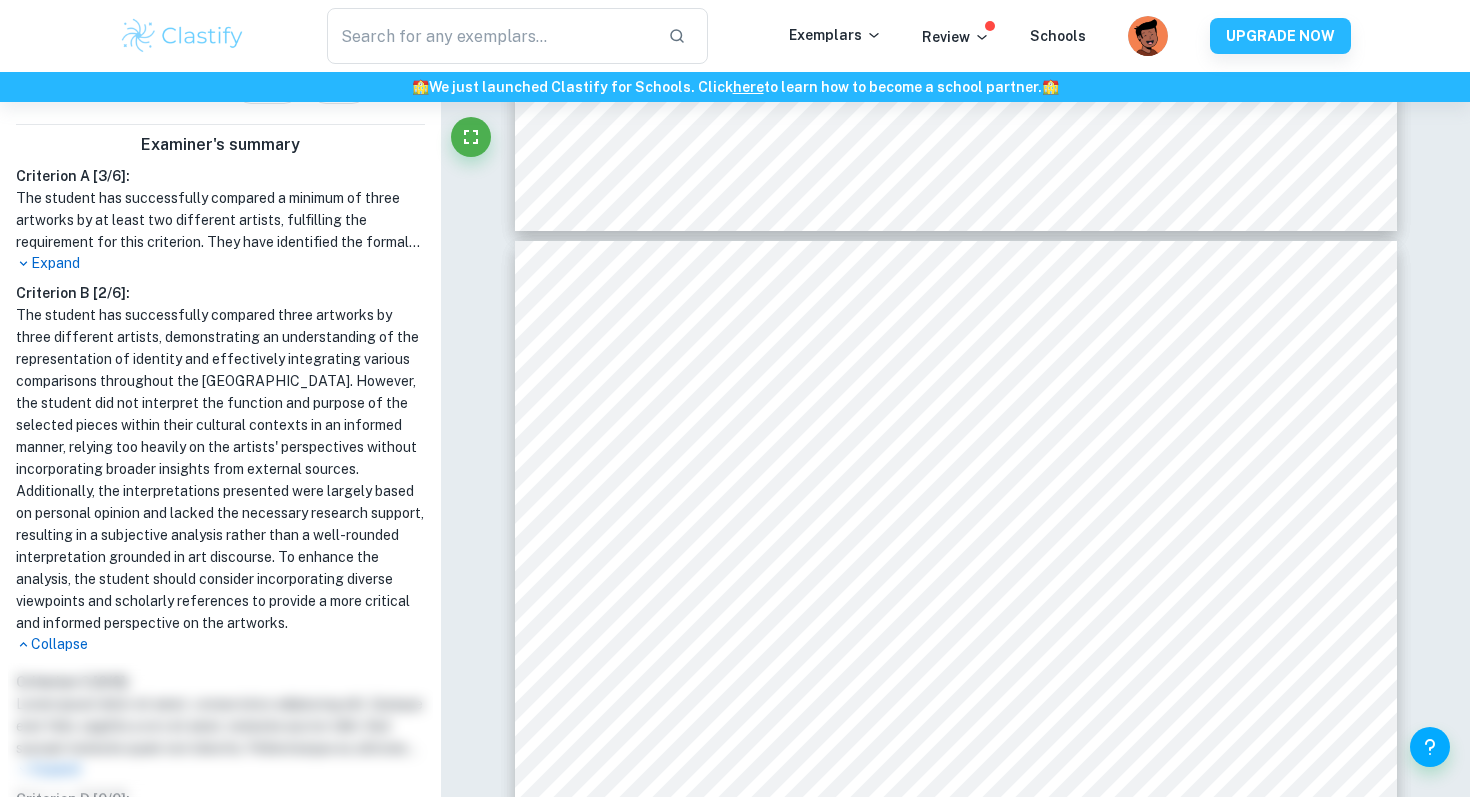 click on "Expand" at bounding box center [220, 263] 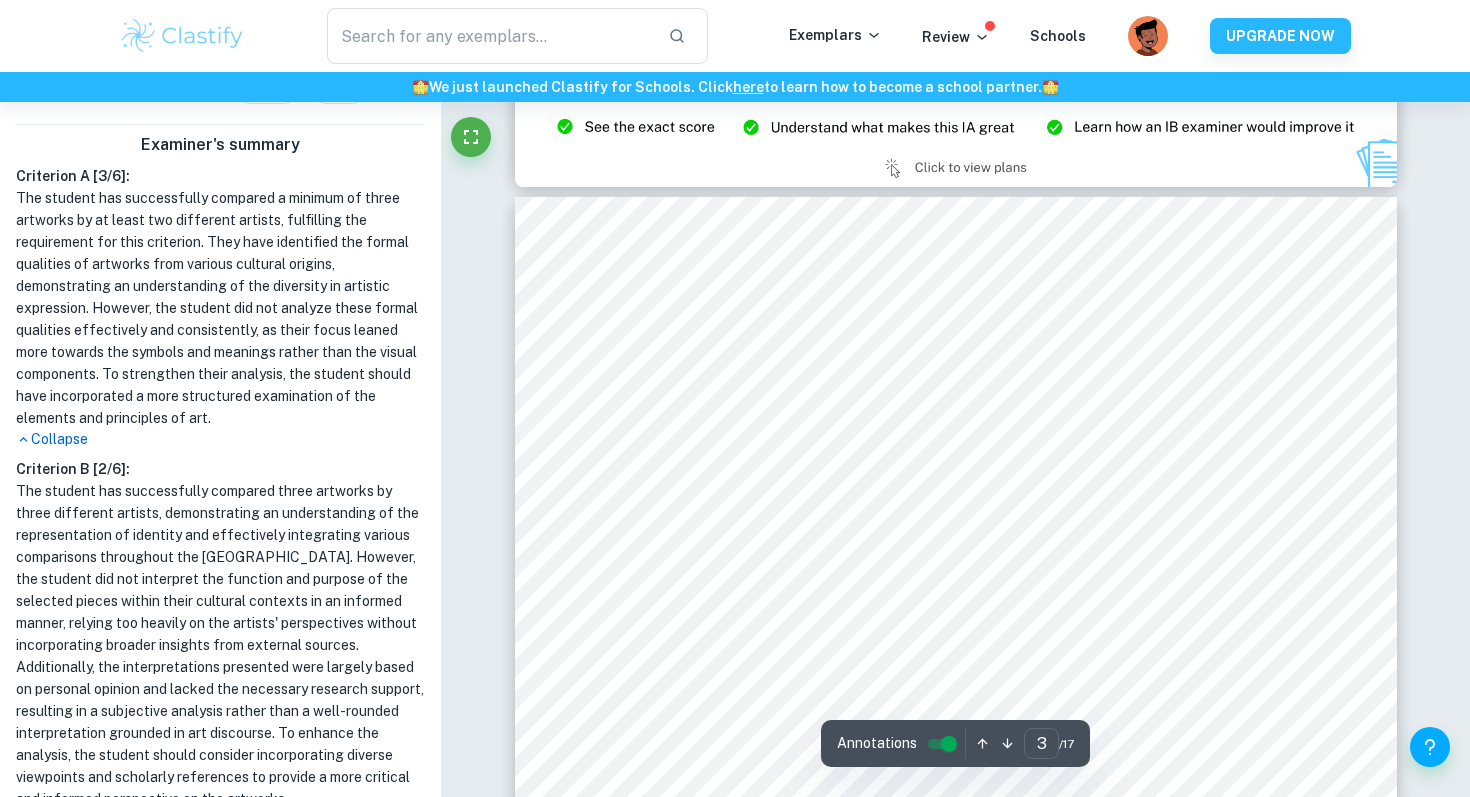 scroll, scrollTop: 1479, scrollLeft: 0, axis: vertical 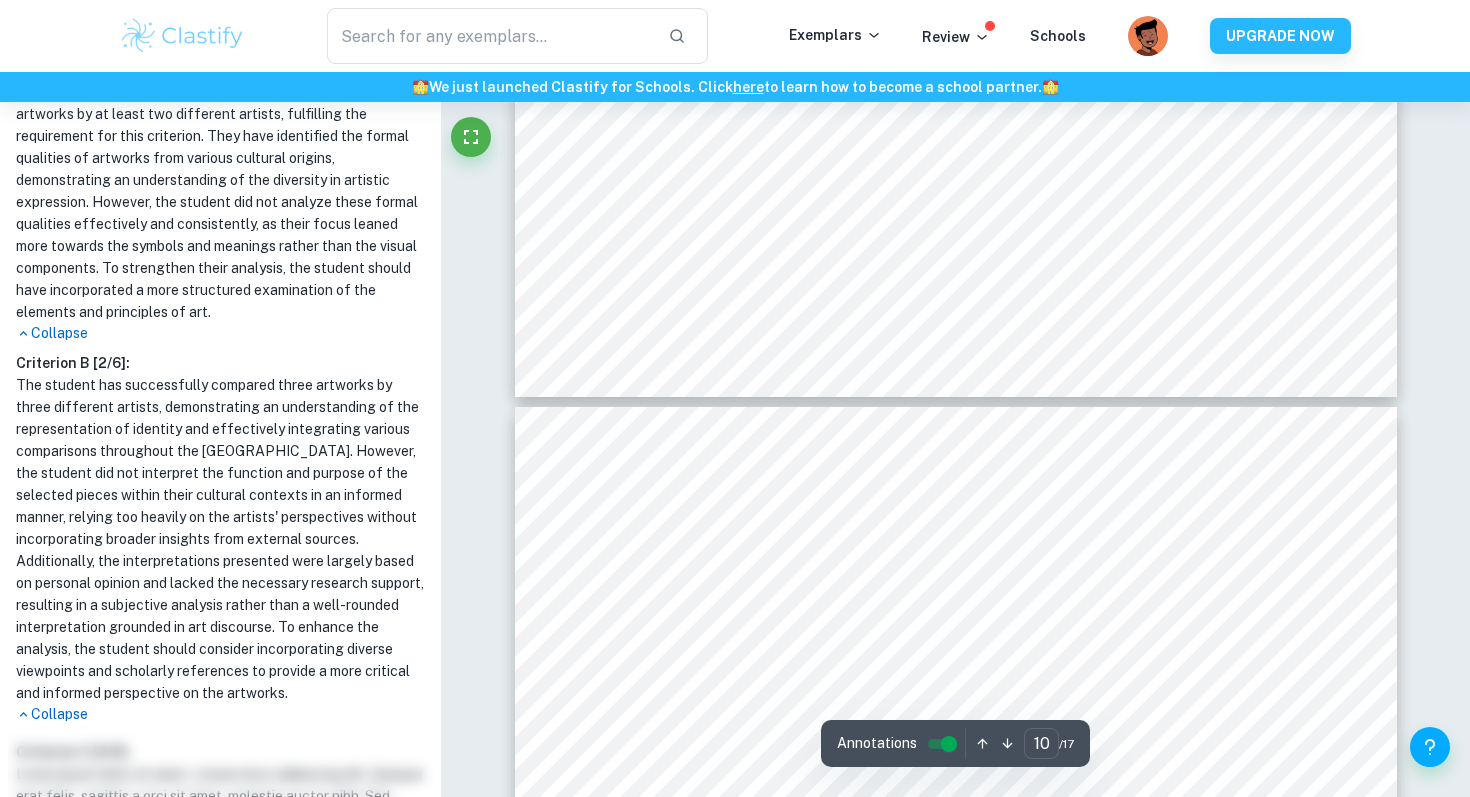 type on "9" 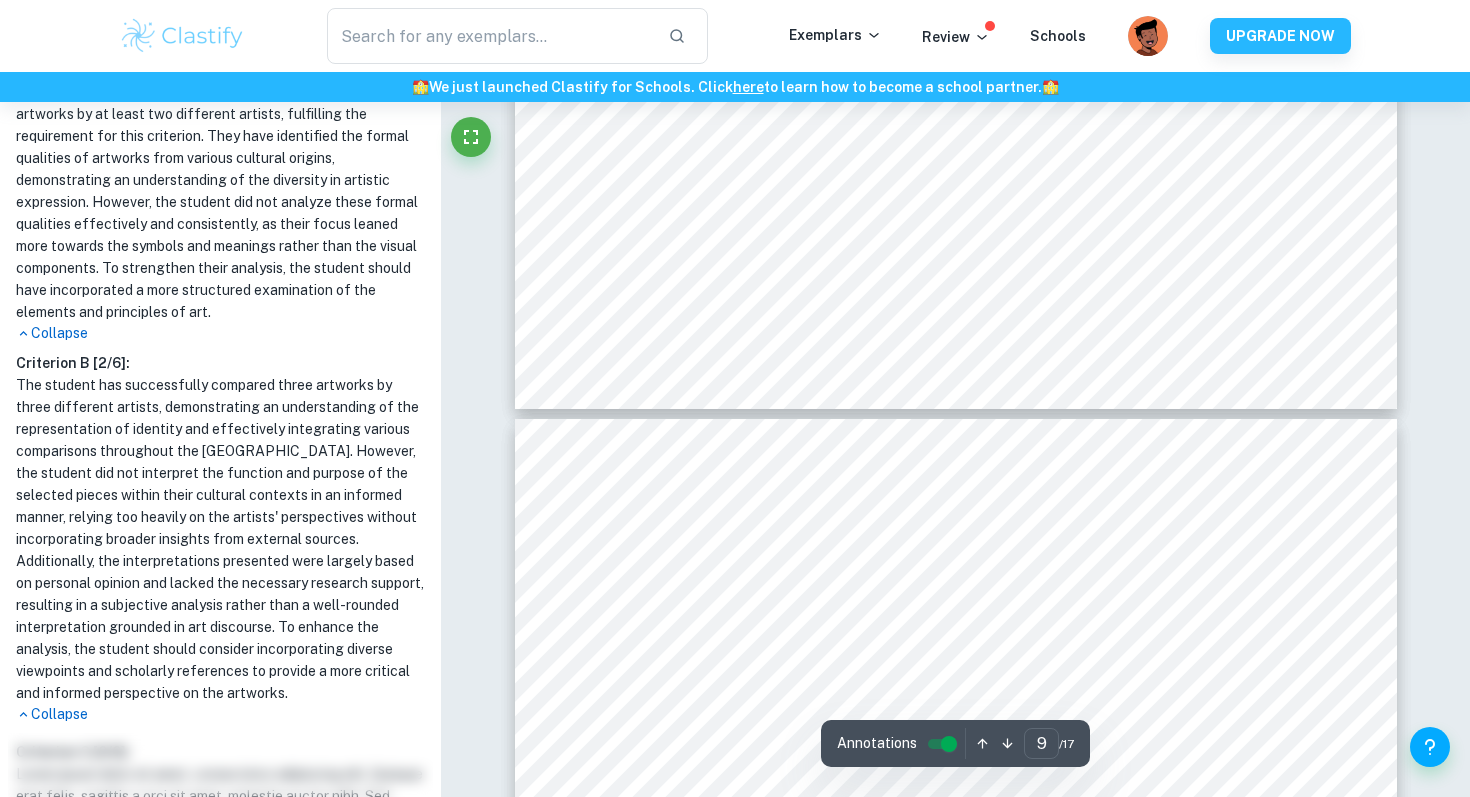 scroll, scrollTop: 5805, scrollLeft: 0, axis: vertical 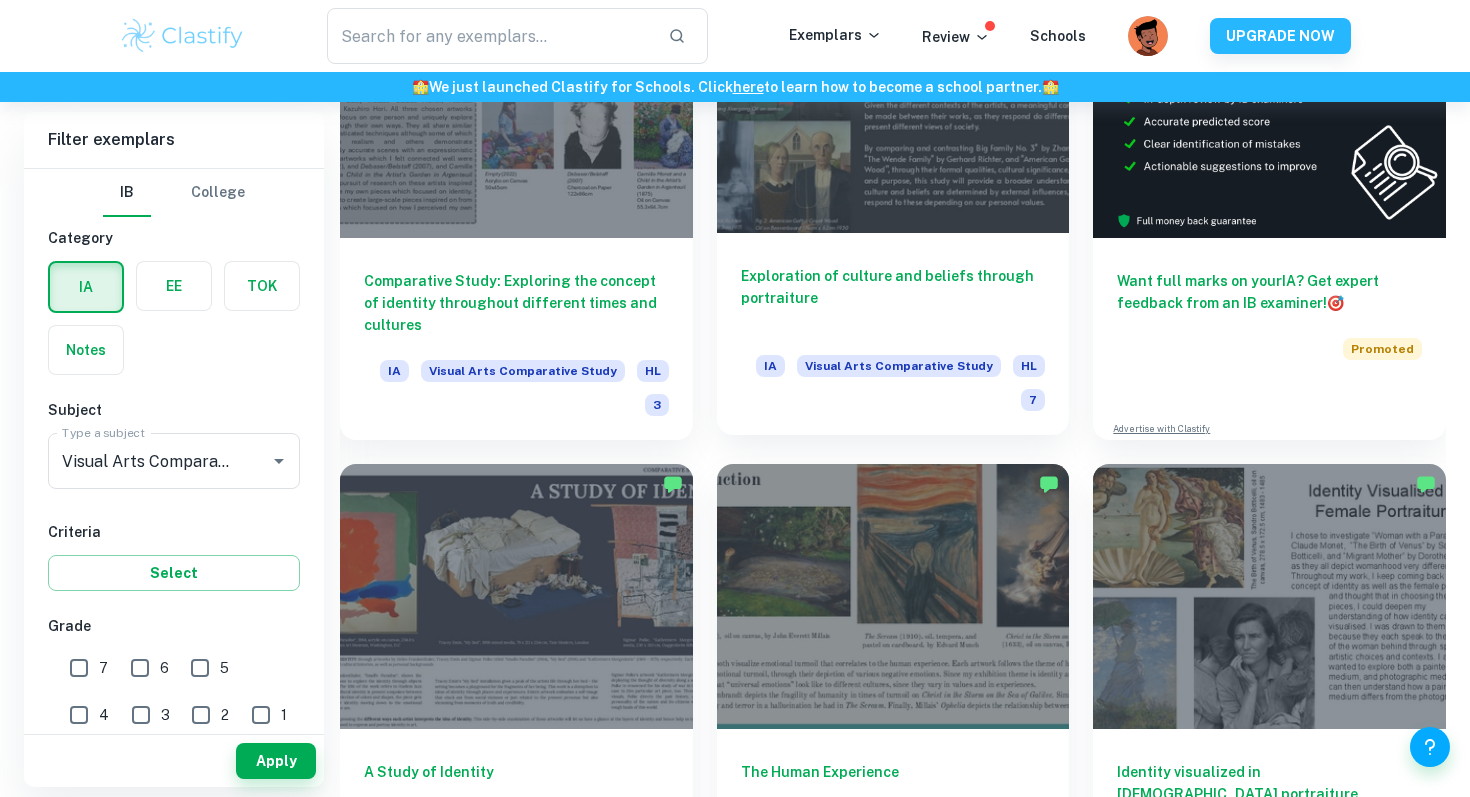 click at bounding box center [893, 101] 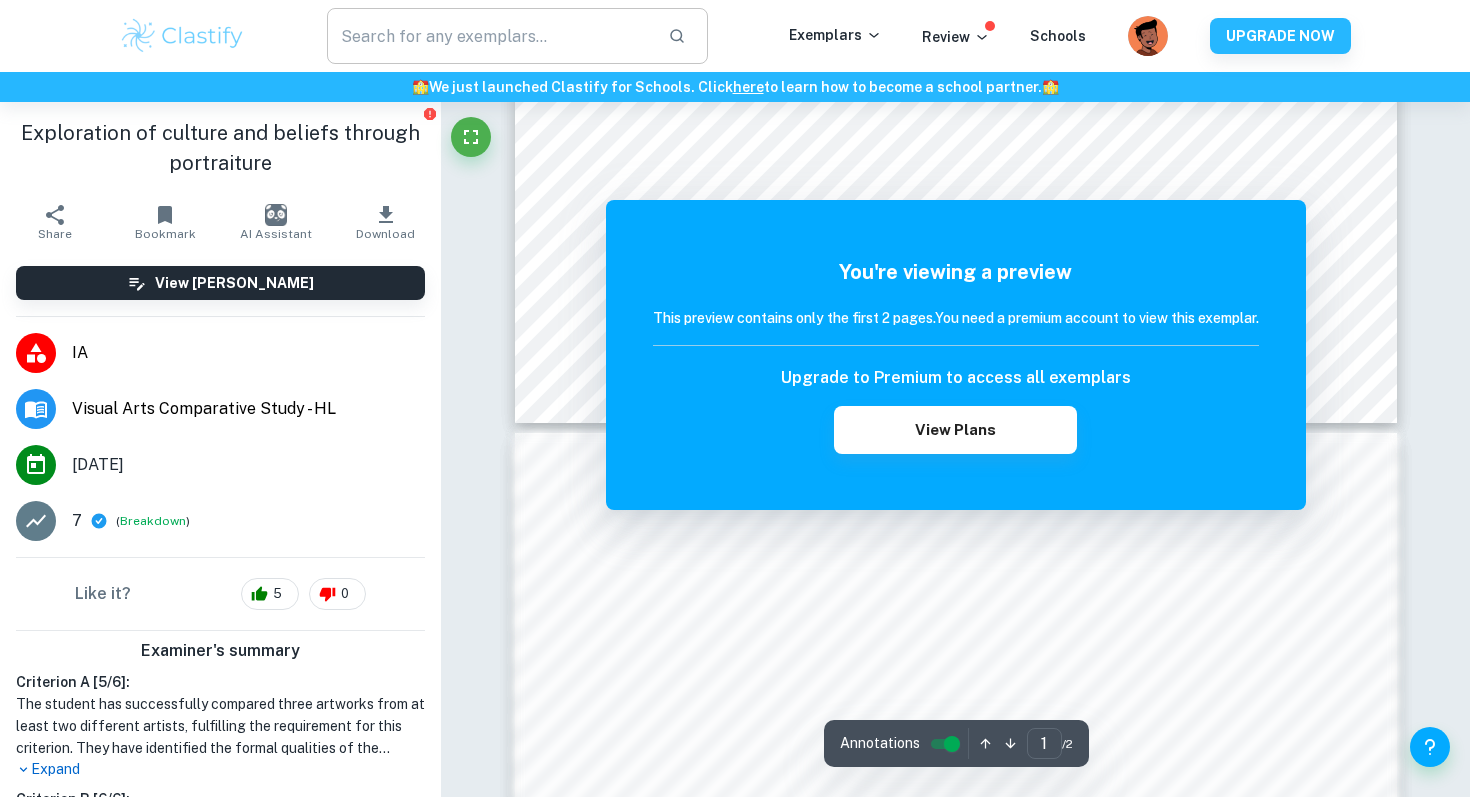 scroll, scrollTop: 196, scrollLeft: 0, axis: vertical 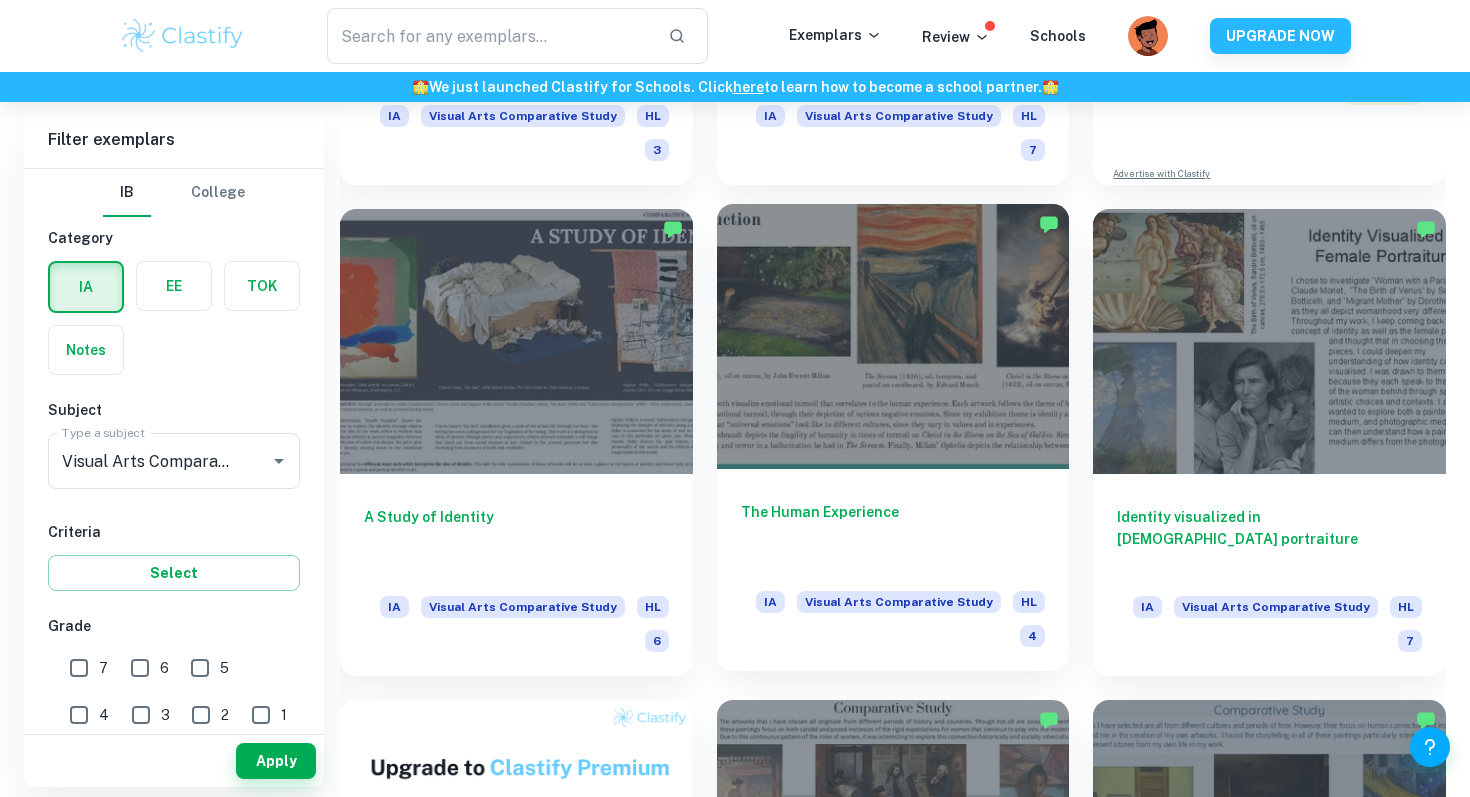 click on "The Human Experience IA Visual Arts Comparative Study HL 4" at bounding box center [893, 570] 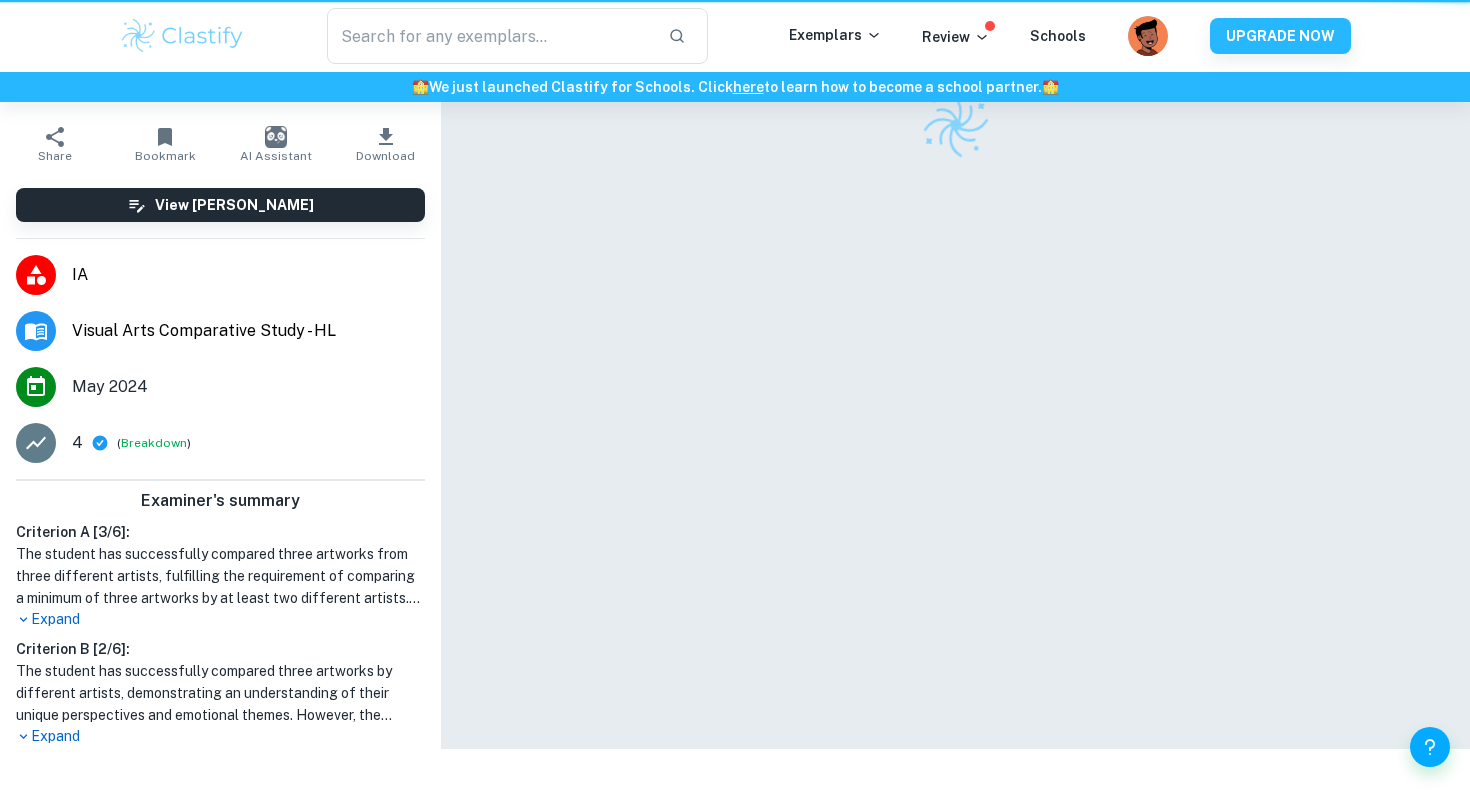scroll, scrollTop: 0, scrollLeft: 0, axis: both 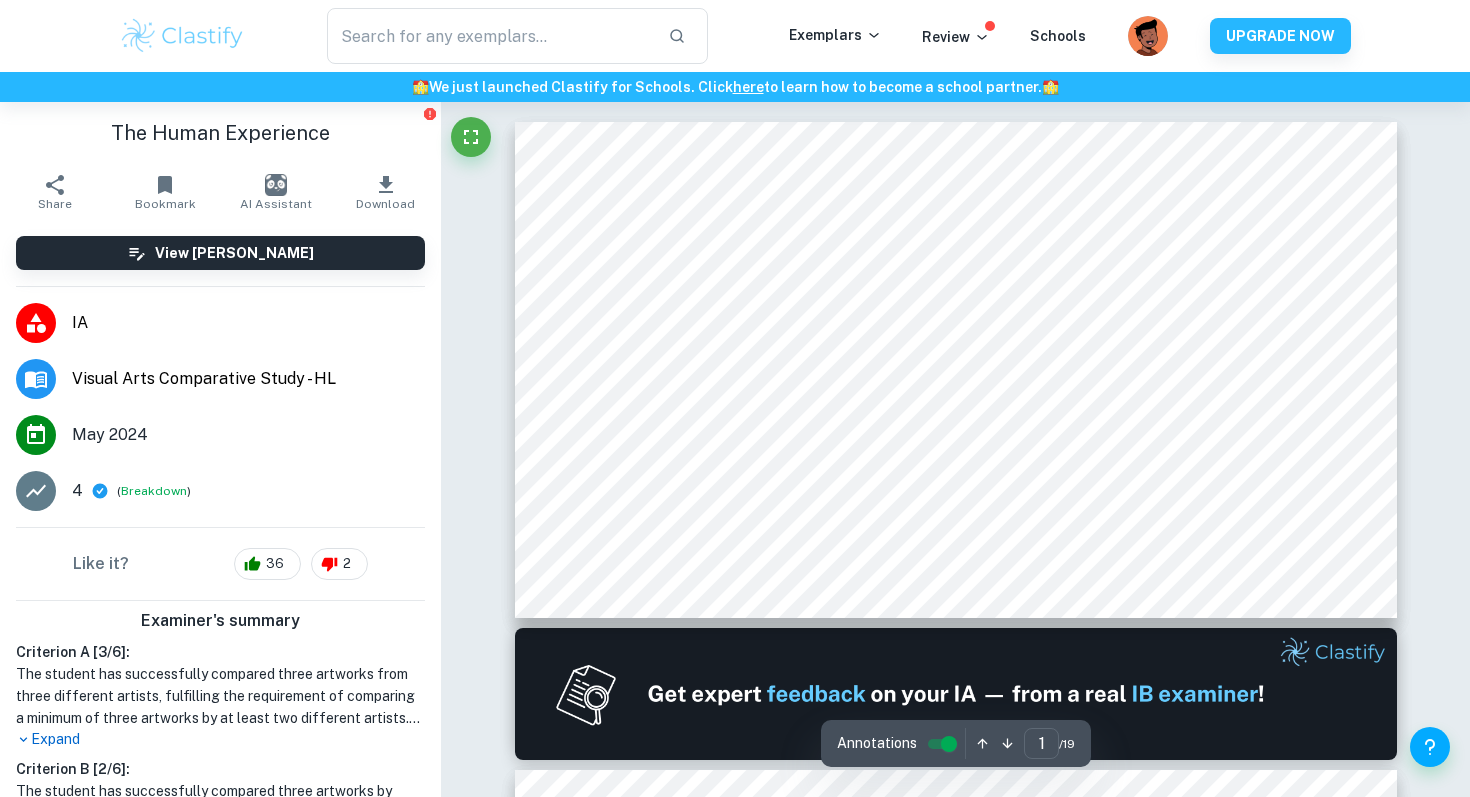 click on "The student has successfully compared three artworks from three different artists, fulfilling the requirement of comparing a minimum of three artworks by at least two different artists. However, the artworks selected were all from [DEMOGRAPHIC_DATA] artists, which limited the cultural diversity expected in the analysis. The student does analyze the formal qualities of the artworks effectively, discussing elements such as light and dark contrast, wavy lines, and harmony, but the use of subject-specific terminology and visual indicators could have been improved. To enhance the analysis, the student should consider selecting artworks from at least two distinct cultural contexts and employing more precise visual and theoretical references." at bounding box center (220, 696) 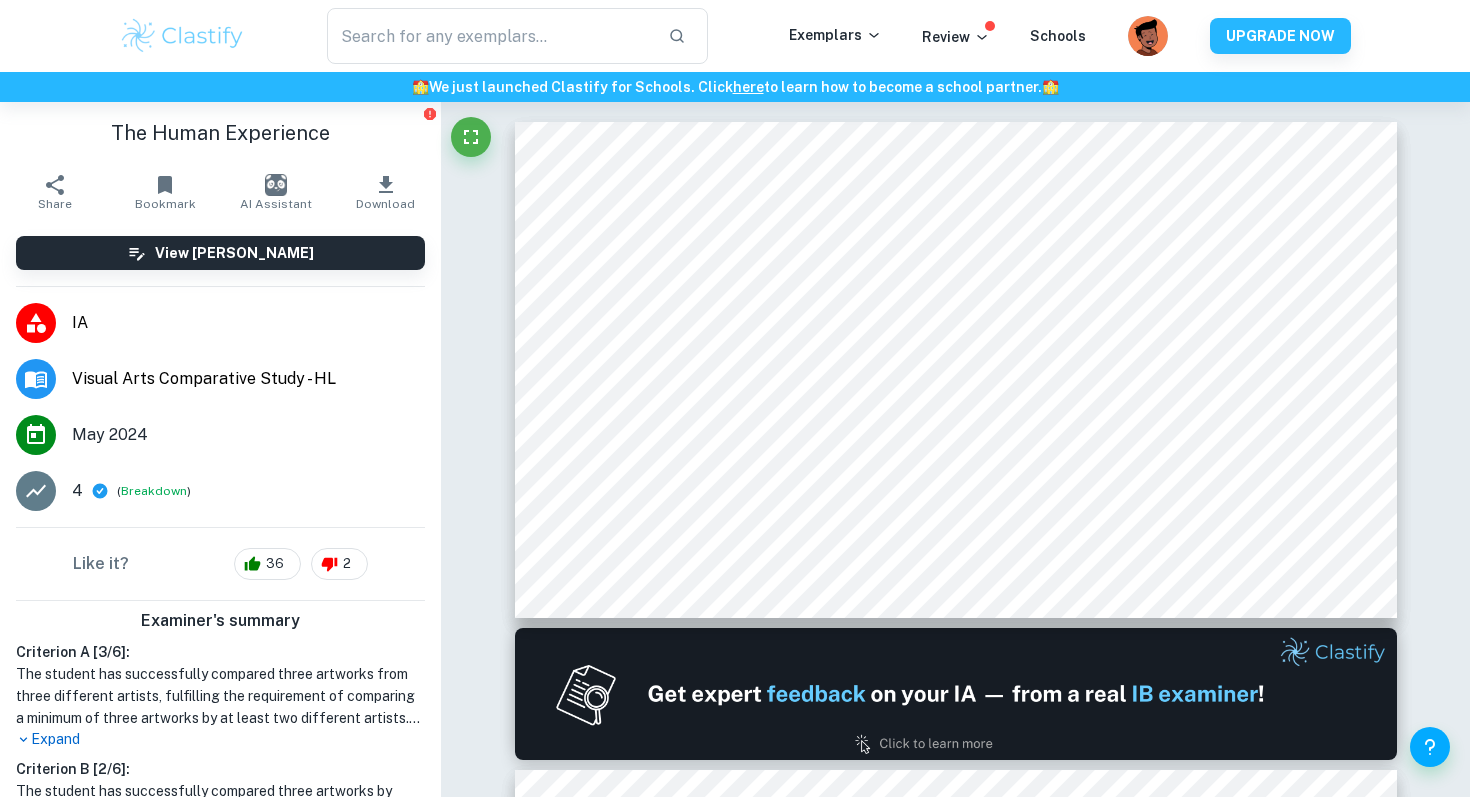 click on "Expand" at bounding box center (220, 739) 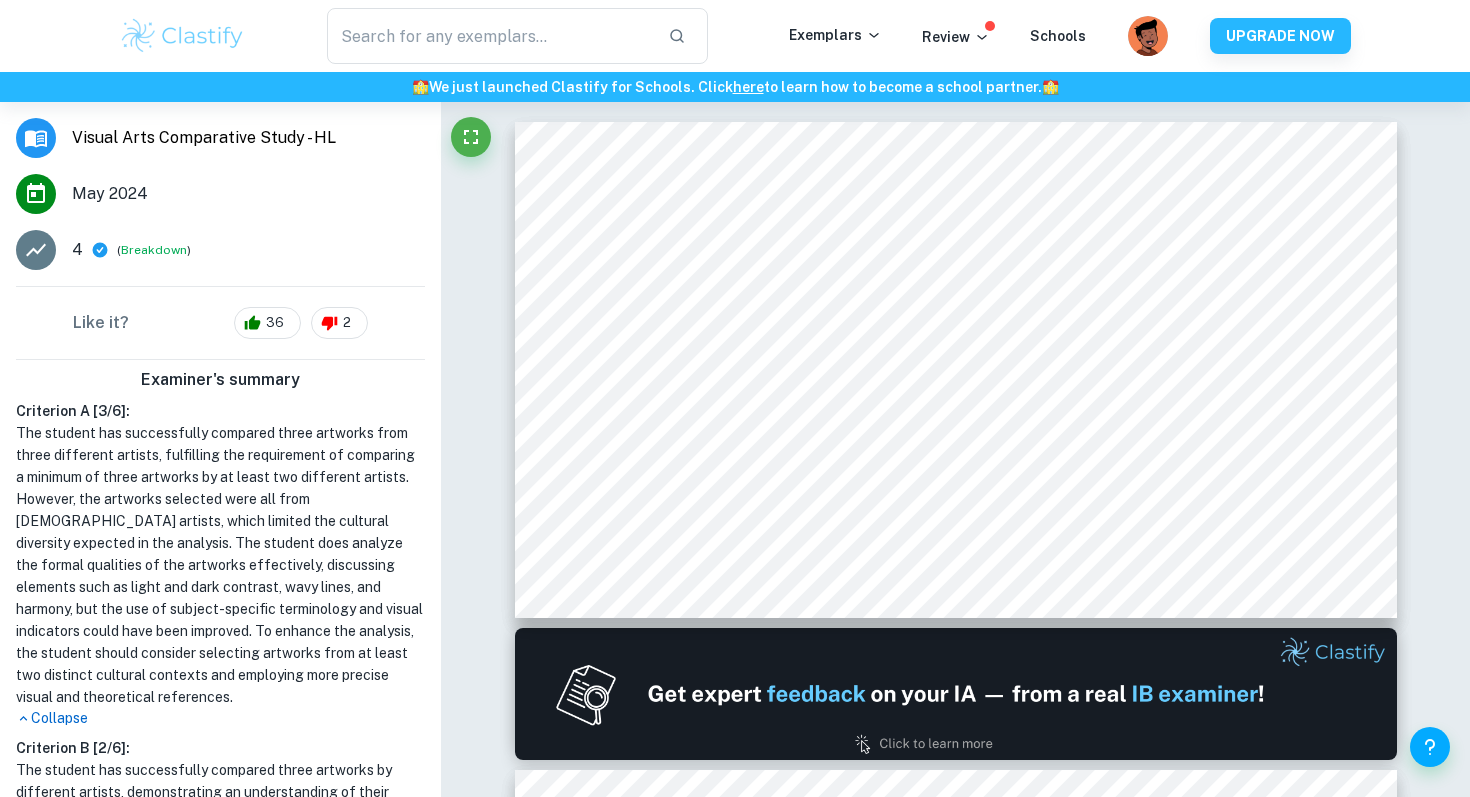 scroll, scrollTop: 436, scrollLeft: 0, axis: vertical 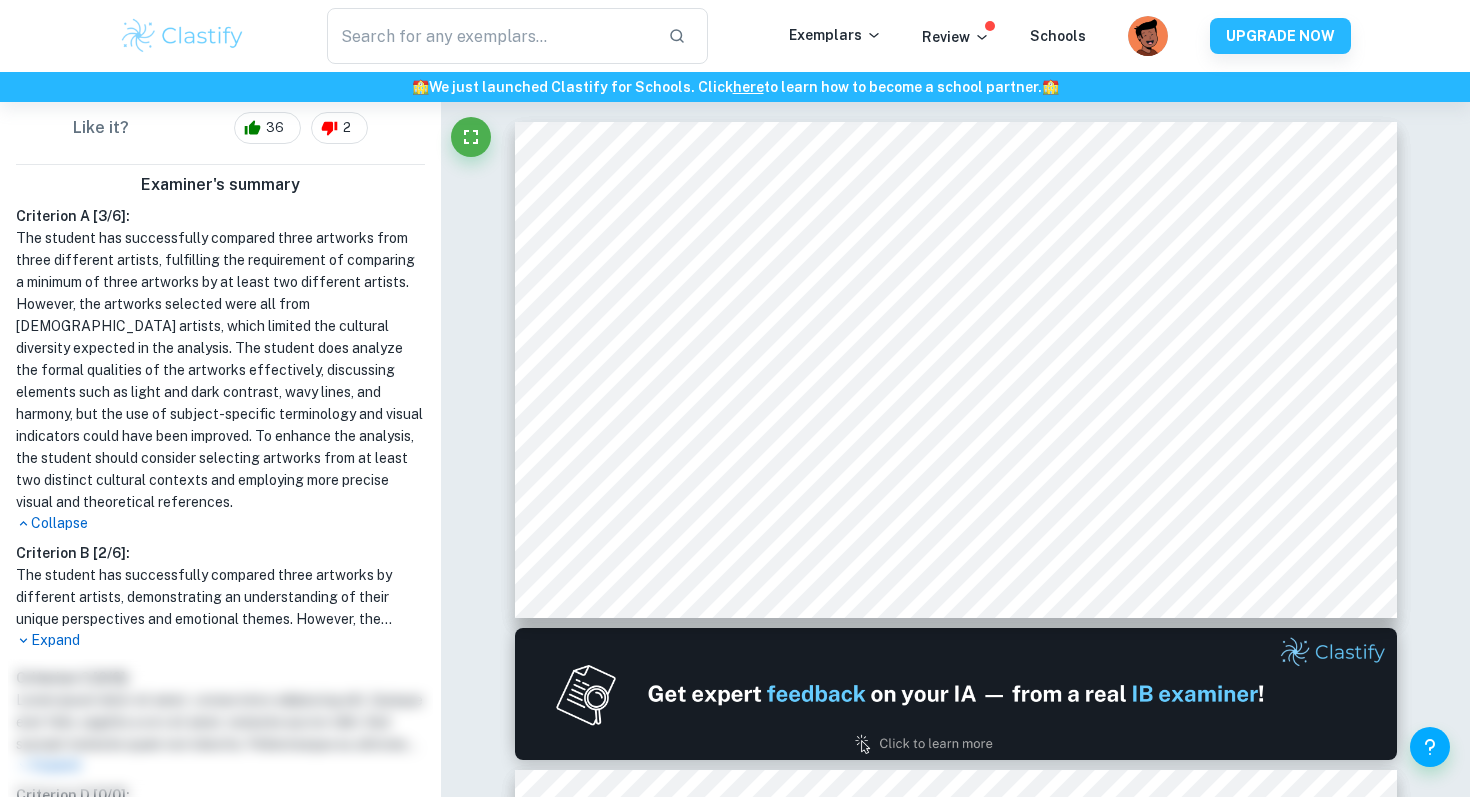 click on "The student has successfully compared three artworks from three different artists, fulfilling the requirement of comparing a minimum of three artworks by at least two different artists. However, the artworks selected were all from [DEMOGRAPHIC_DATA] artists, which limited the cultural diversity expected in the analysis. The student does analyze the formal qualities of the artworks effectively, discussing elements such as light and dark contrast, wavy lines, and harmony, but the use of subject-specific terminology and visual indicators could have been improved. To enhance the analysis, the student should consider selecting artworks from at least two distinct cultural contexts and employing more precise visual and theoretical references." at bounding box center [220, 370] 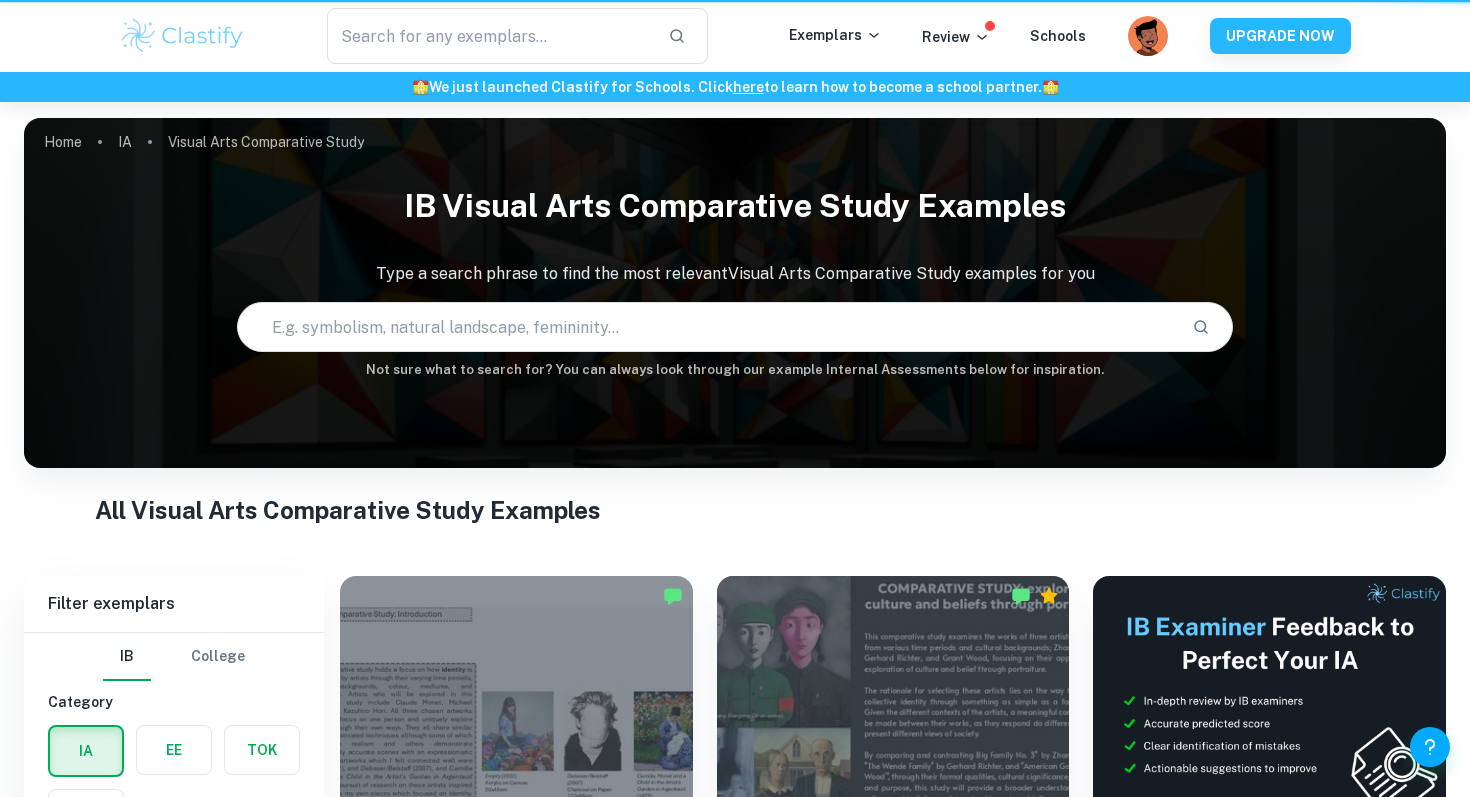scroll, scrollTop: 857, scrollLeft: 0, axis: vertical 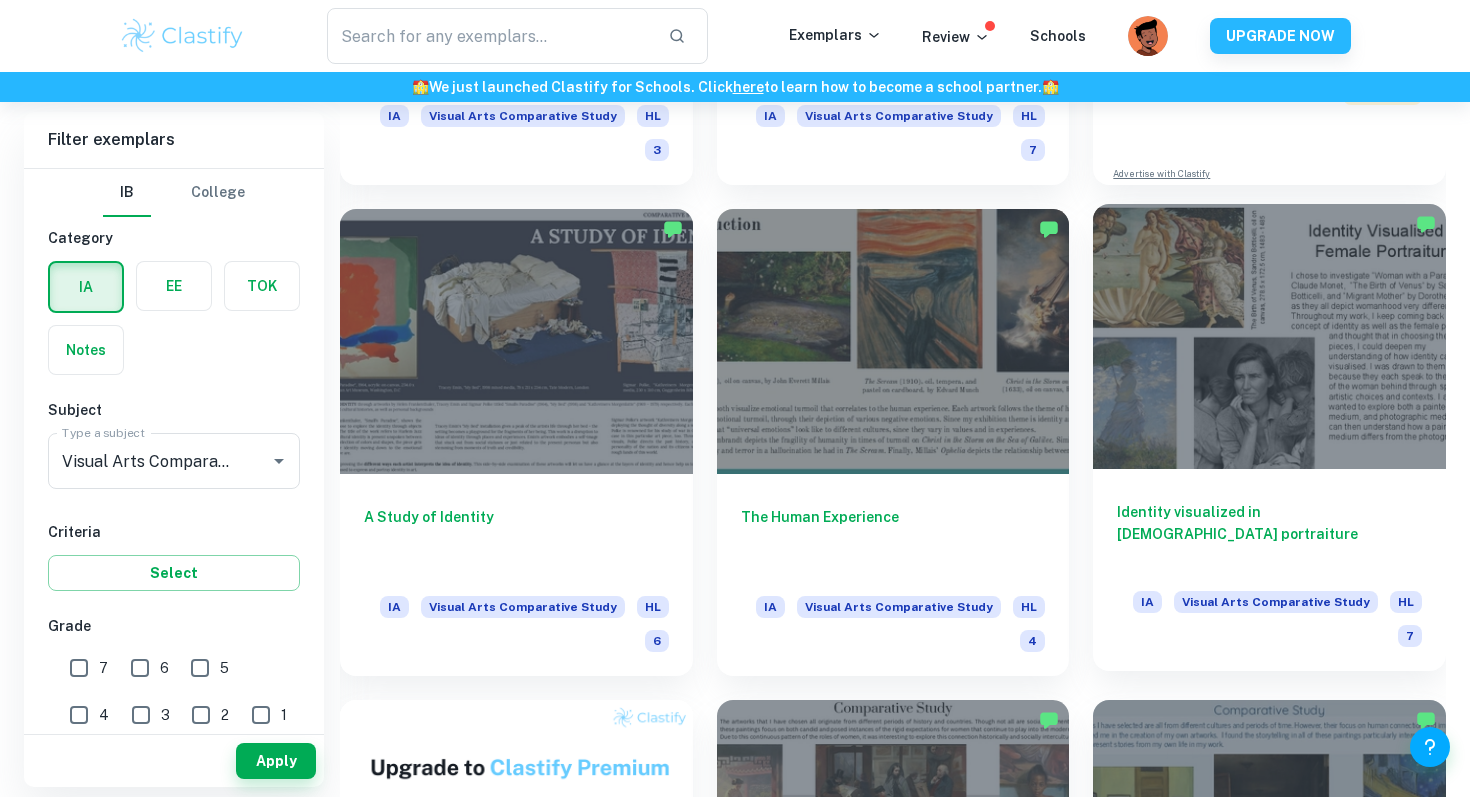 click on "Identity visualized in [DEMOGRAPHIC_DATA] portraiture" at bounding box center (1269, 534) 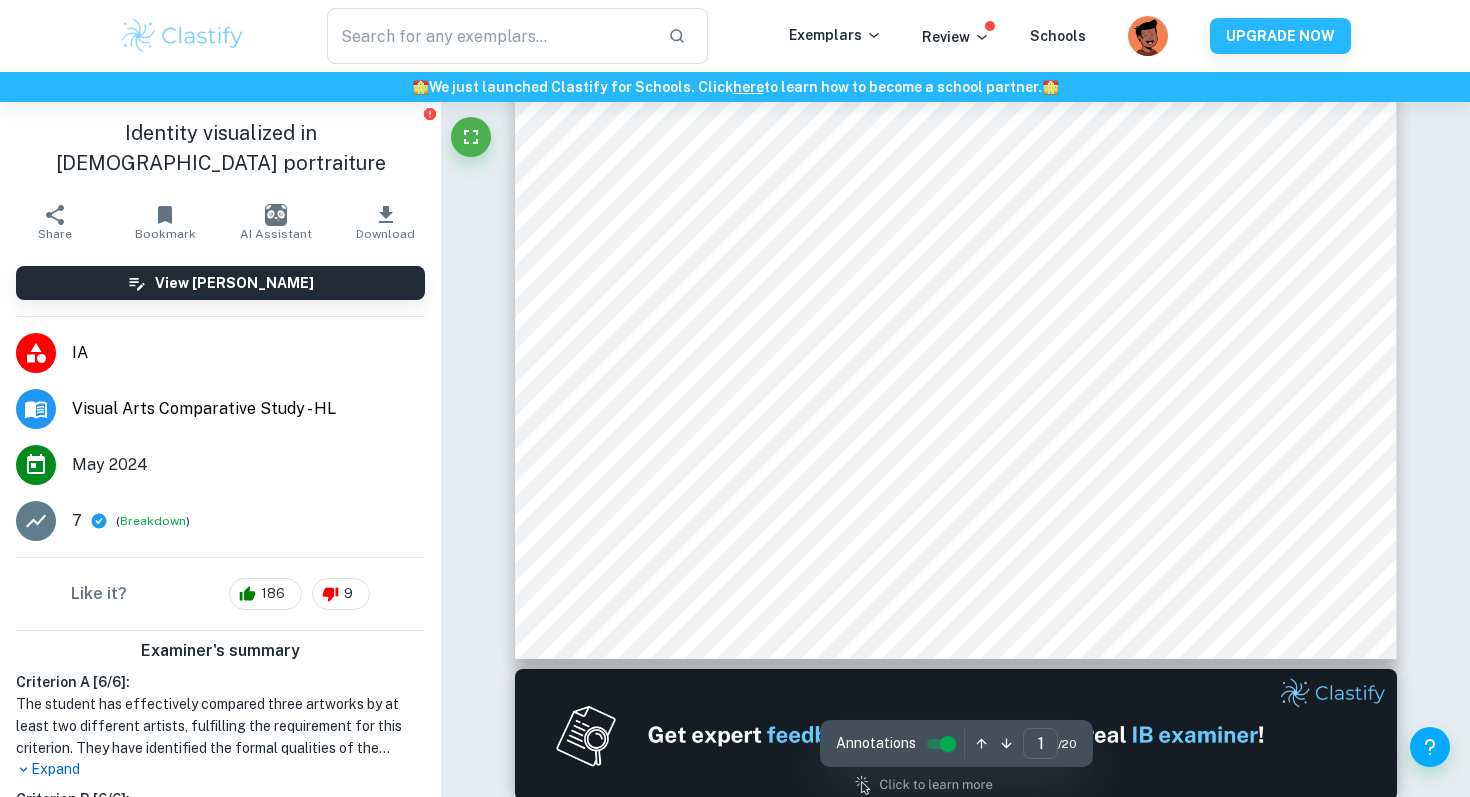 scroll, scrollTop: 83, scrollLeft: 0, axis: vertical 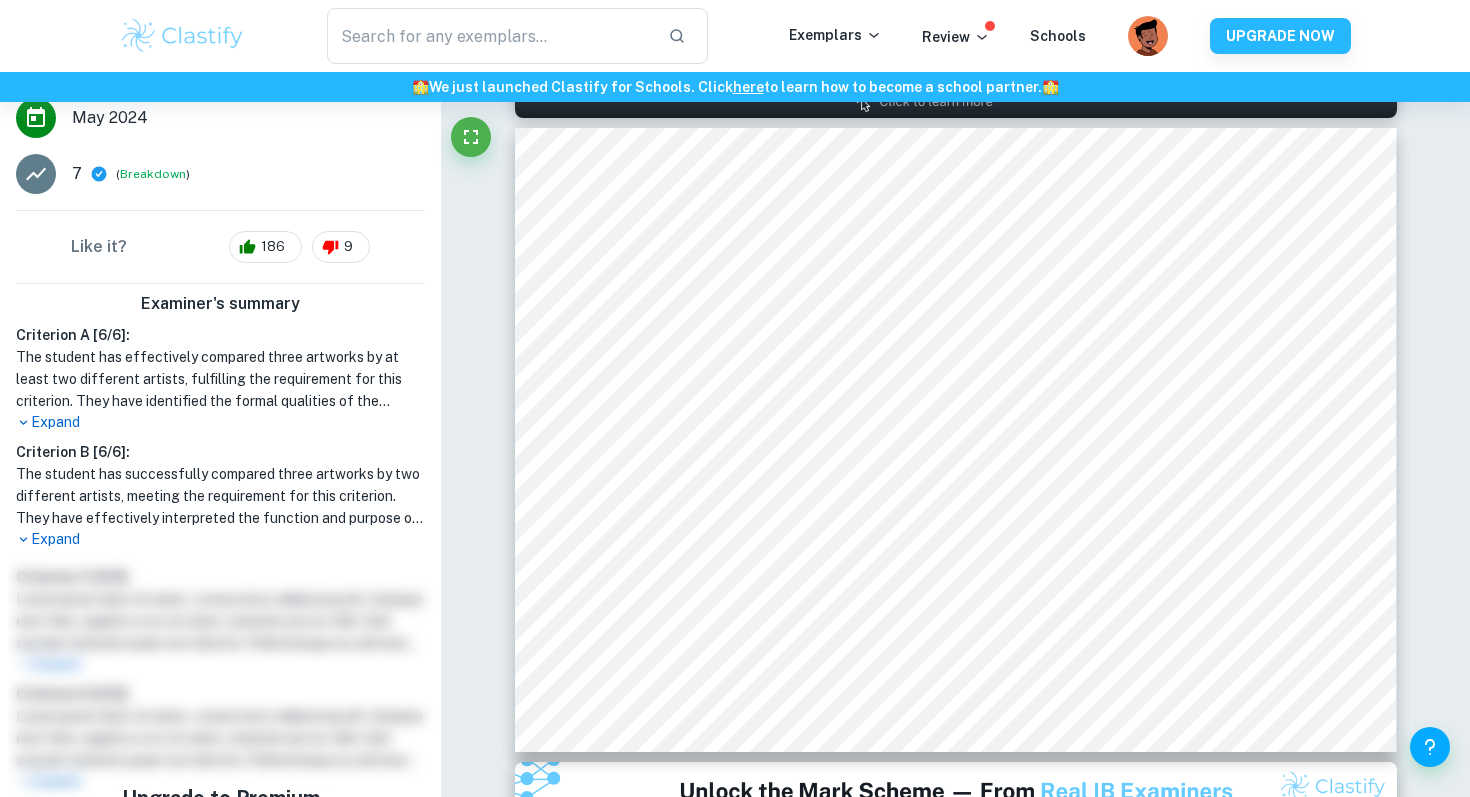 click on "Expand" at bounding box center (220, 539) 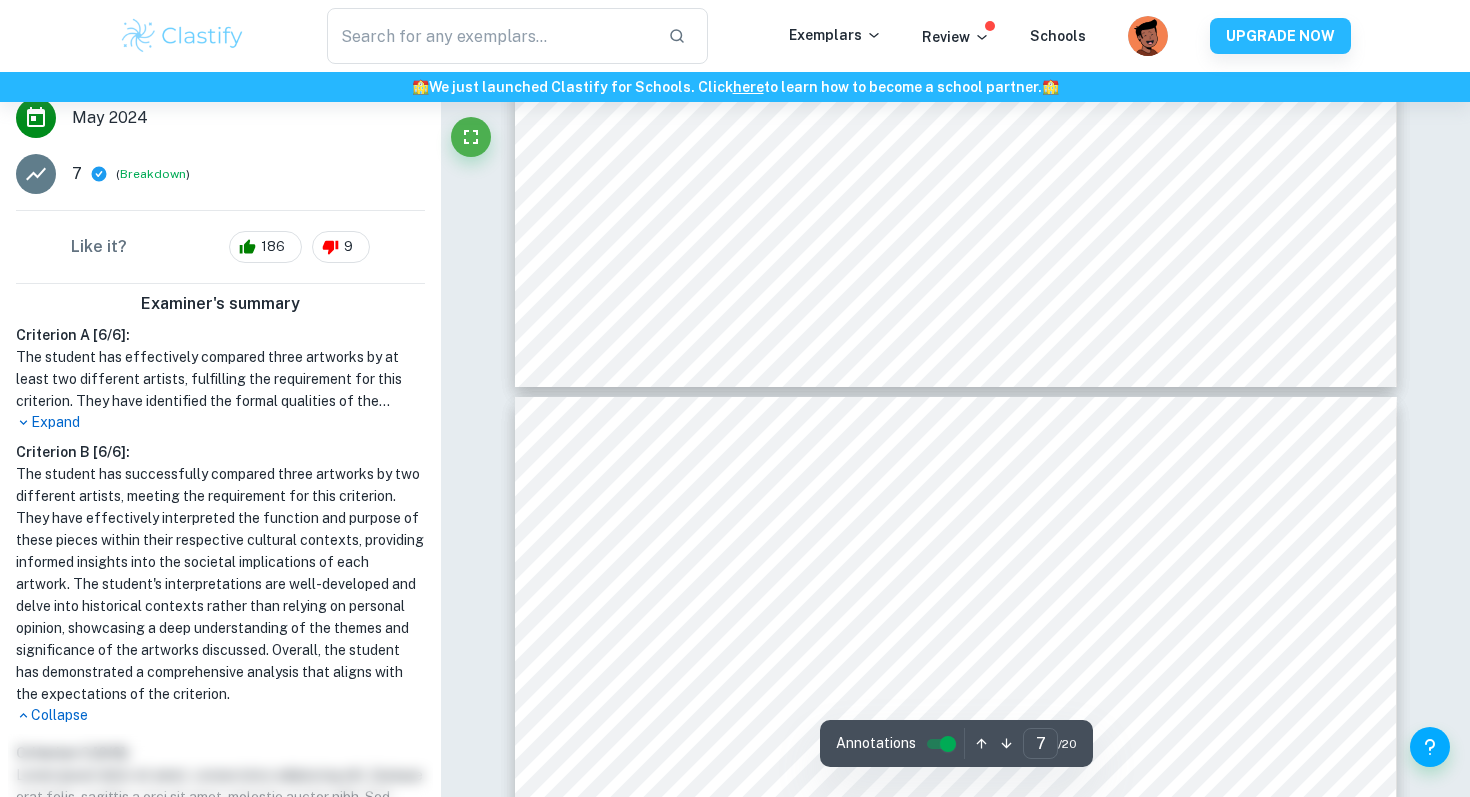 scroll, scrollTop: 3976, scrollLeft: 0, axis: vertical 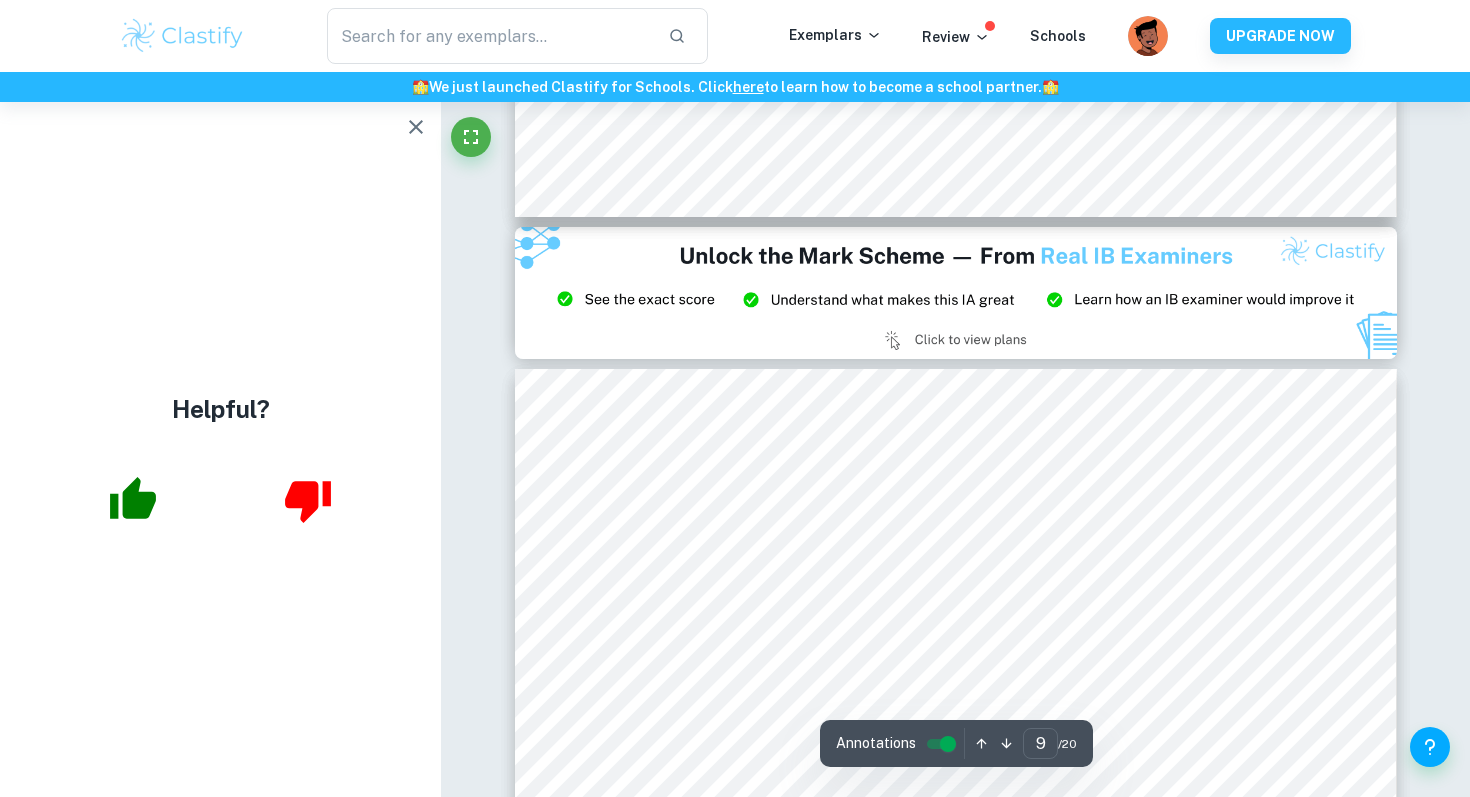 click 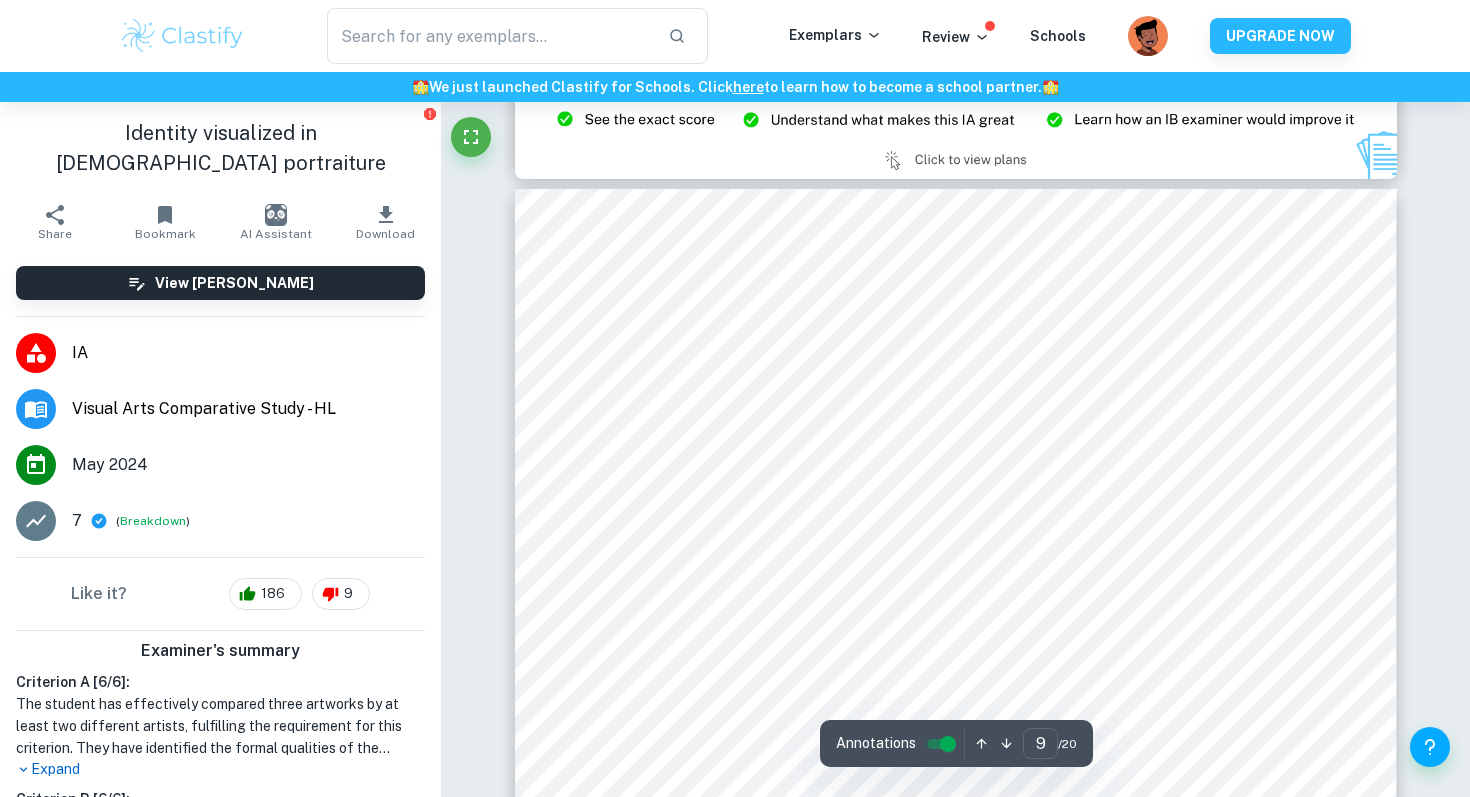 scroll, scrollTop: 5505, scrollLeft: 0, axis: vertical 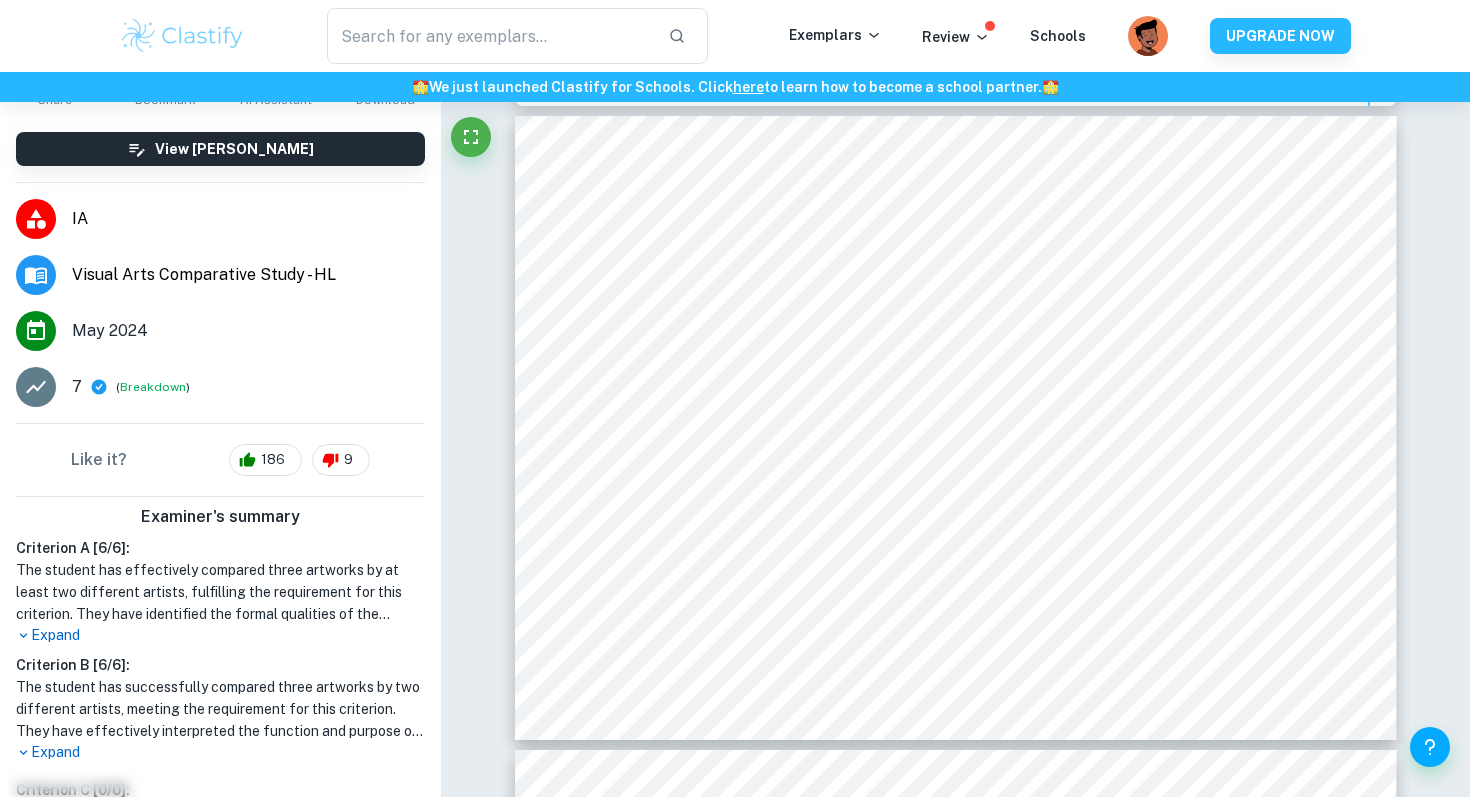 click on "Expand" at bounding box center (220, 752) 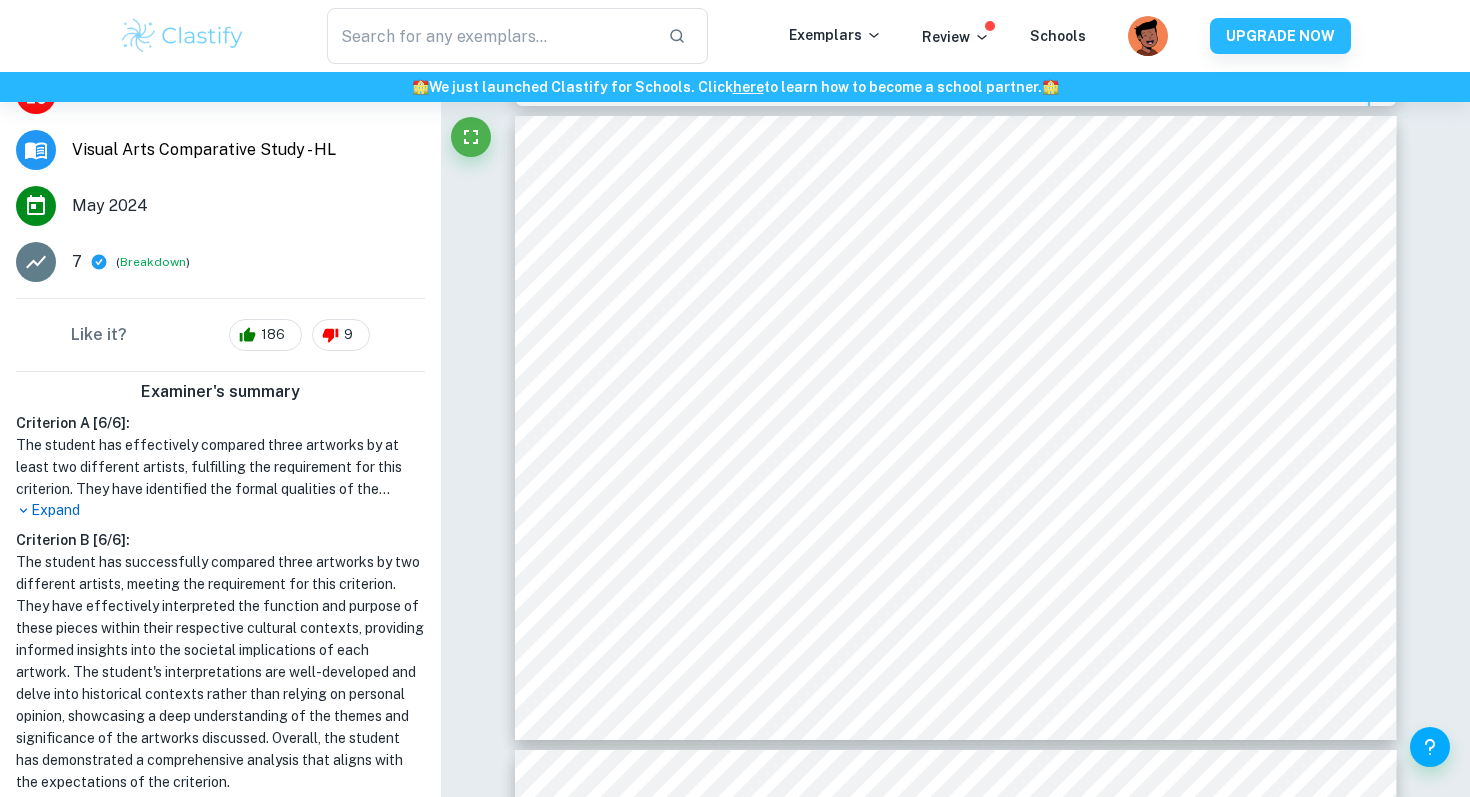 scroll, scrollTop: 287, scrollLeft: 0, axis: vertical 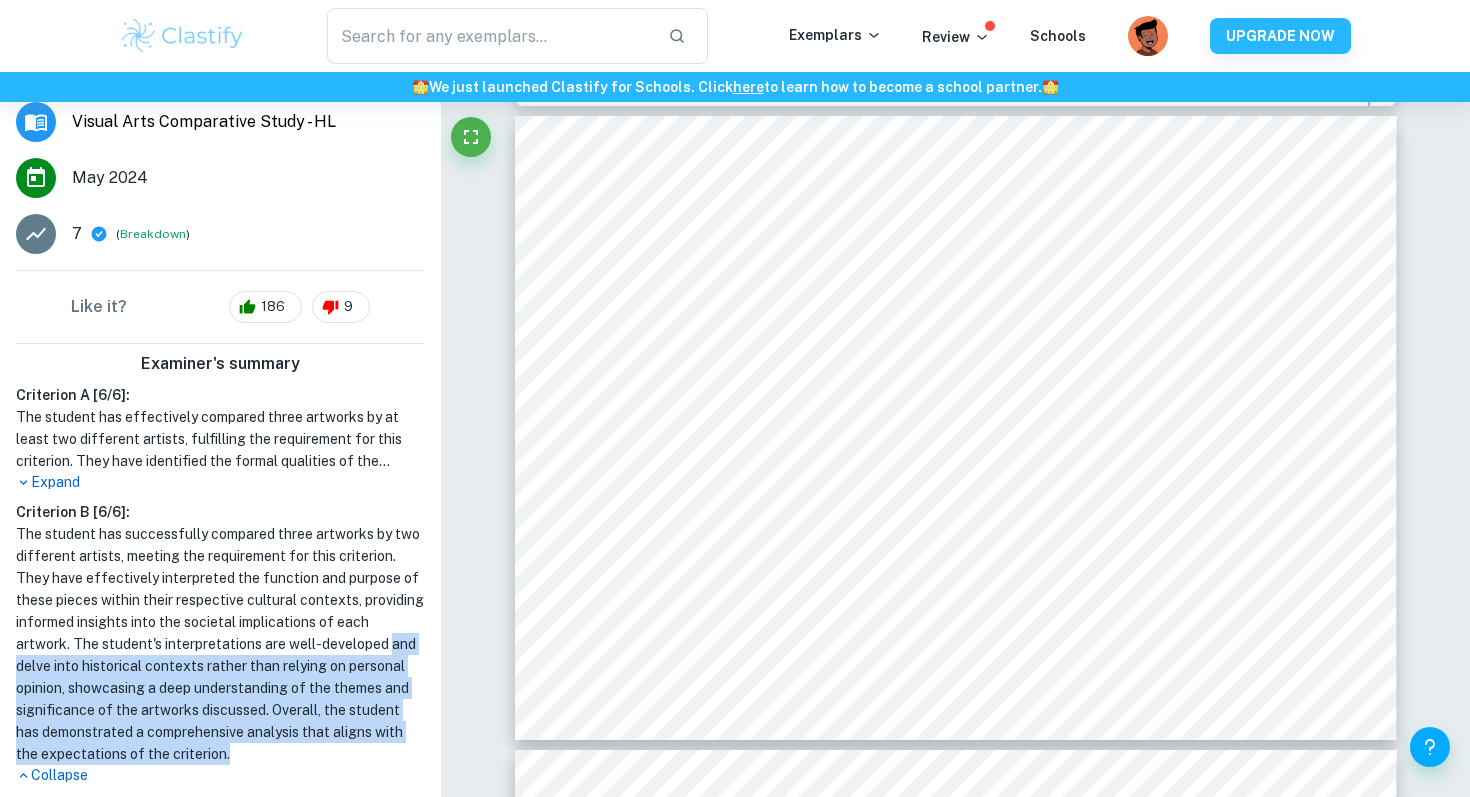 drag, startPoint x: 16, startPoint y: 633, endPoint x: 385, endPoint y: 724, distance: 380.05527 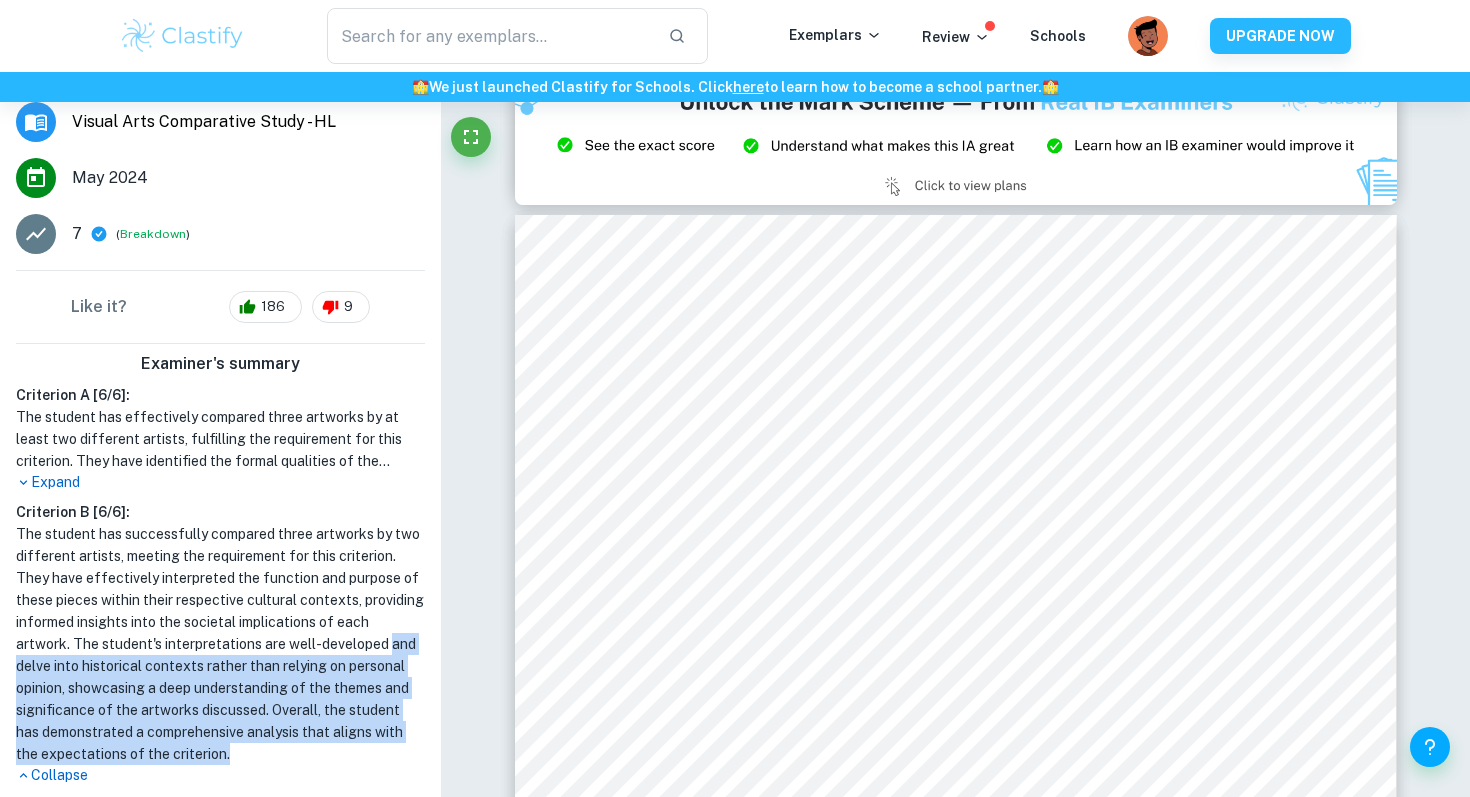 scroll, scrollTop: 9662, scrollLeft: 0, axis: vertical 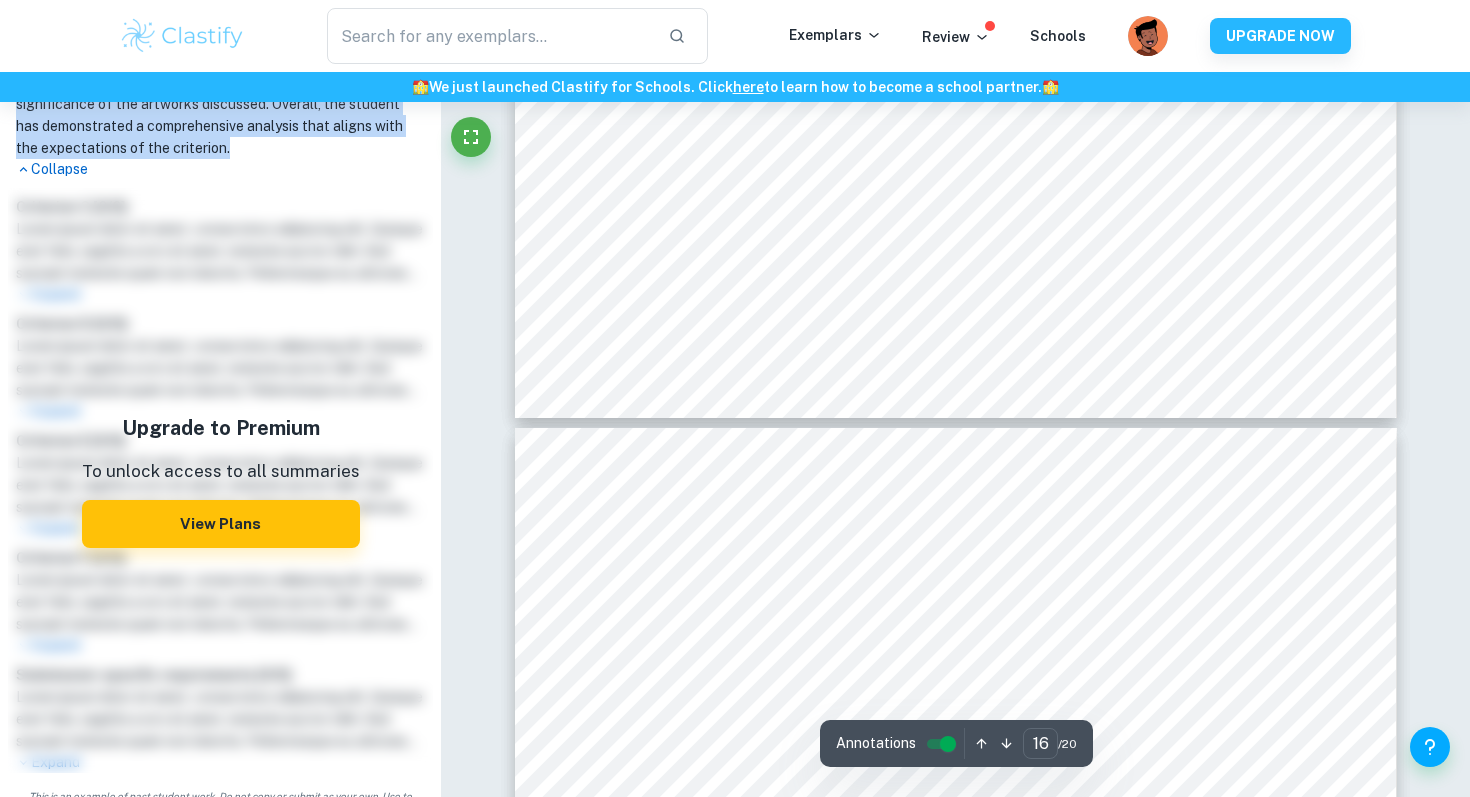 type on "17" 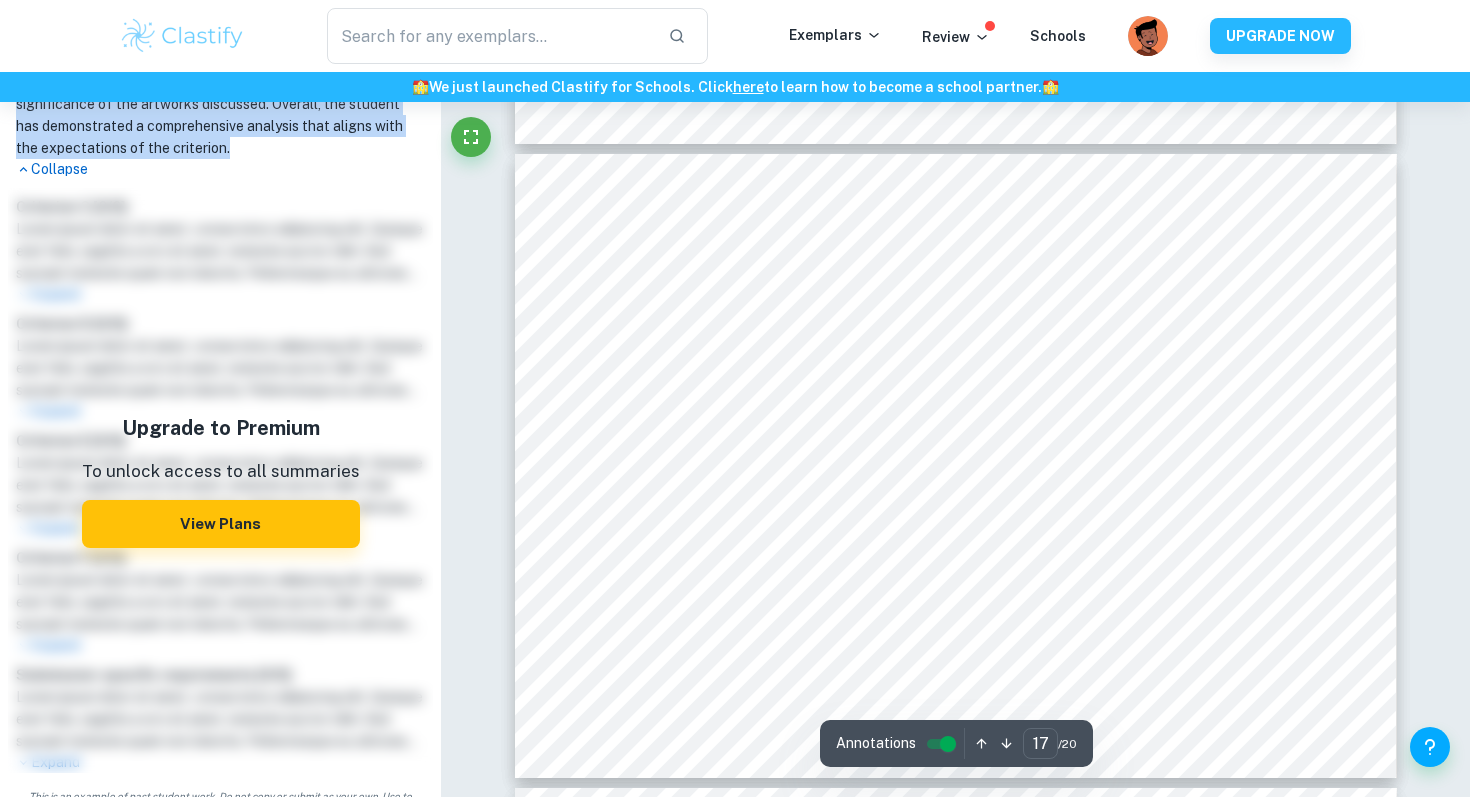 scroll, scrollTop: 10950, scrollLeft: 0, axis: vertical 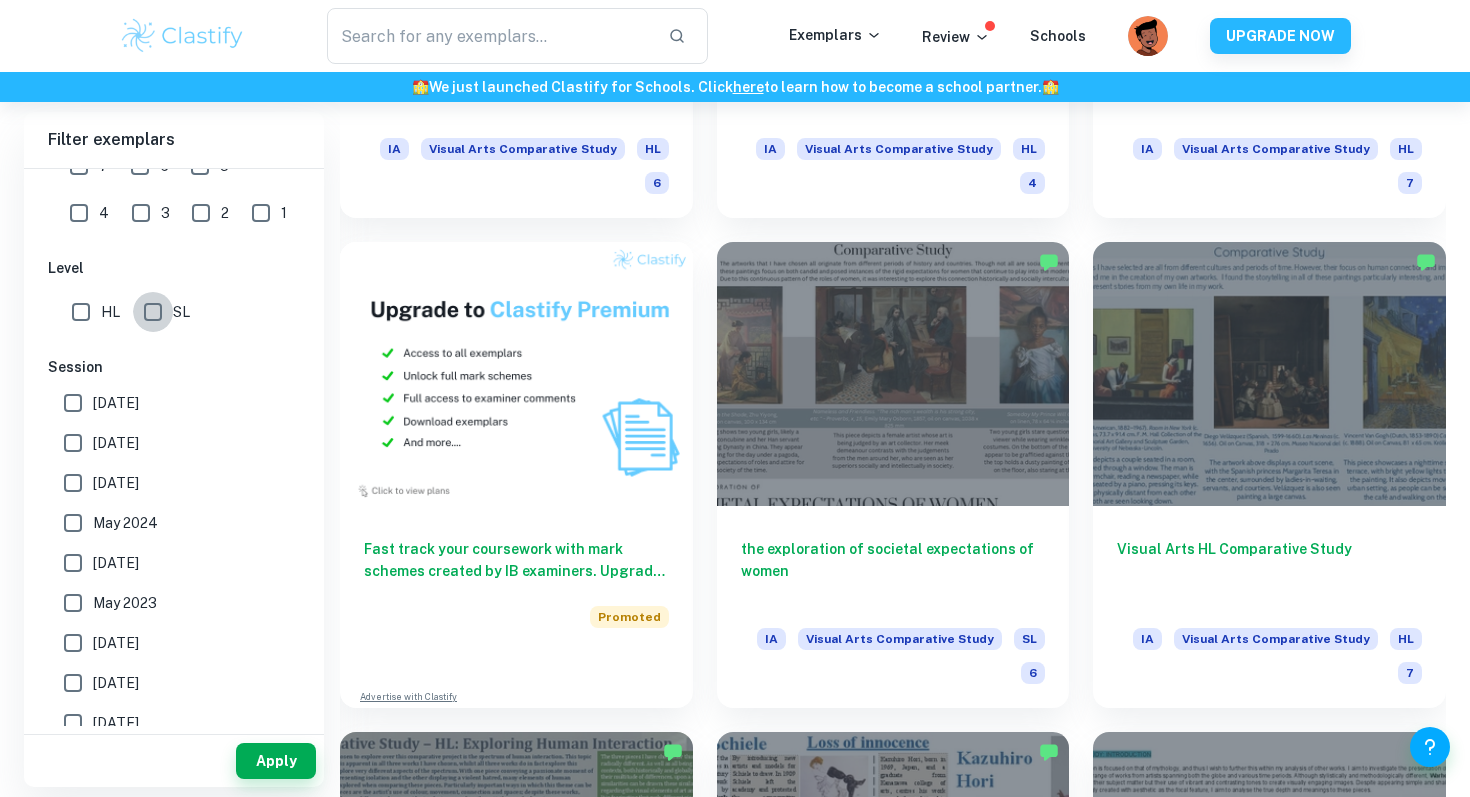 click on "SL" at bounding box center [153, 312] 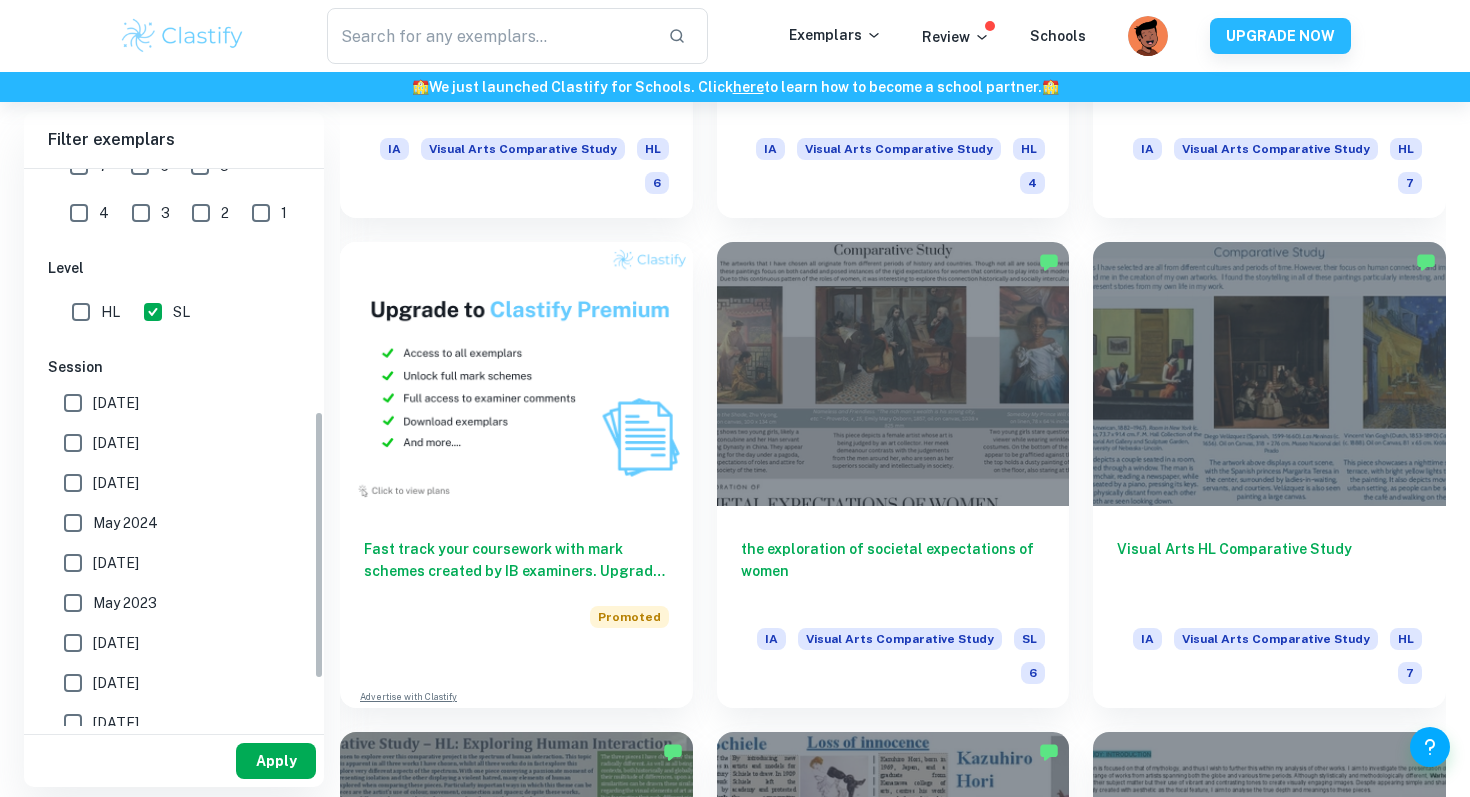 click on "Apply" at bounding box center (276, 761) 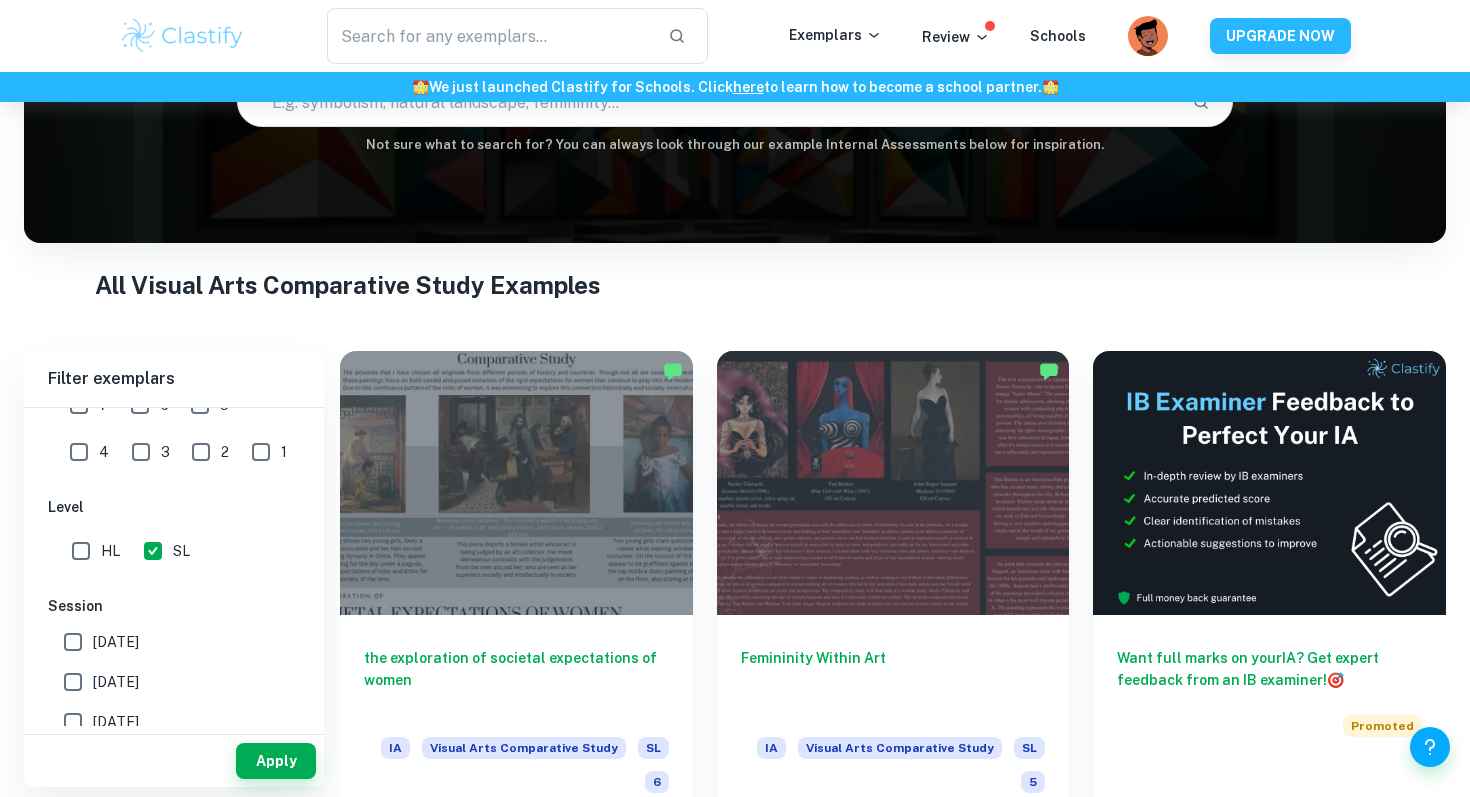scroll, scrollTop: 227, scrollLeft: 0, axis: vertical 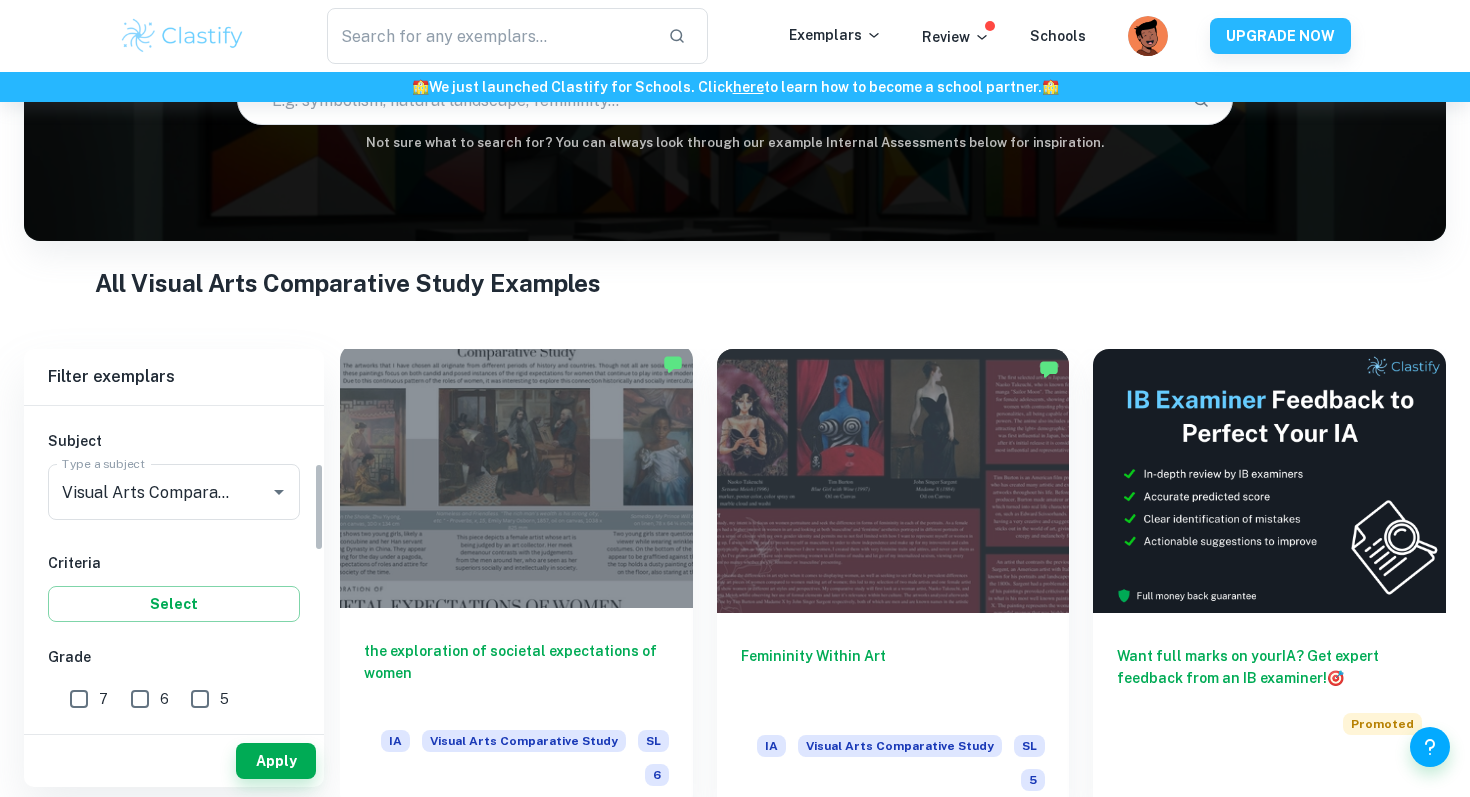 click on "the exploration of societal expectations of women IA Visual Arts Comparative Study SL 6" at bounding box center [516, 709] 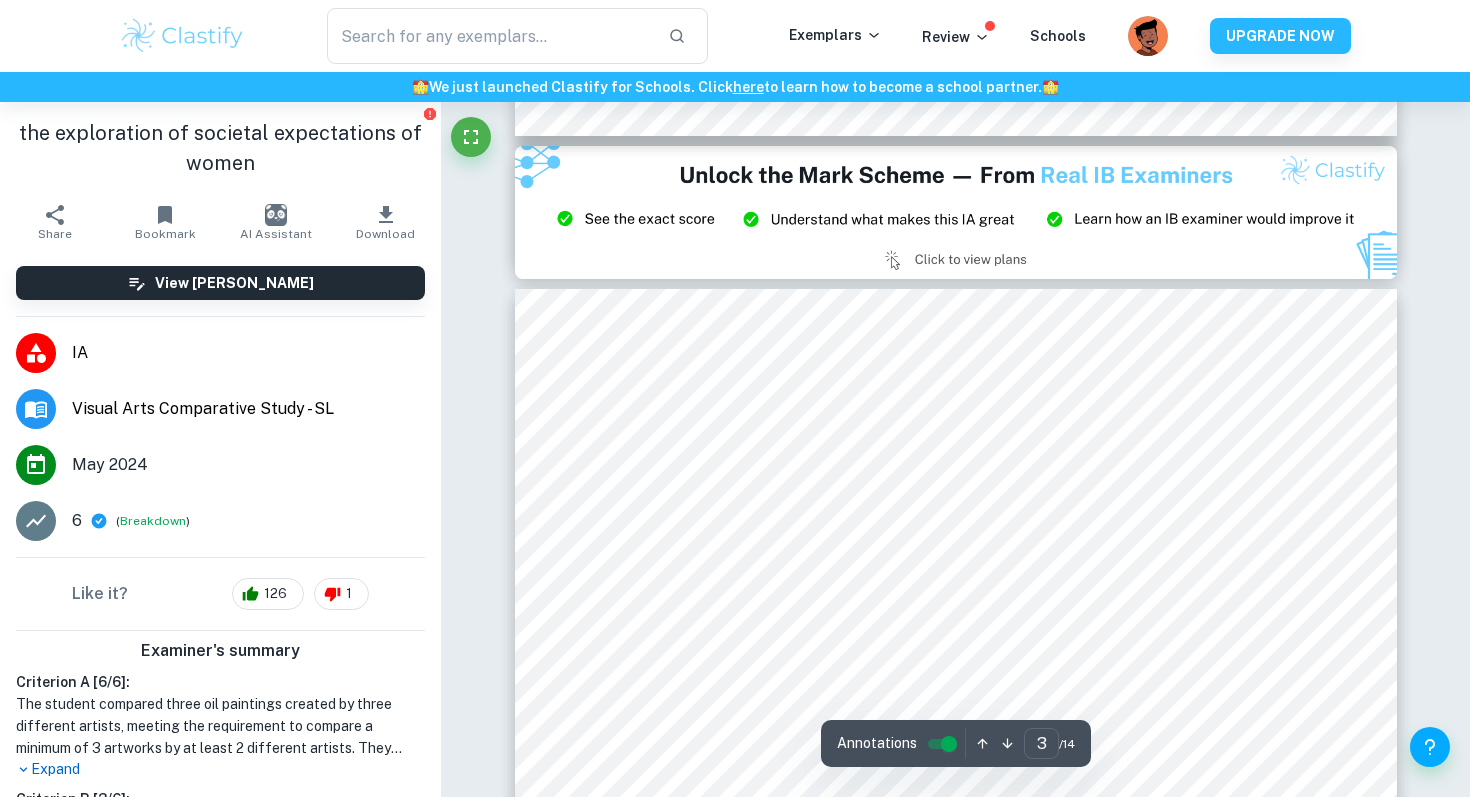 scroll, scrollTop: 1317, scrollLeft: 0, axis: vertical 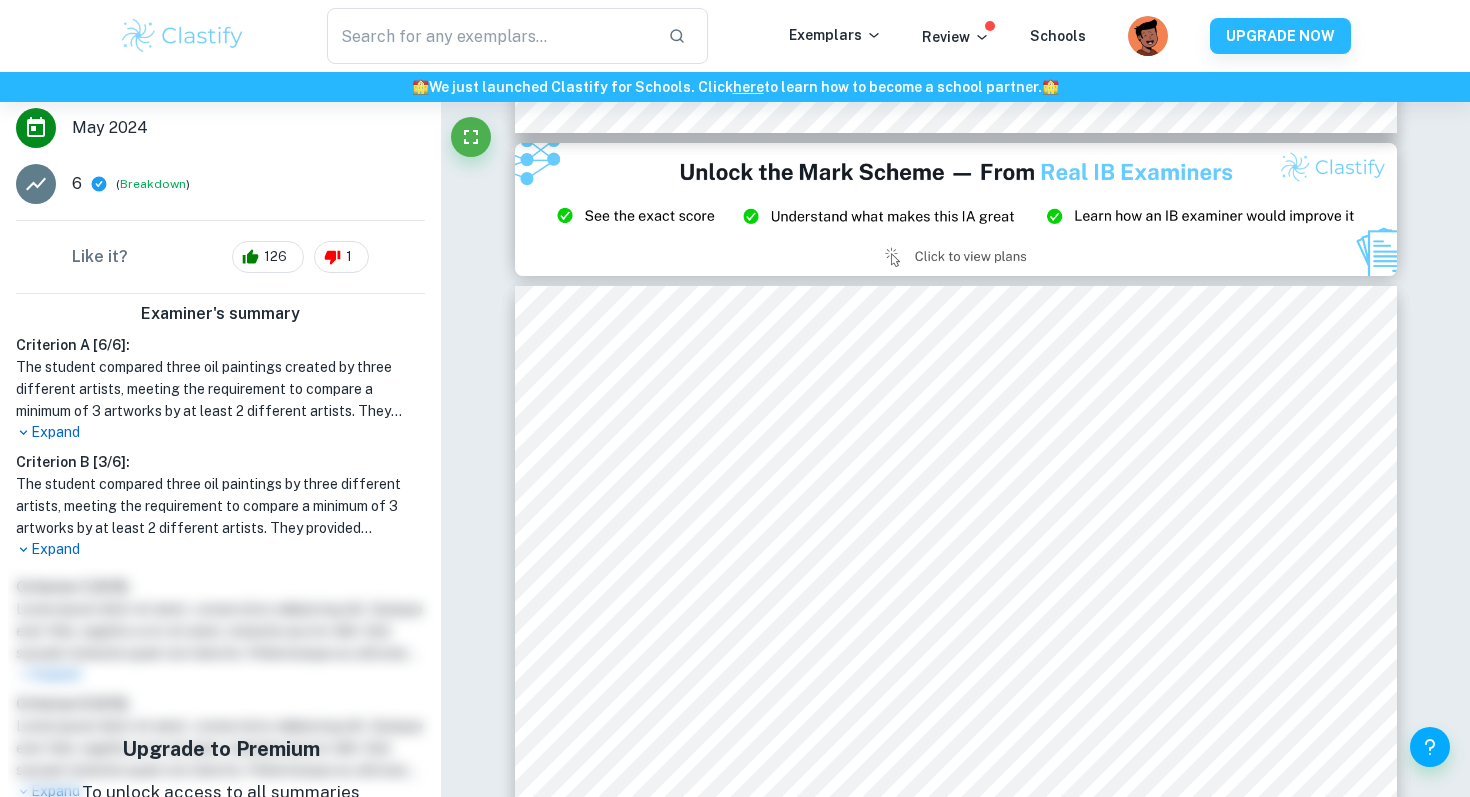 click on "Expand" at bounding box center [220, 432] 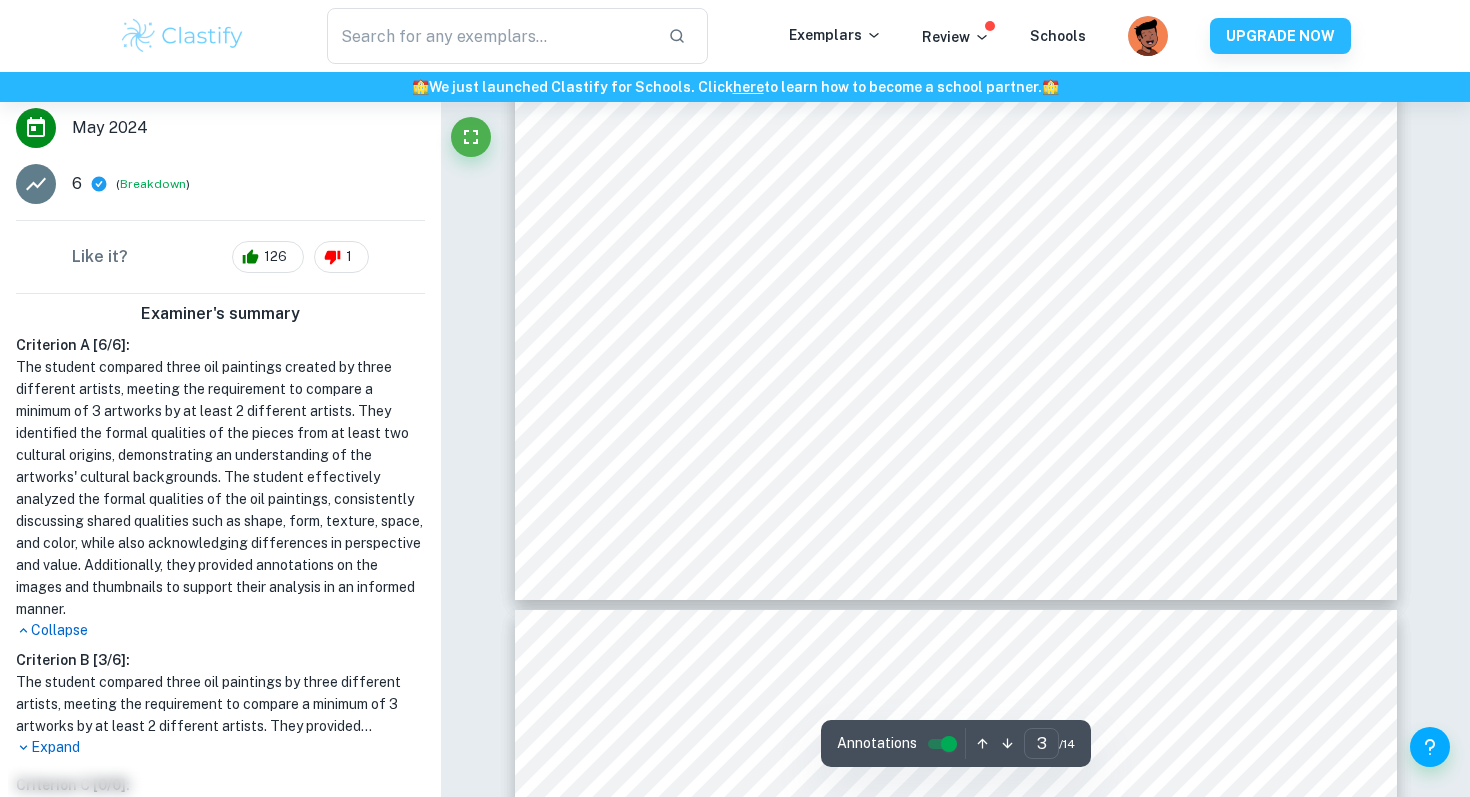 scroll, scrollTop: 1536, scrollLeft: 0, axis: vertical 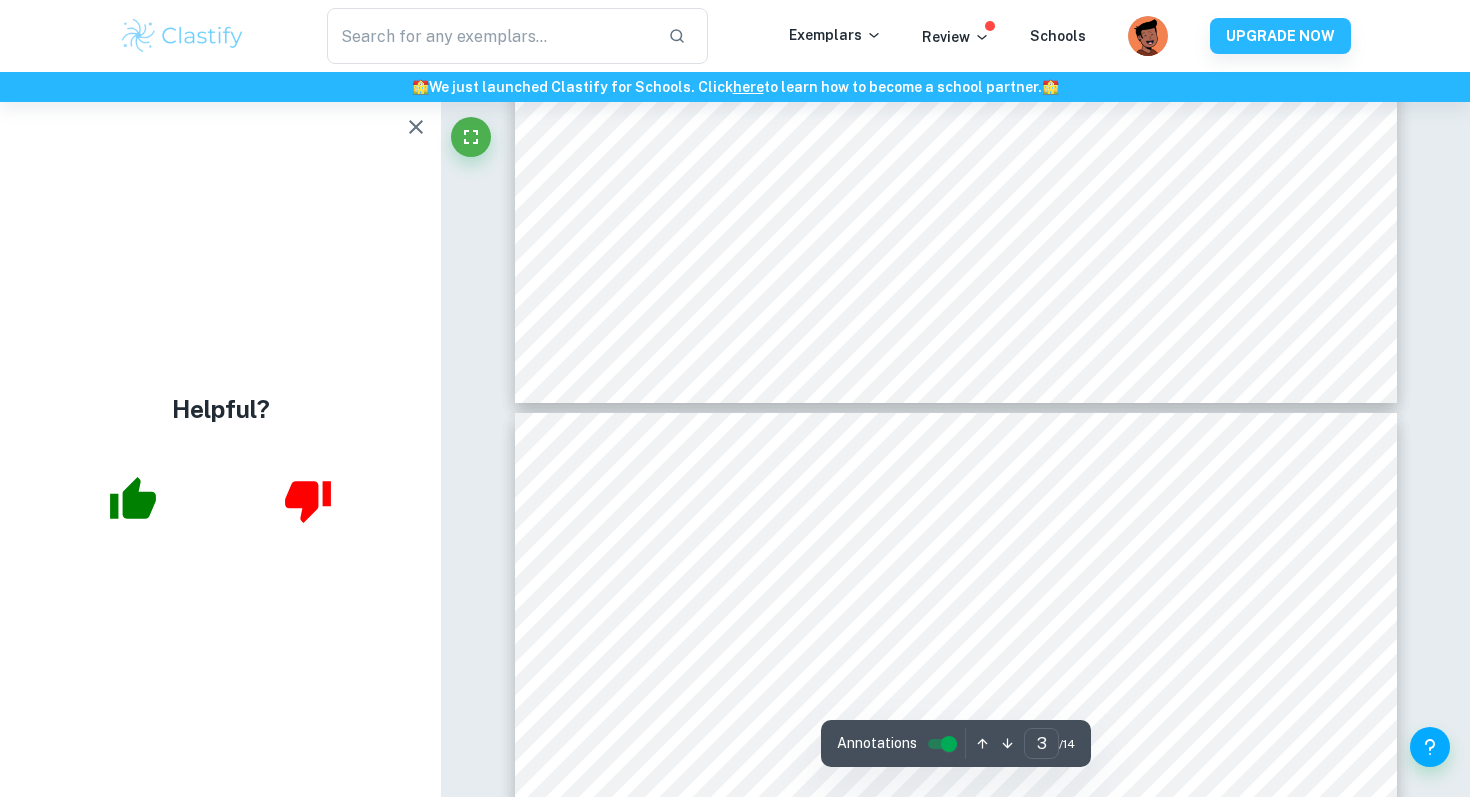 type on "4" 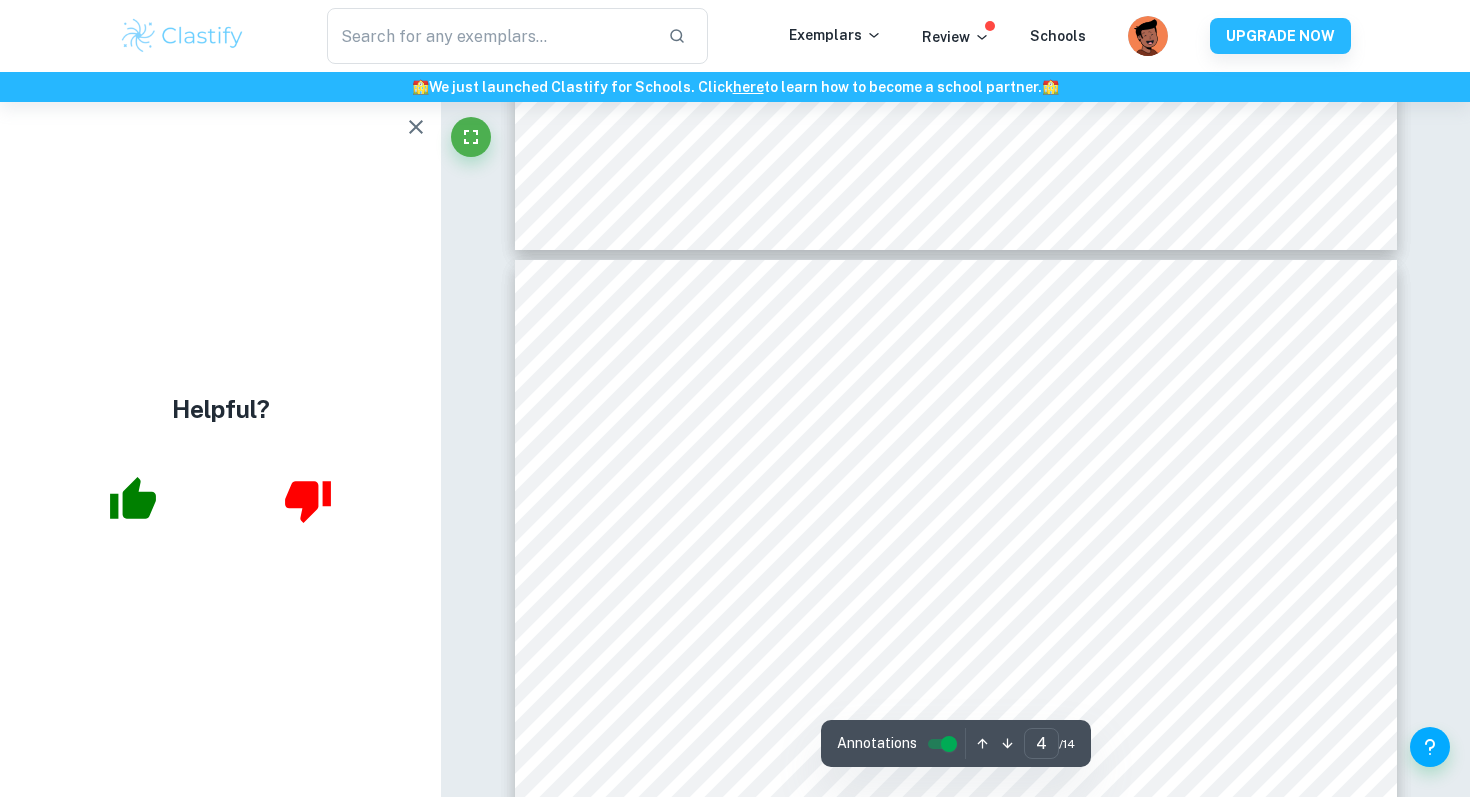 scroll, scrollTop: 1944, scrollLeft: 0, axis: vertical 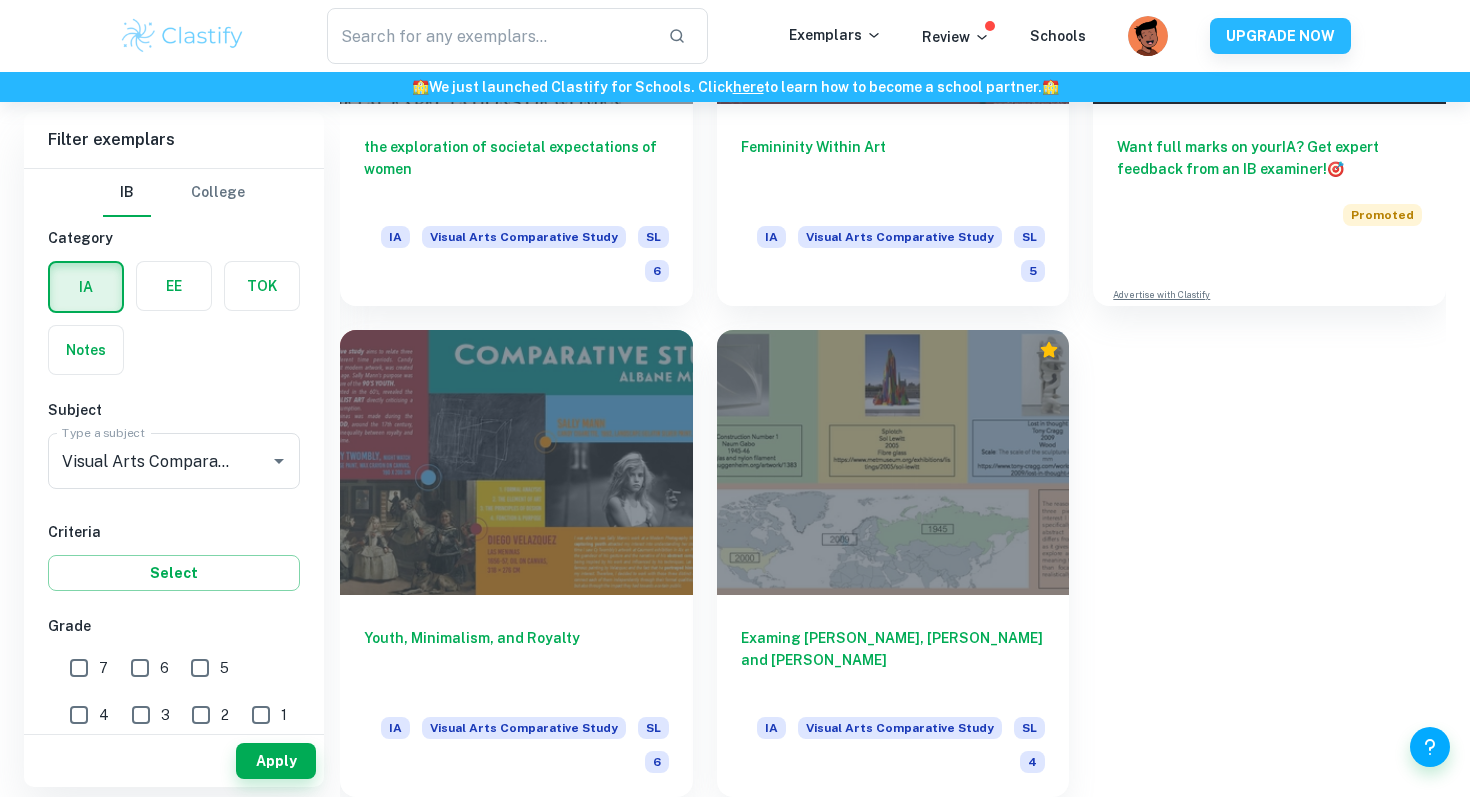 click on "3" at bounding box center [141, 715] 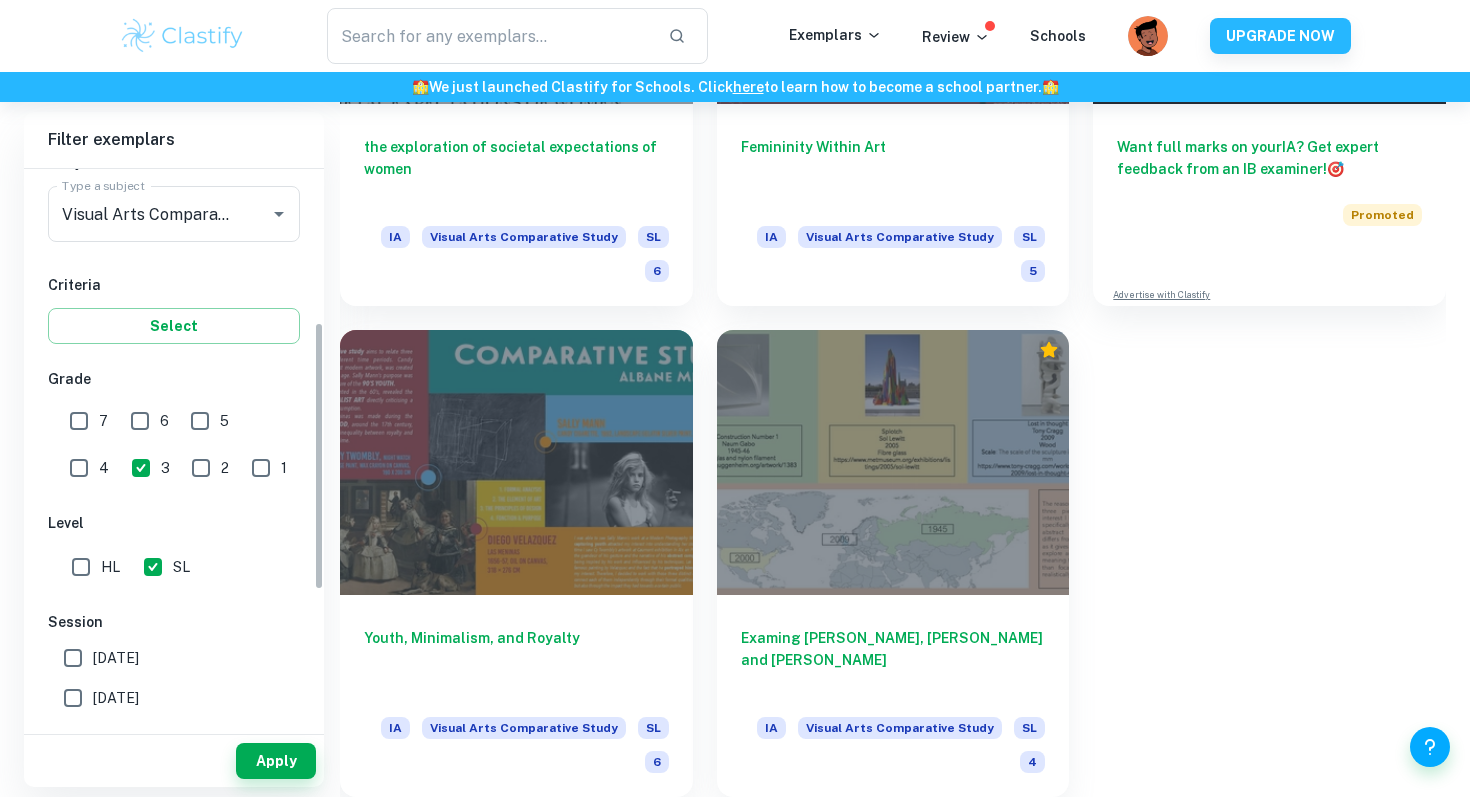 scroll, scrollTop: 429, scrollLeft: 0, axis: vertical 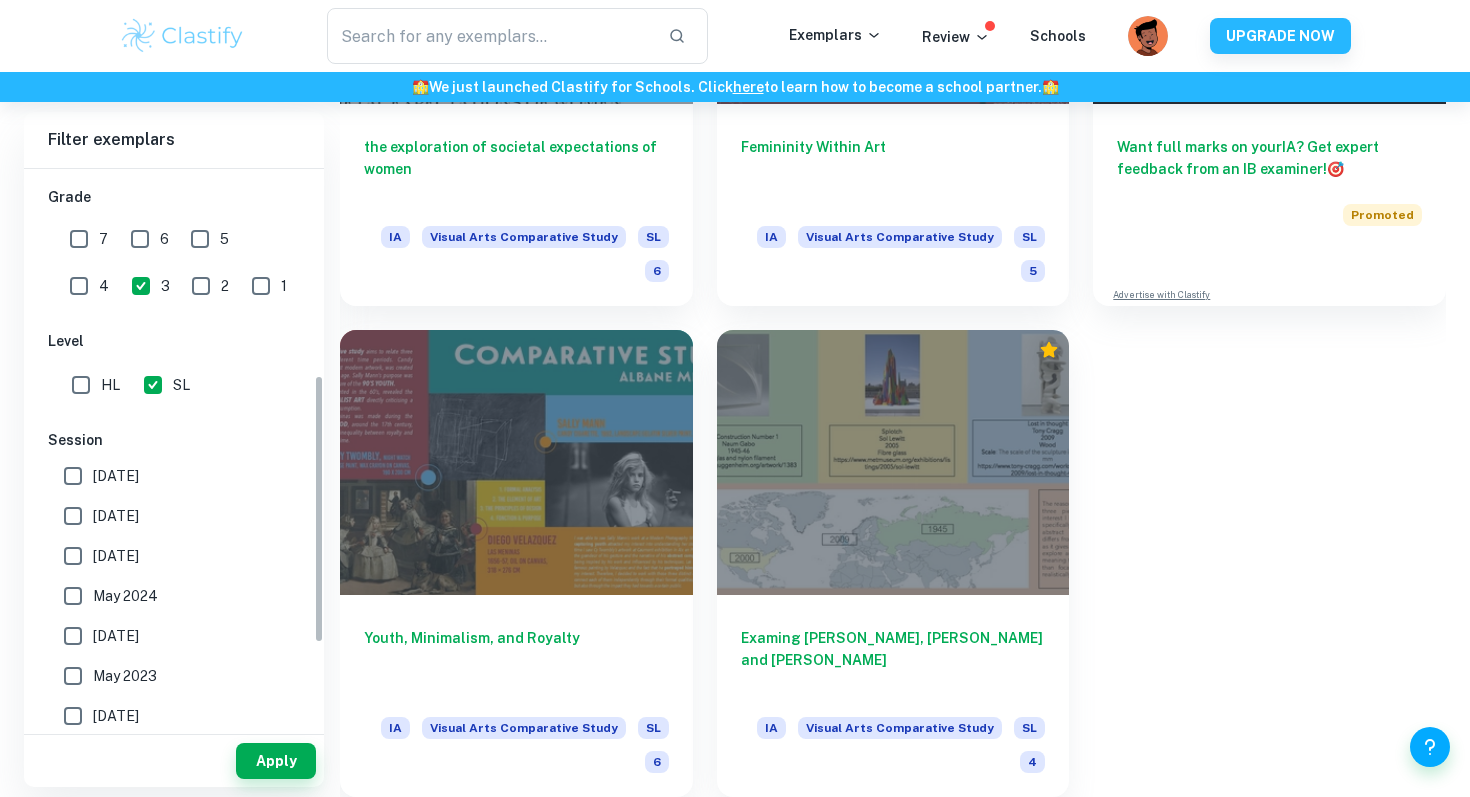 click on "HL" at bounding box center [81, 385] 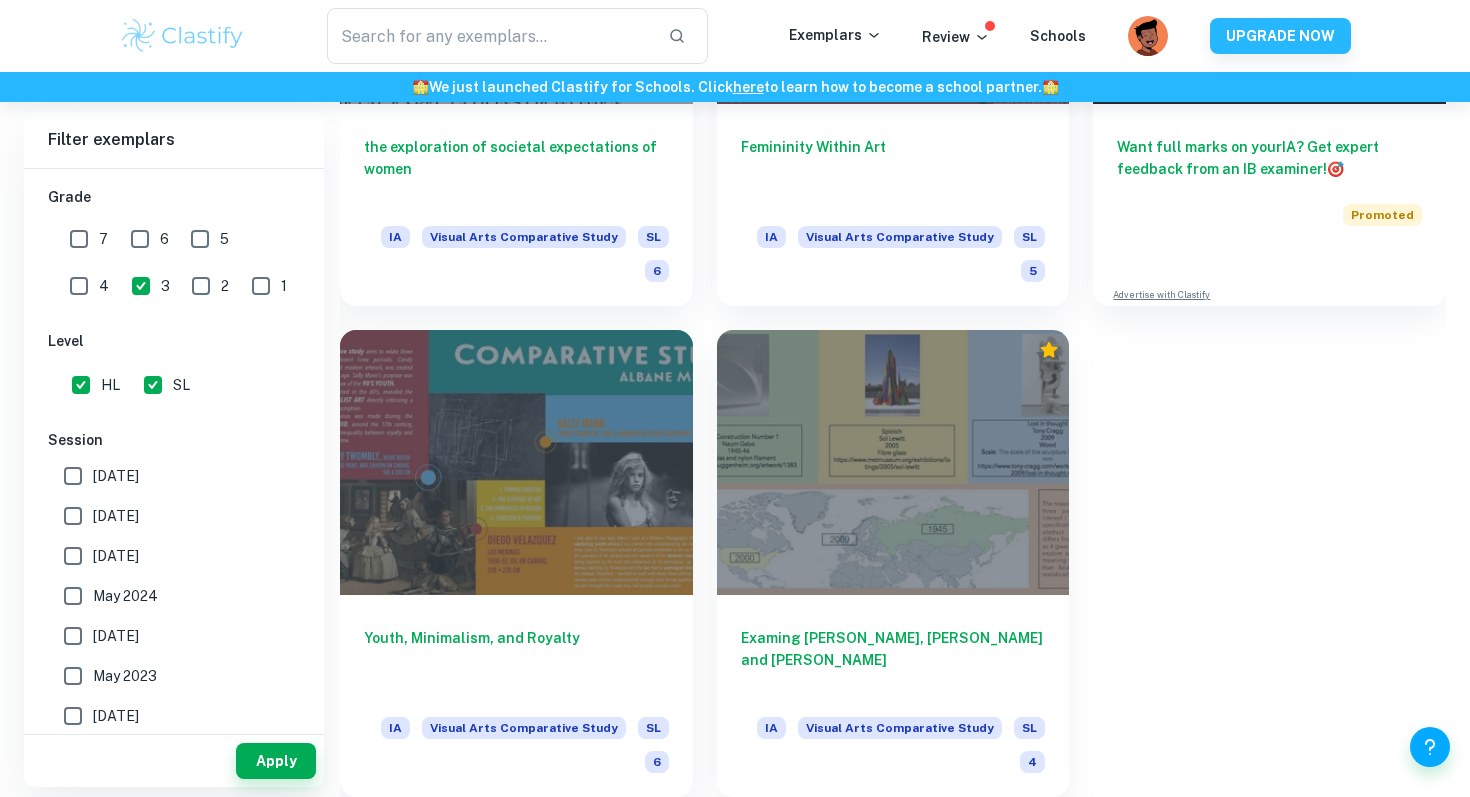 click on "3" at bounding box center [141, 286] 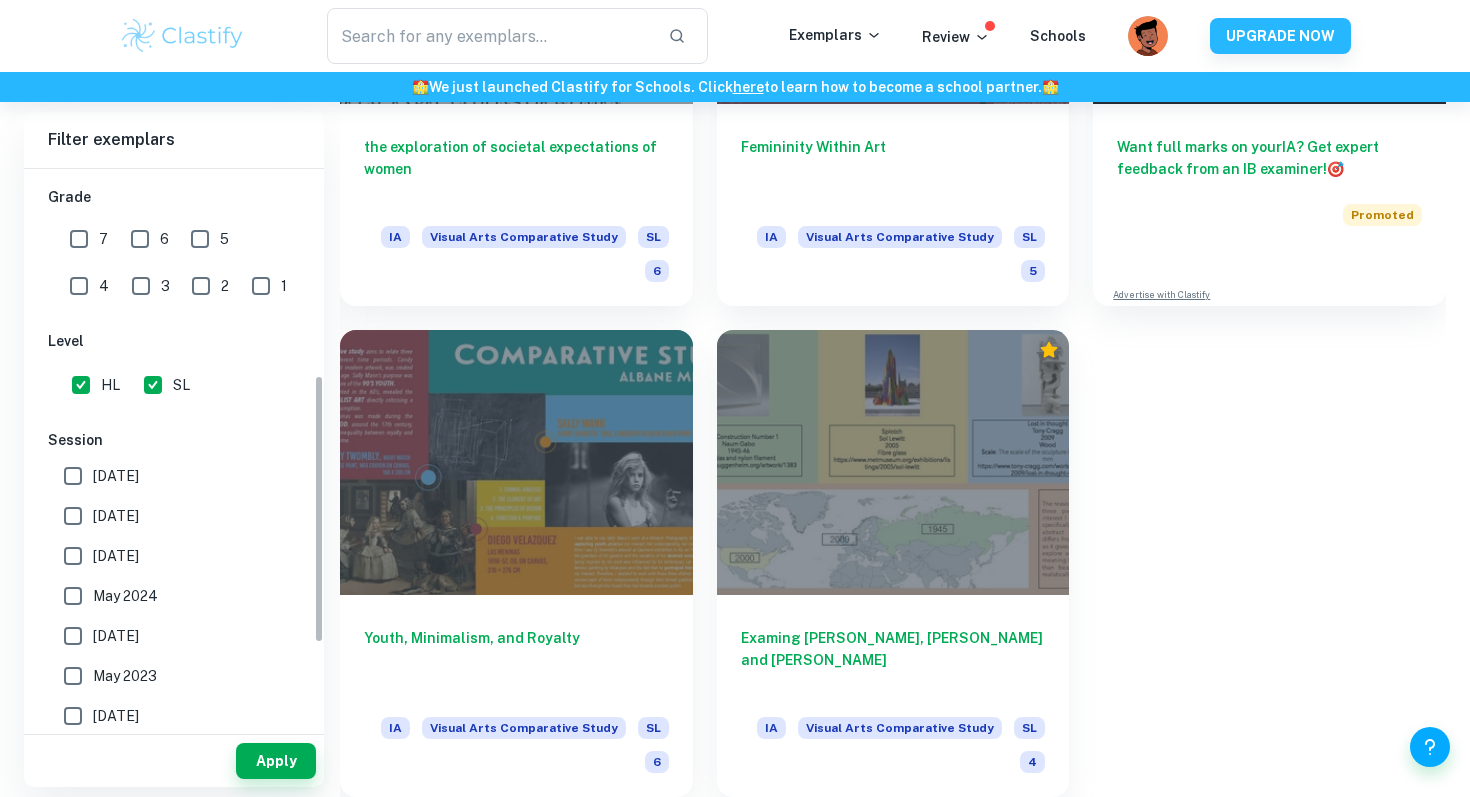click on "Apply" at bounding box center (174, 761) 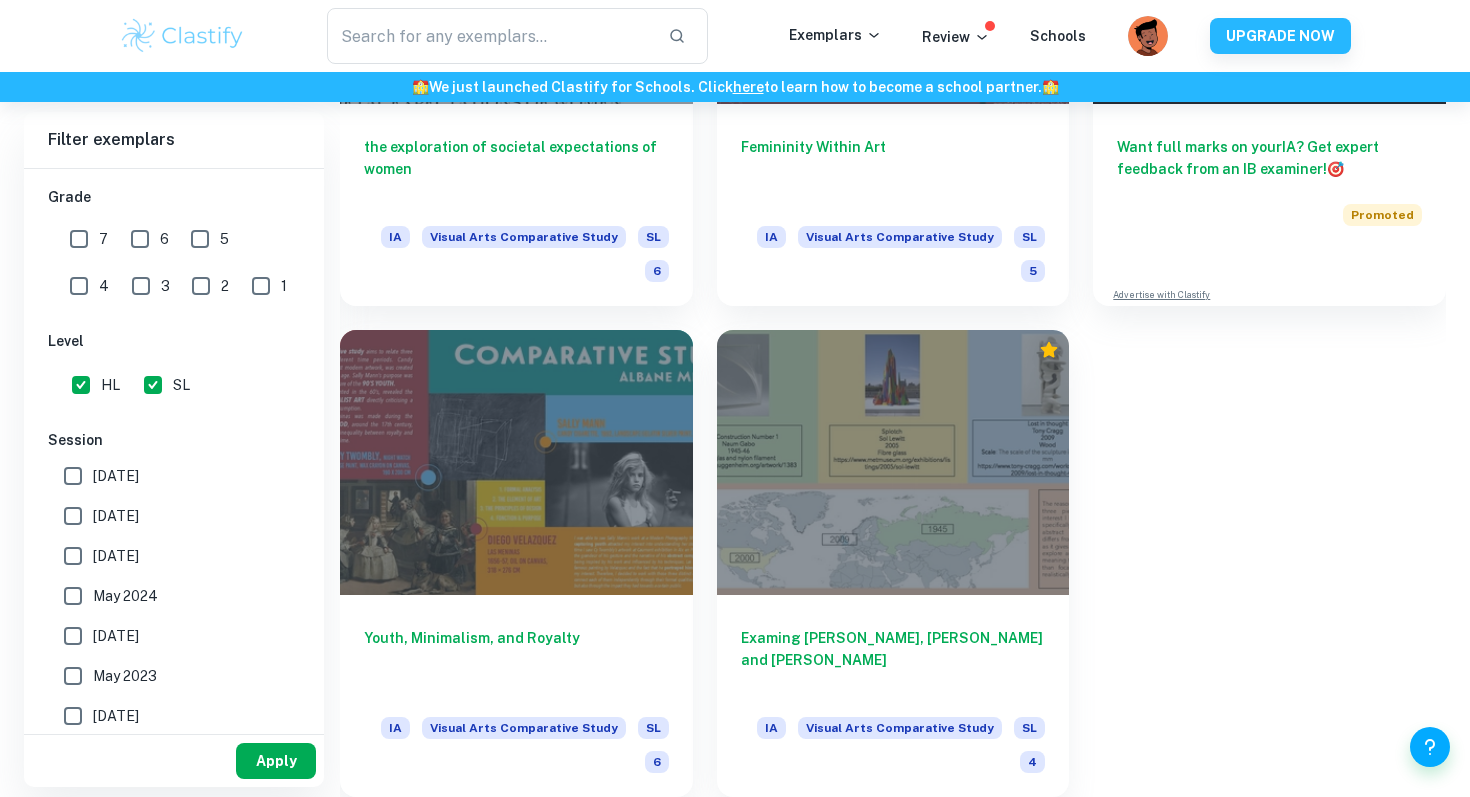 click on "Apply" at bounding box center (276, 761) 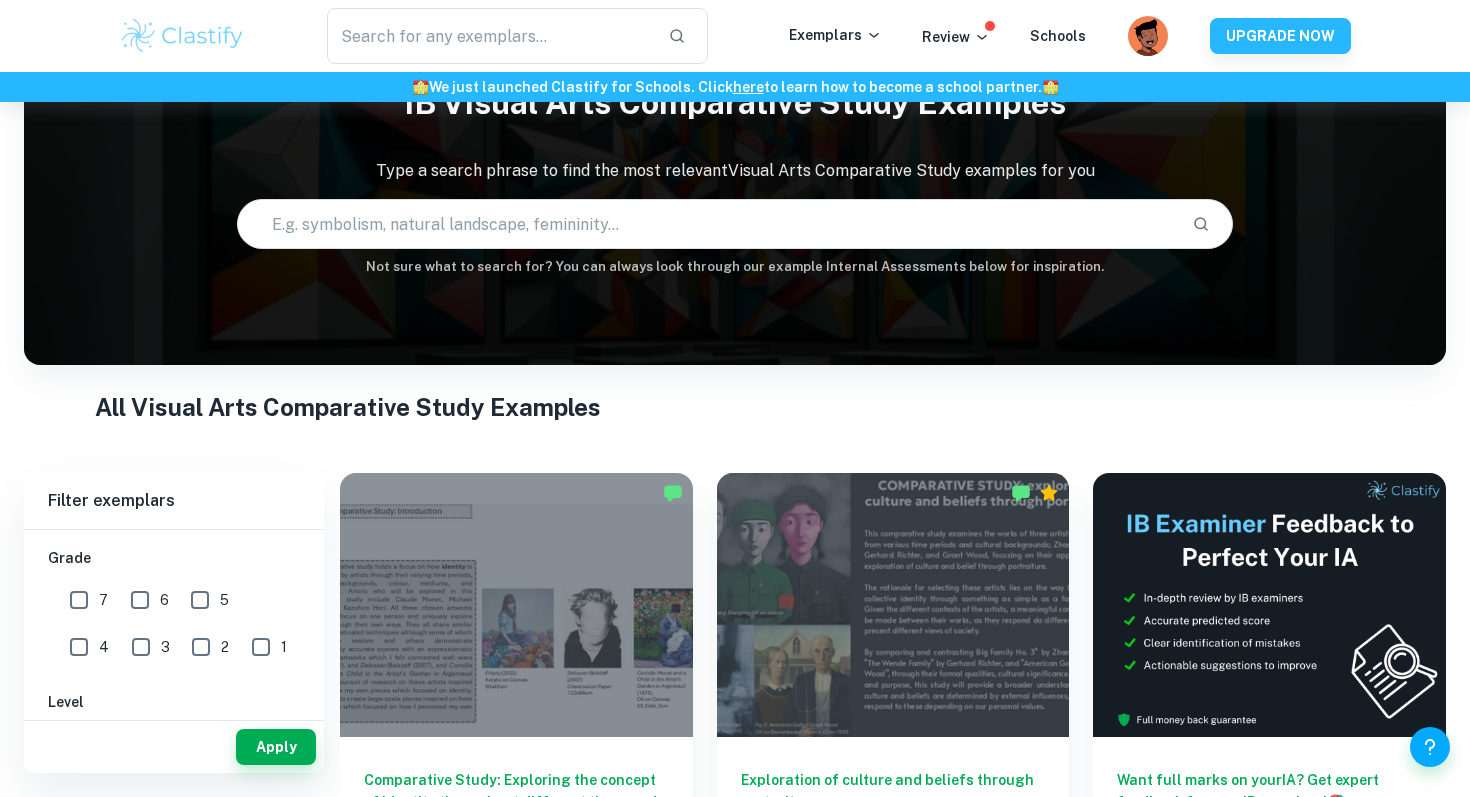 scroll, scrollTop: 335, scrollLeft: 0, axis: vertical 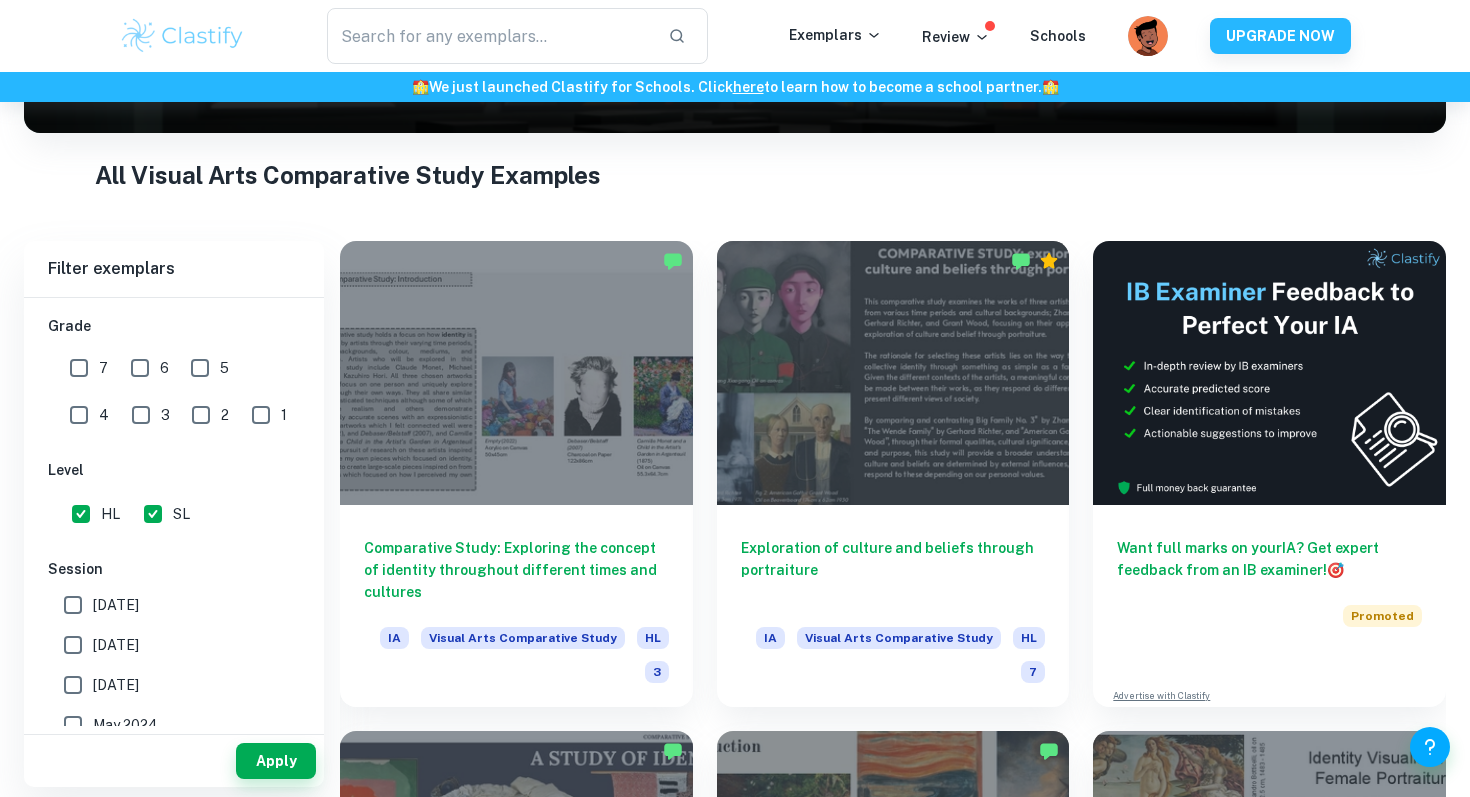 click on "Comparative Study: Exploring the concept of identity throughout different times and cultures IA Visual Arts Comparative Study HL 3" at bounding box center (516, 606) 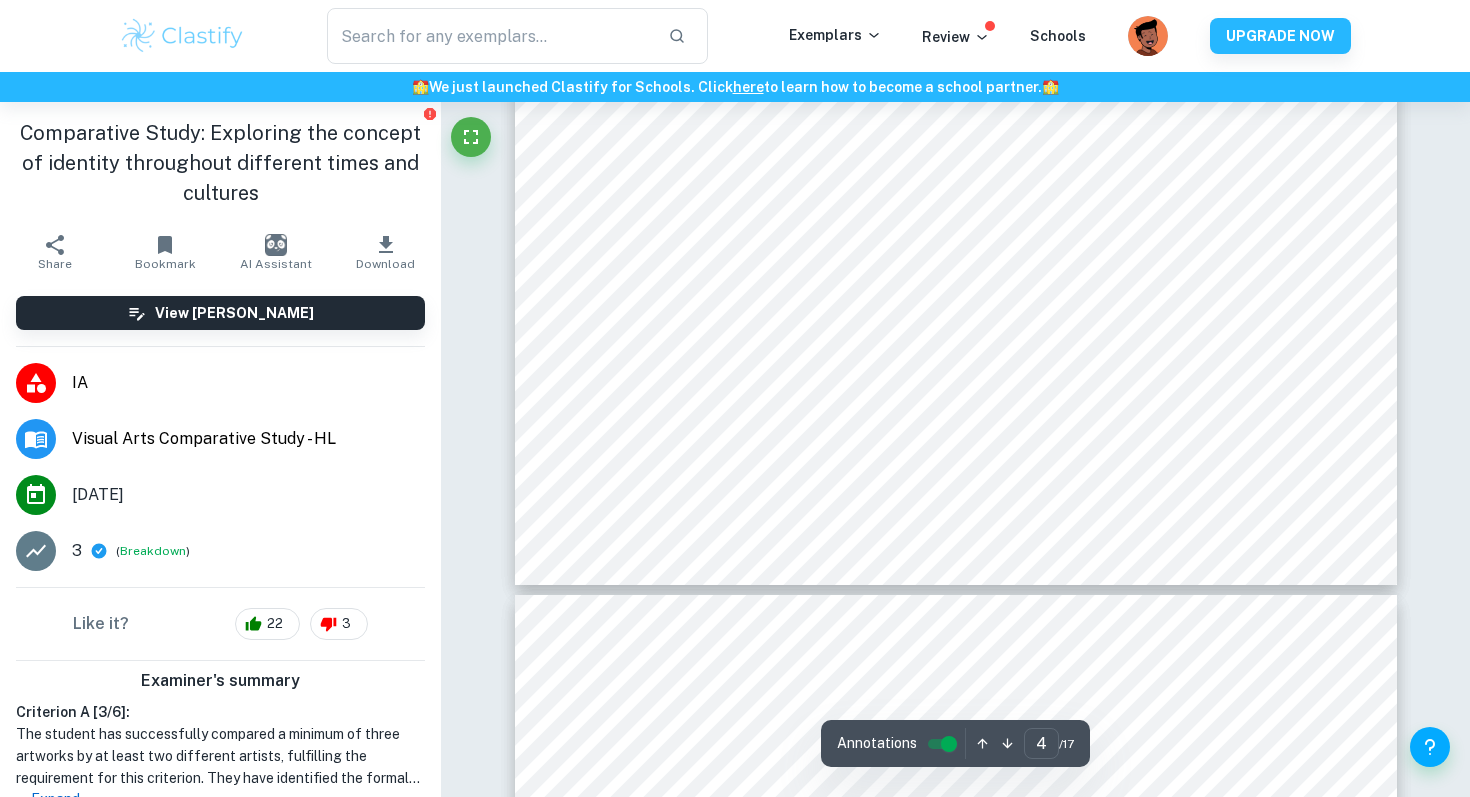 scroll, scrollTop: 1972, scrollLeft: 0, axis: vertical 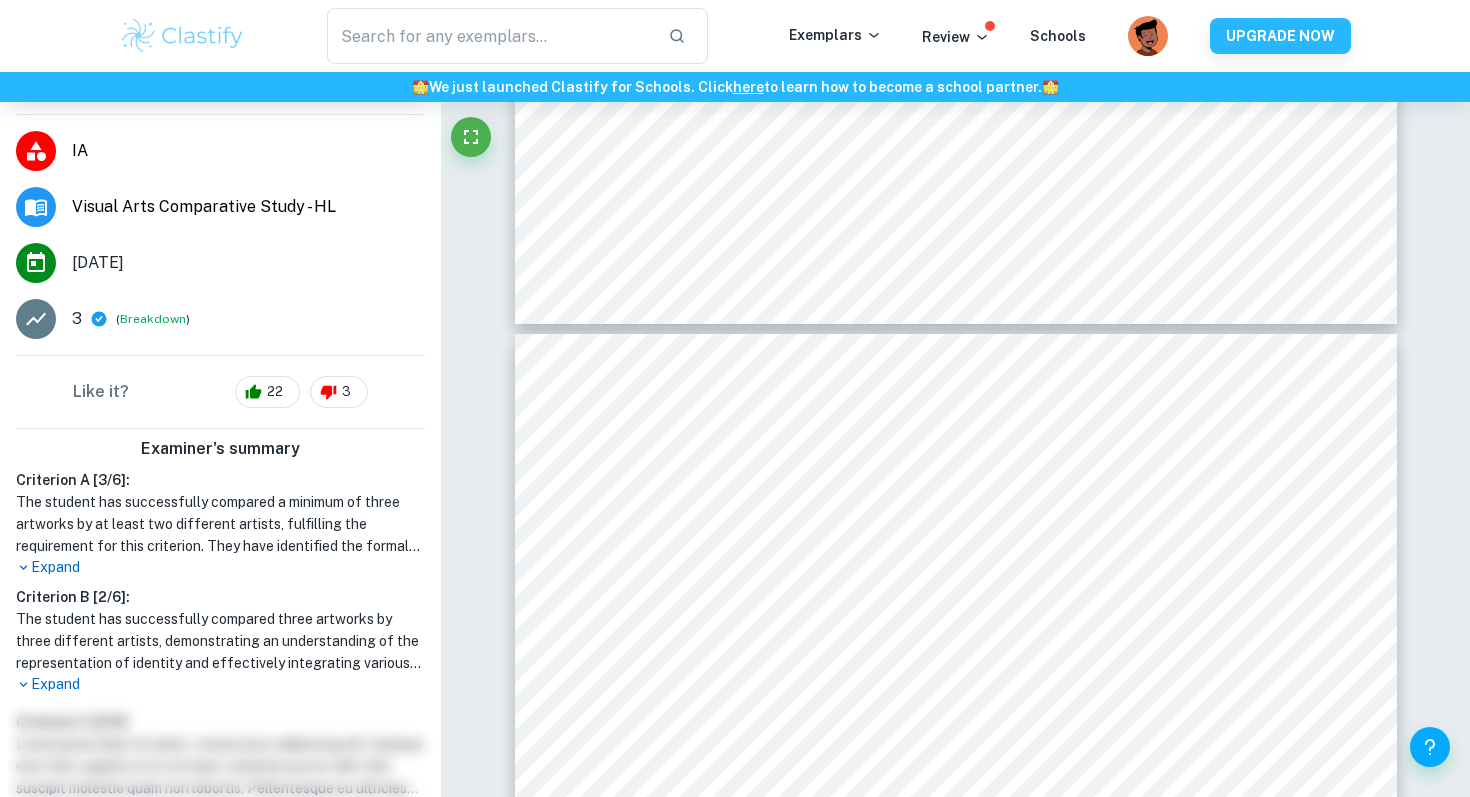 click on "Expand" at bounding box center [220, 567] 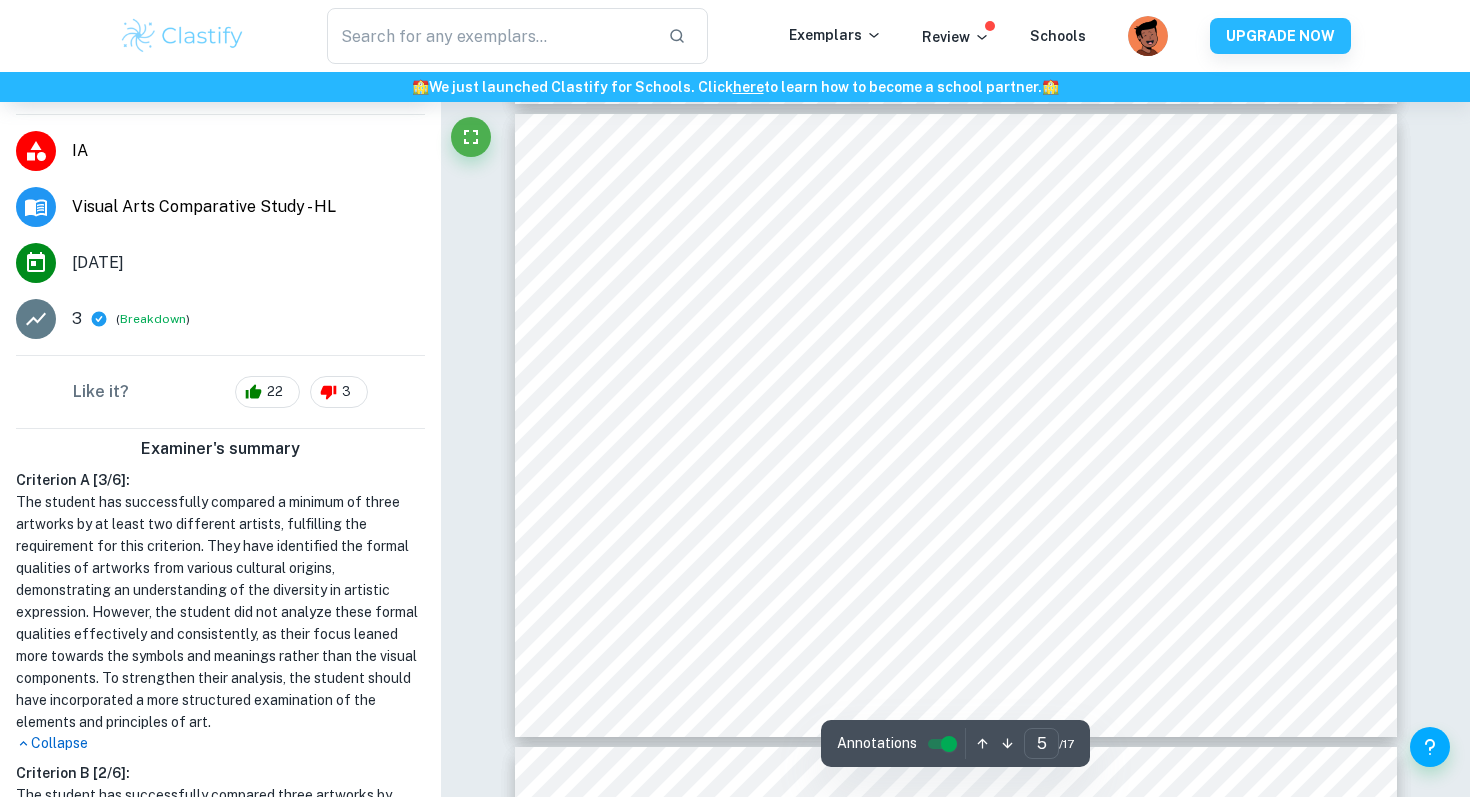 scroll, scrollTop: 2828, scrollLeft: 0, axis: vertical 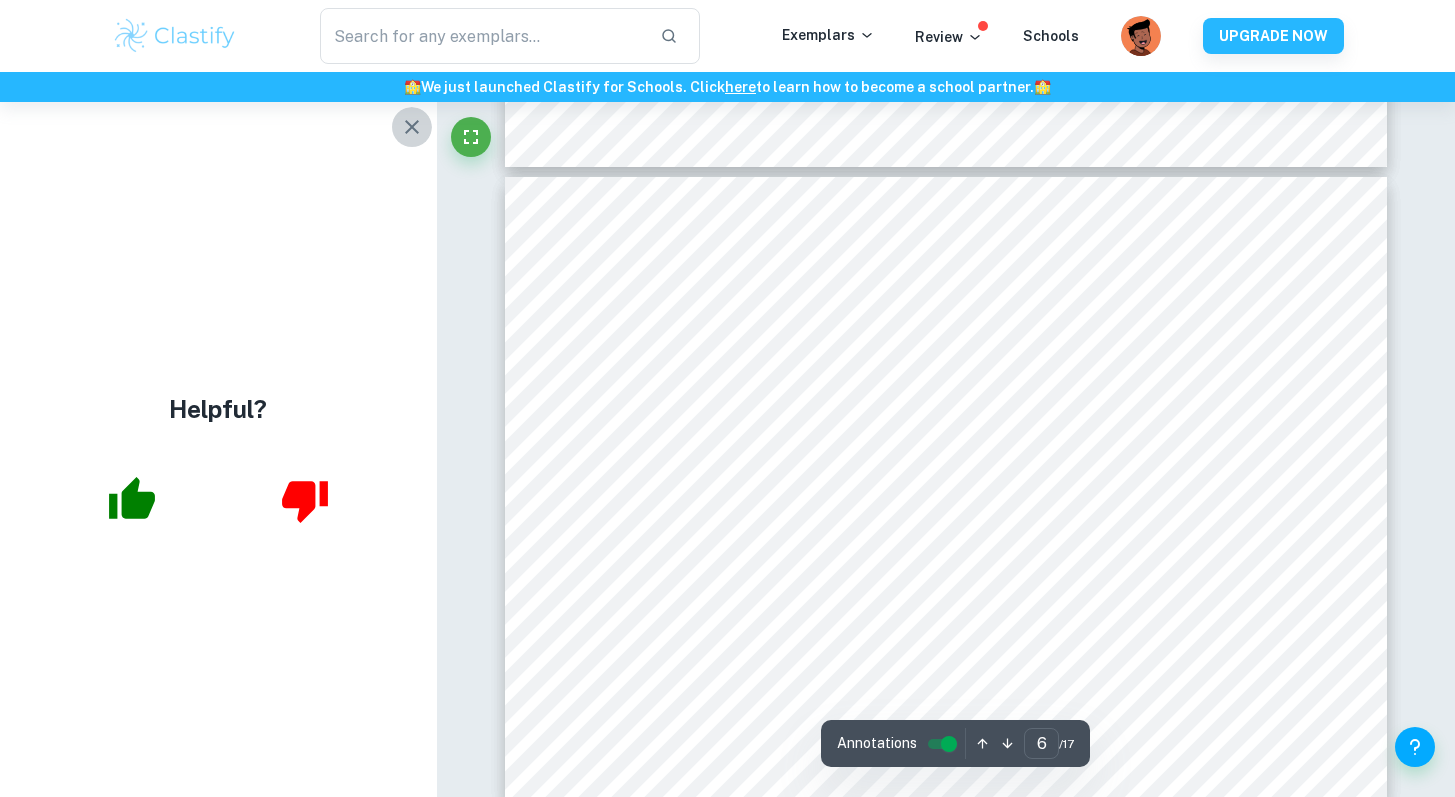 click 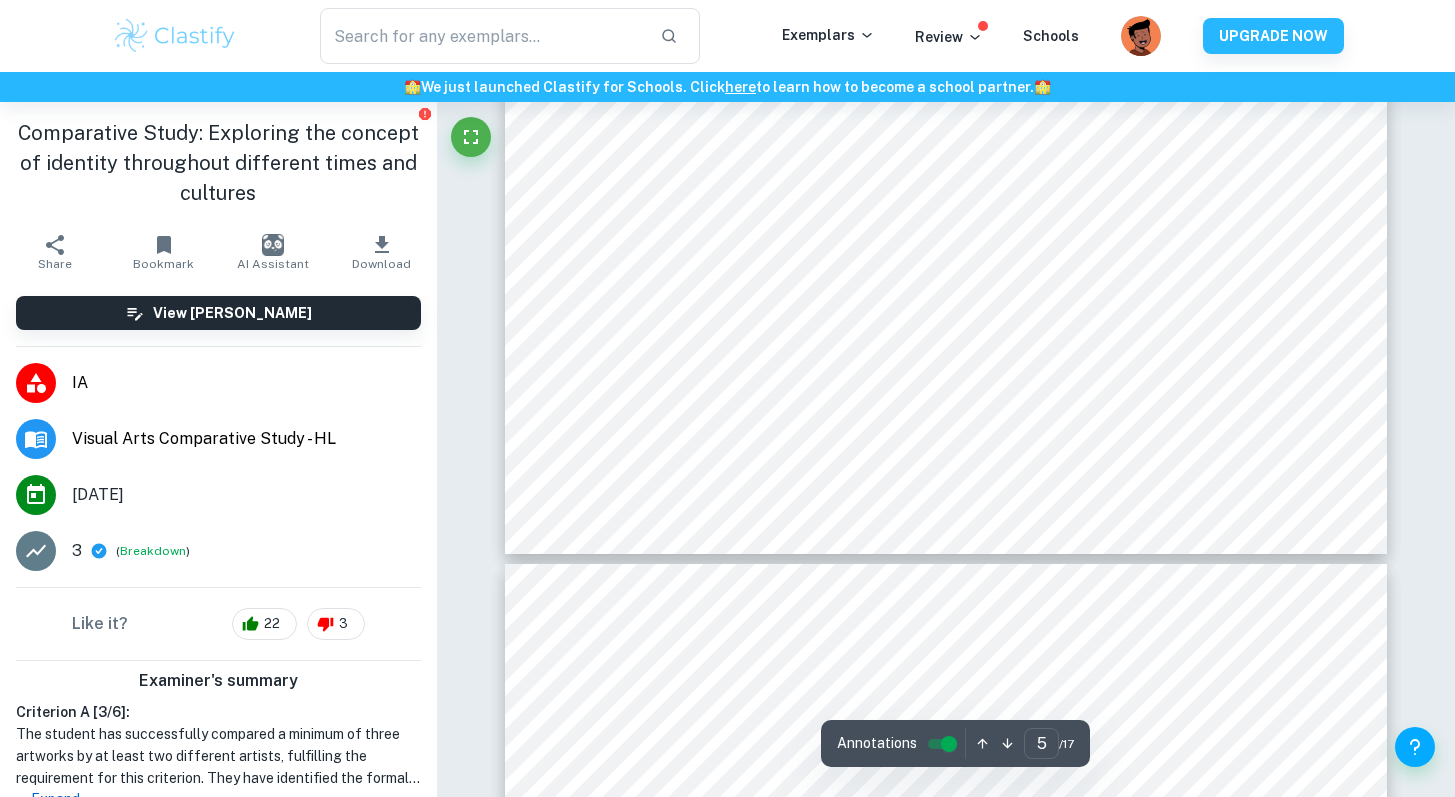 type on "4" 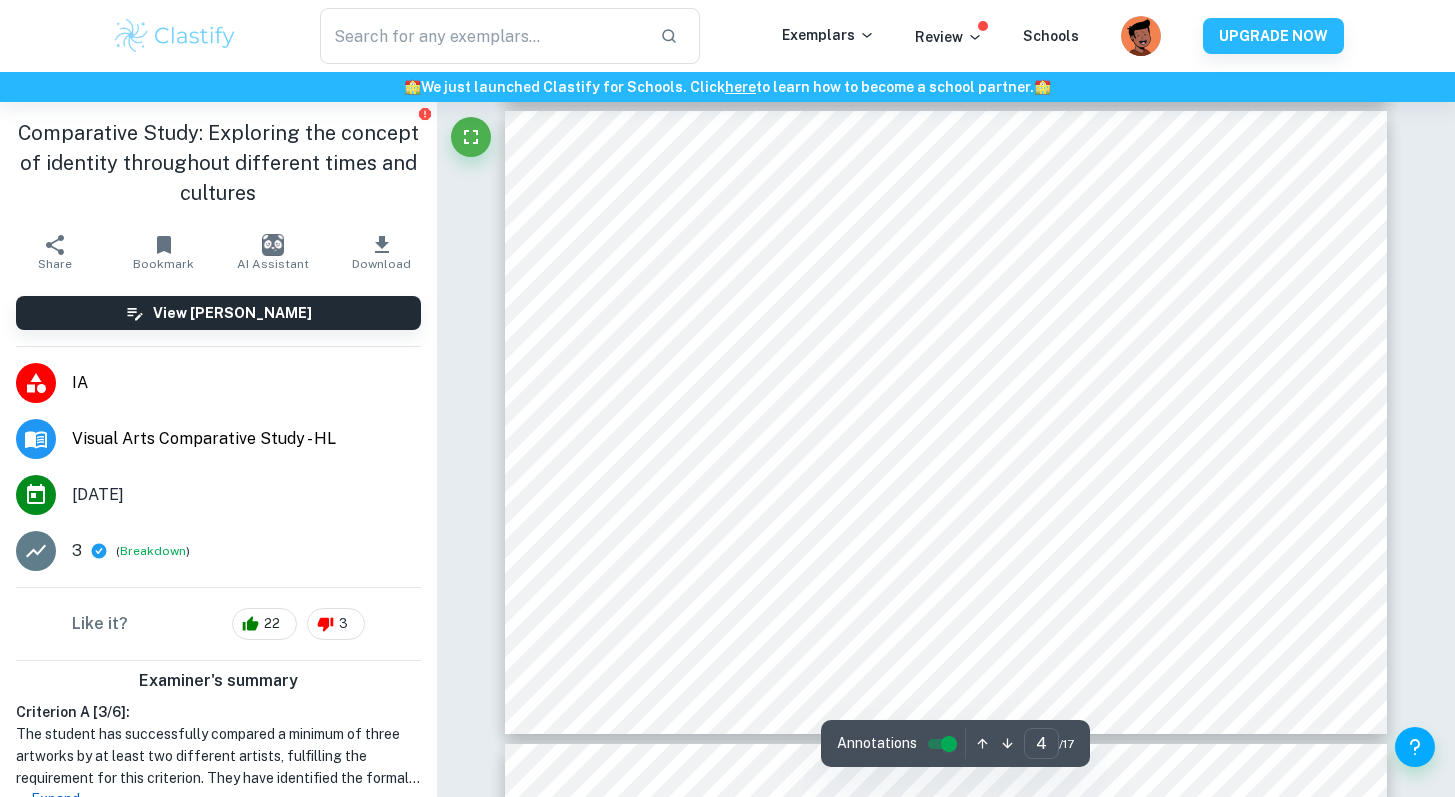 scroll, scrollTop: 2020, scrollLeft: 0, axis: vertical 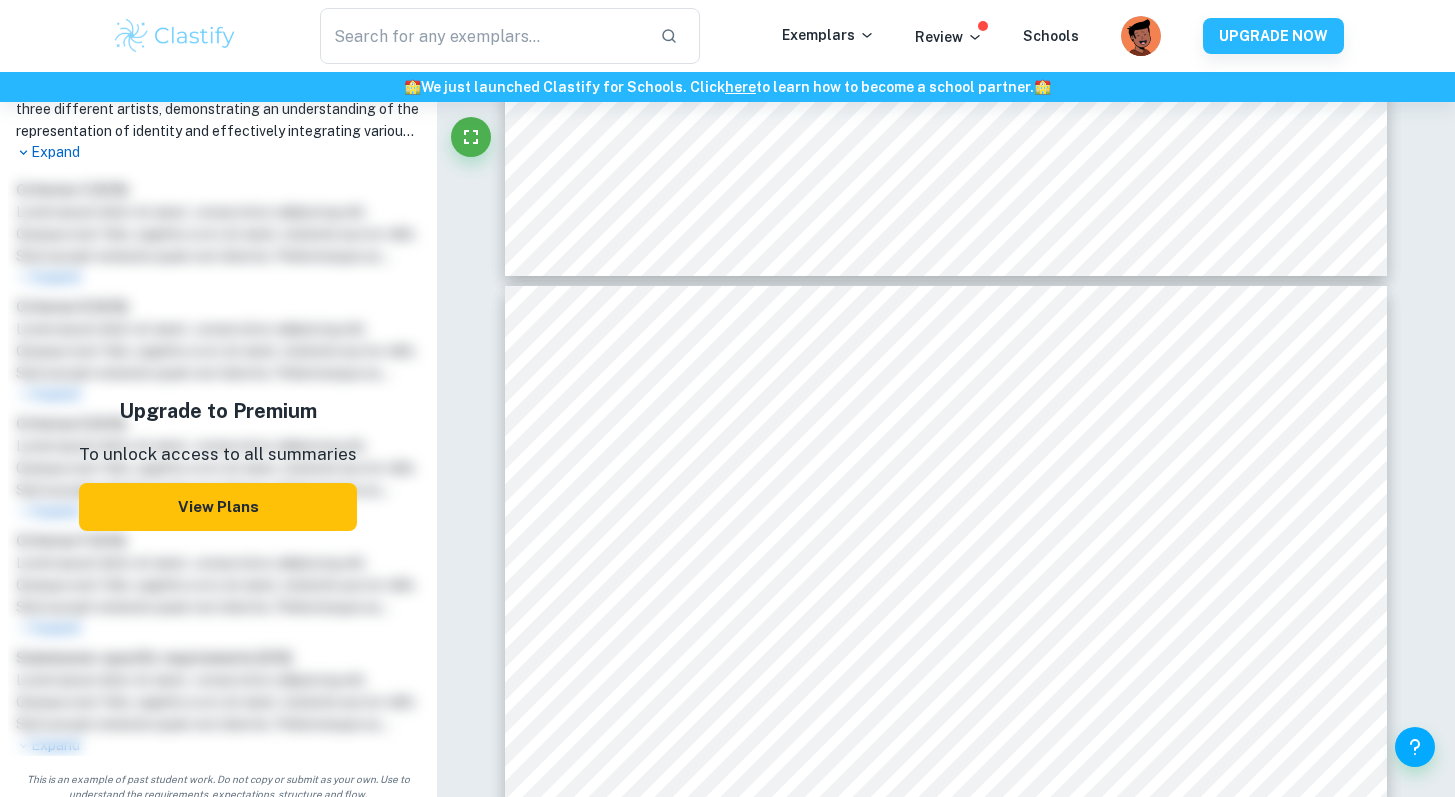 click on "View Plans" at bounding box center (218, 507) 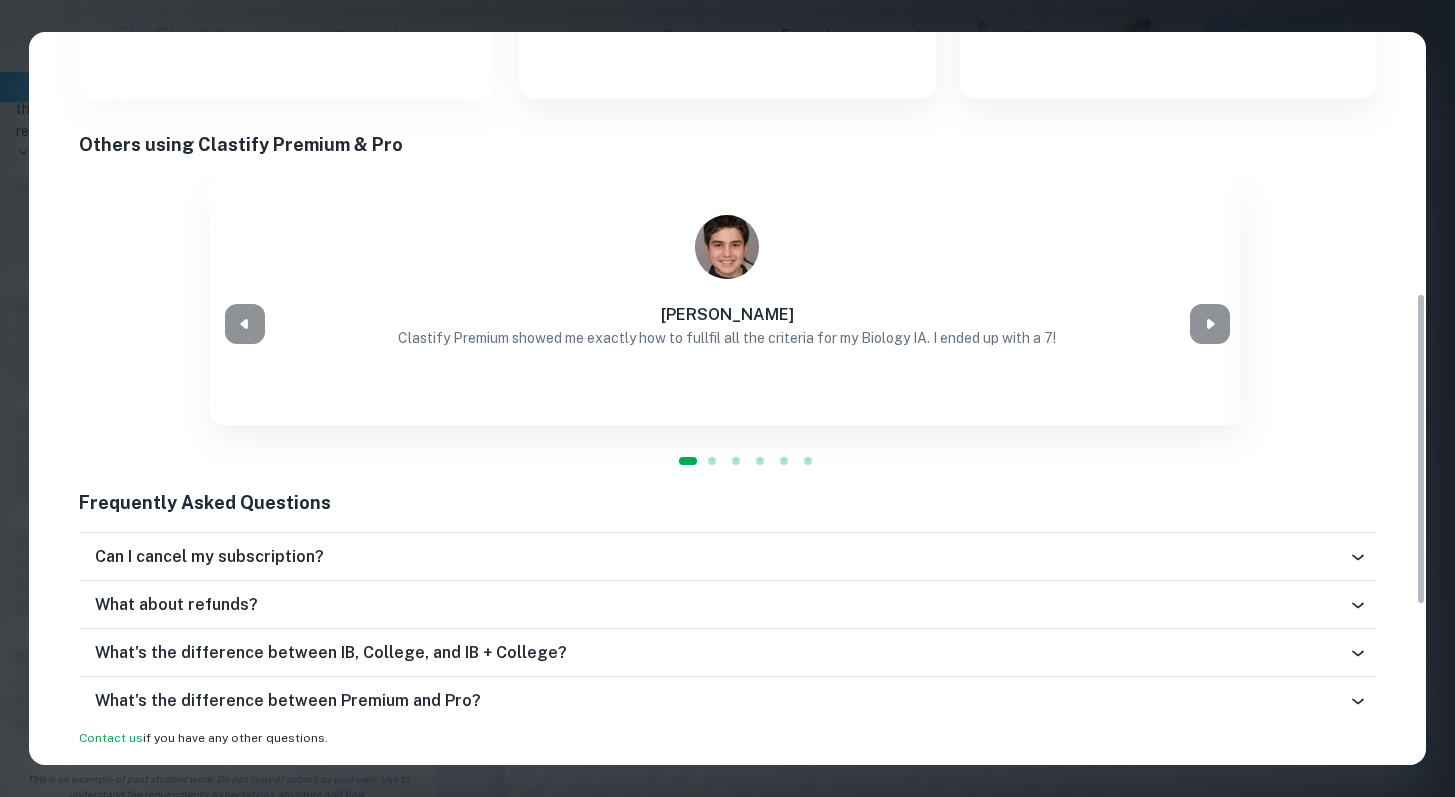 scroll, scrollTop: 0, scrollLeft: 0, axis: both 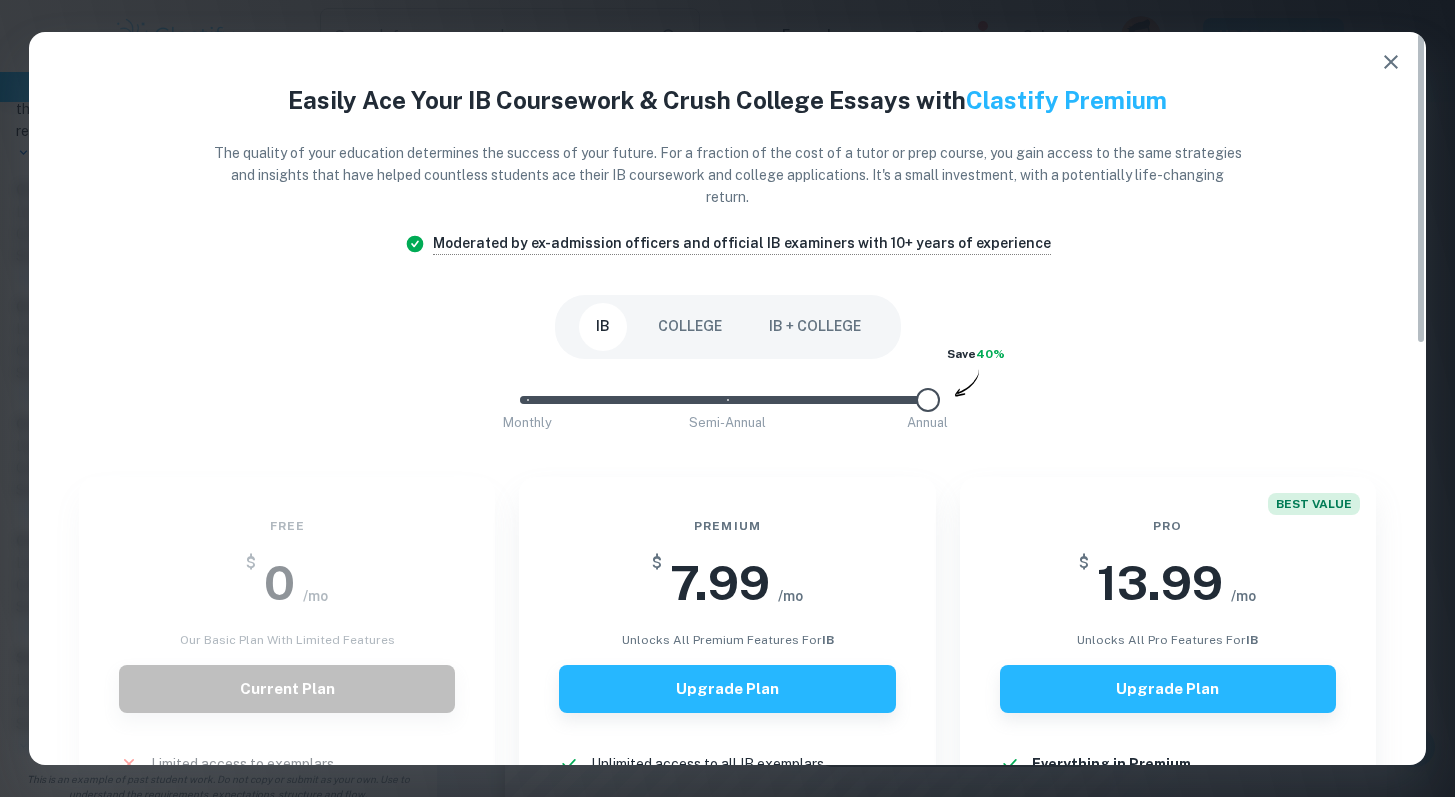 type on "0" 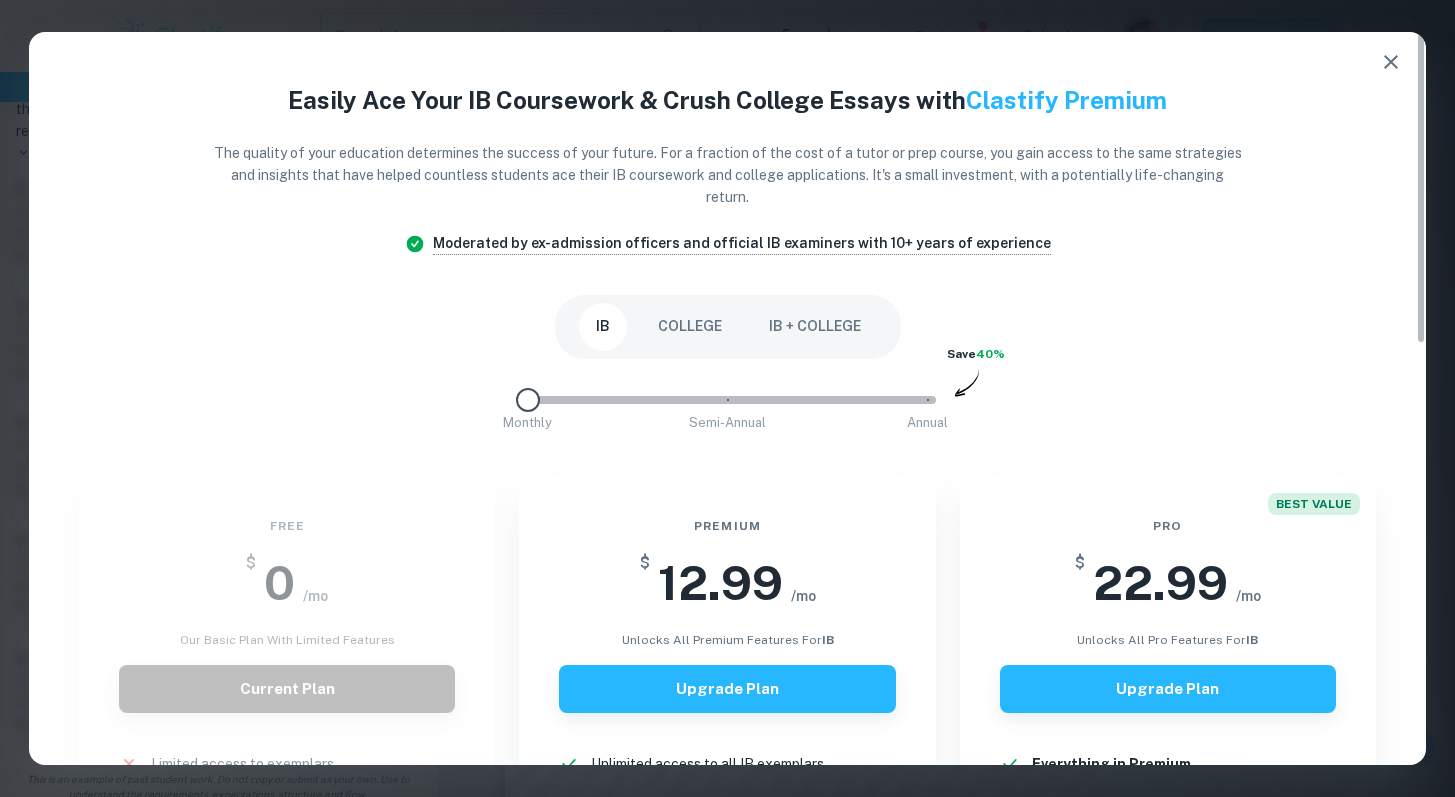 drag, startPoint x: 0, startPoint y: 362, endPoint x: 0, endPoint y: 345, distance: 17 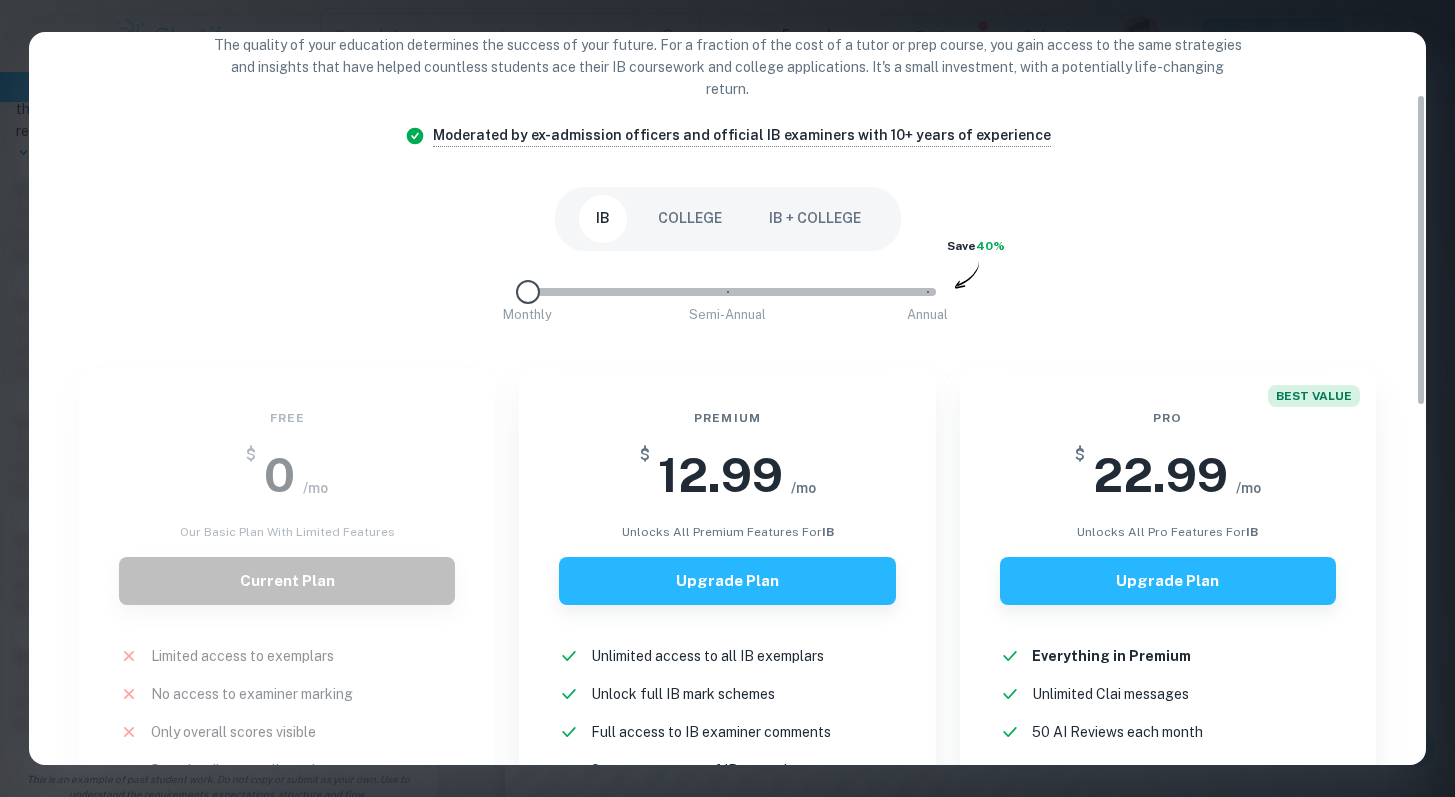scroll, scrollTop: 0, scrollLeft: 0, axis: both 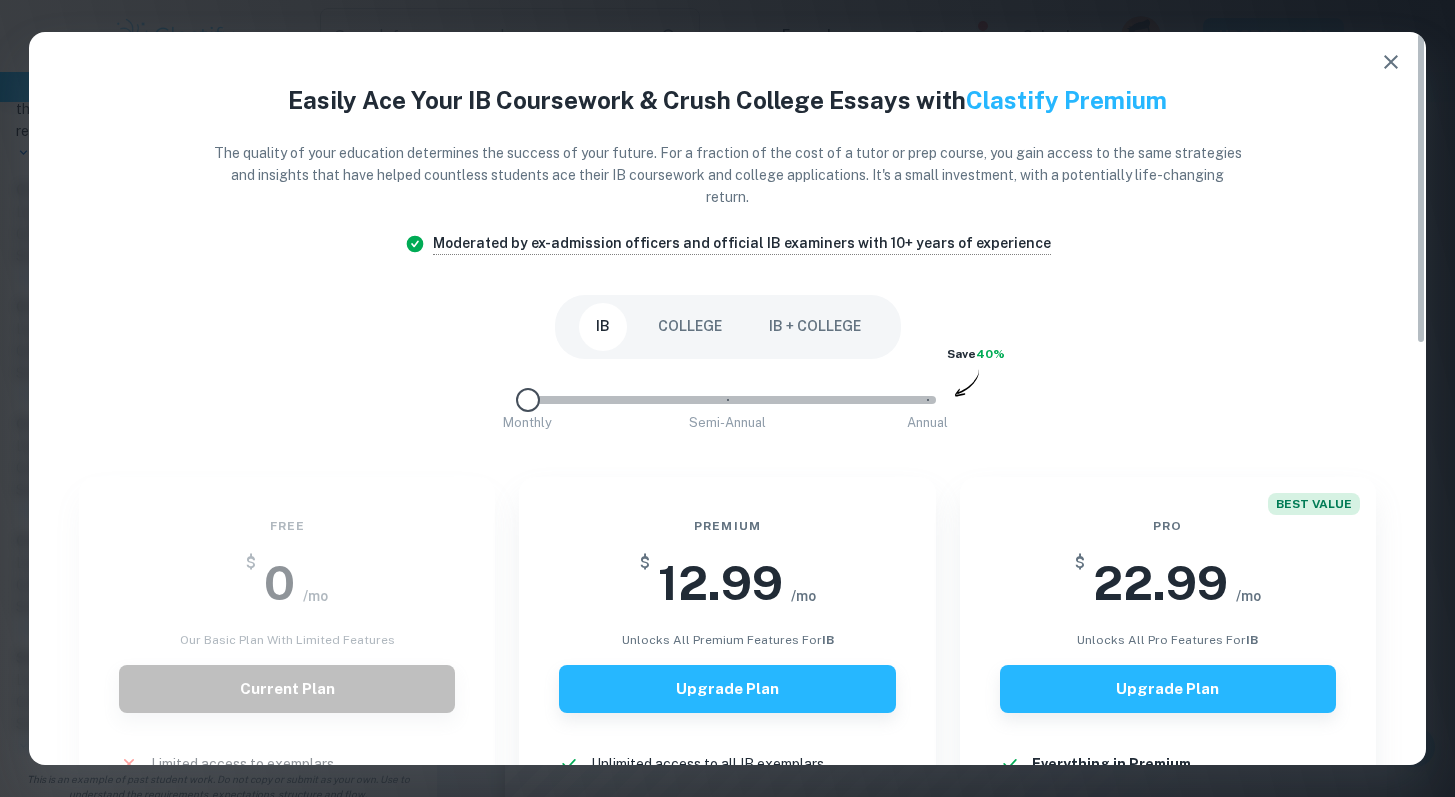 click on "[GEOGRAPHIC_DATA]" at bounding box center (728, 327) 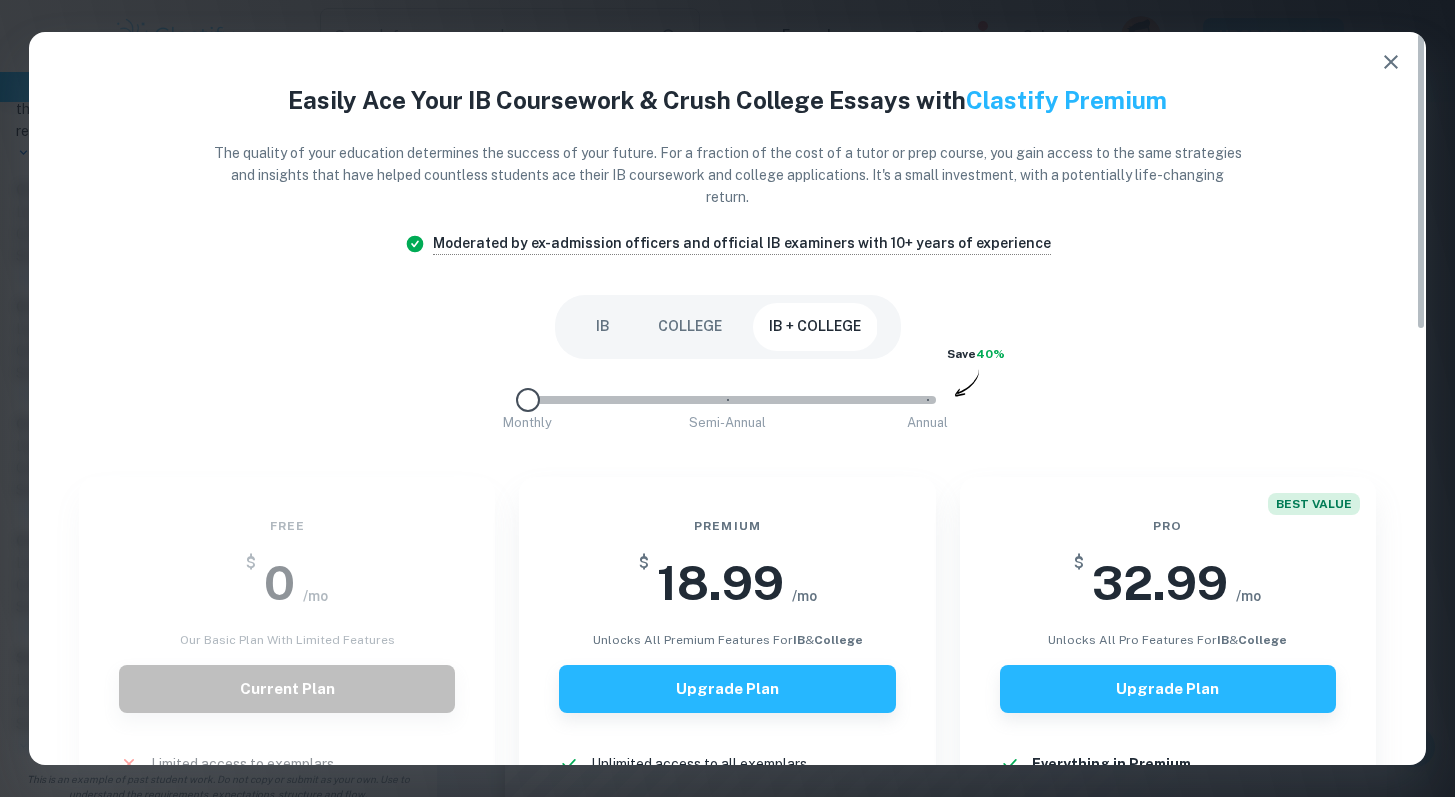 click on "[GEOGRAPHIC_DATA]" at bounding box center (728, 327) 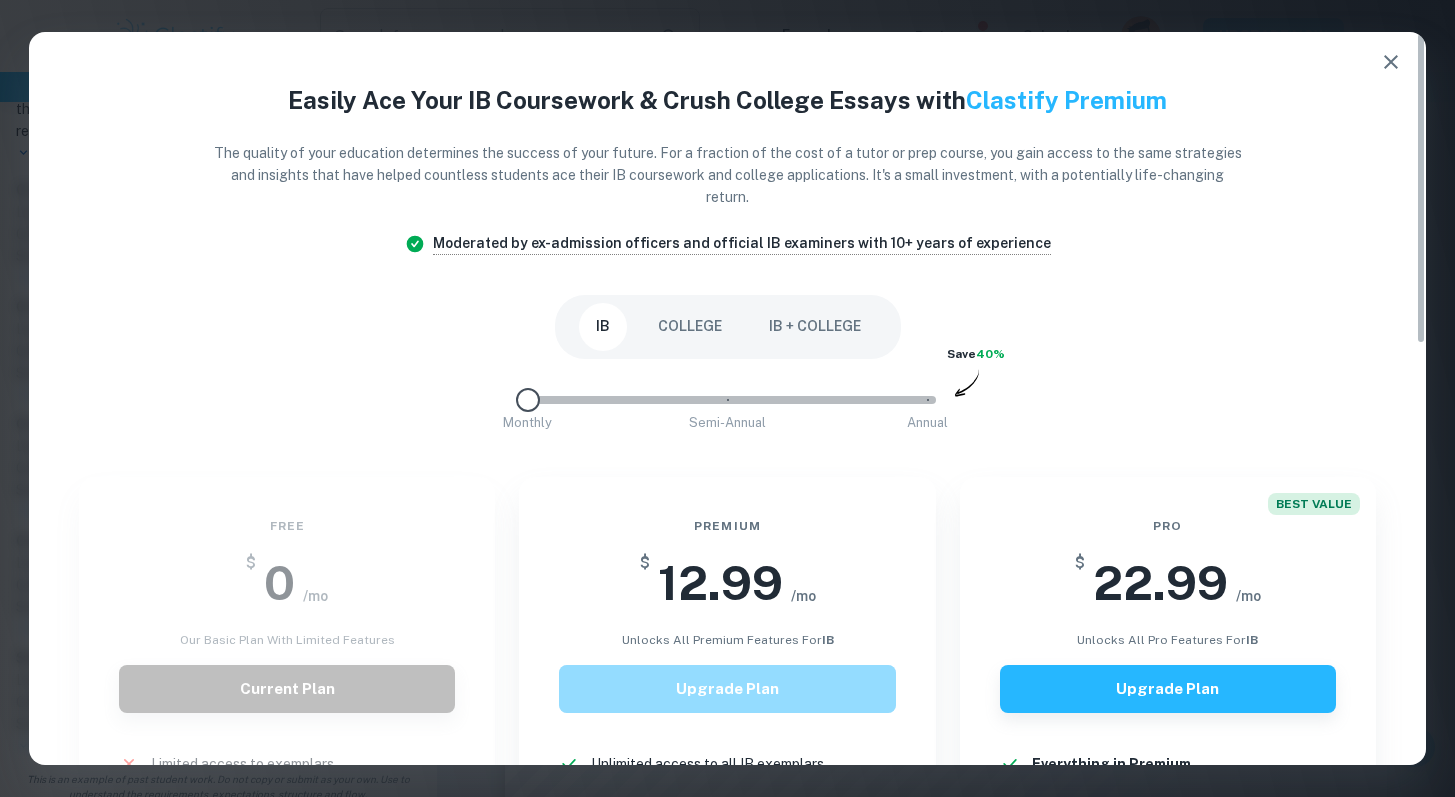 click on "Upgrade Plan" at bounding box center (727, 689) 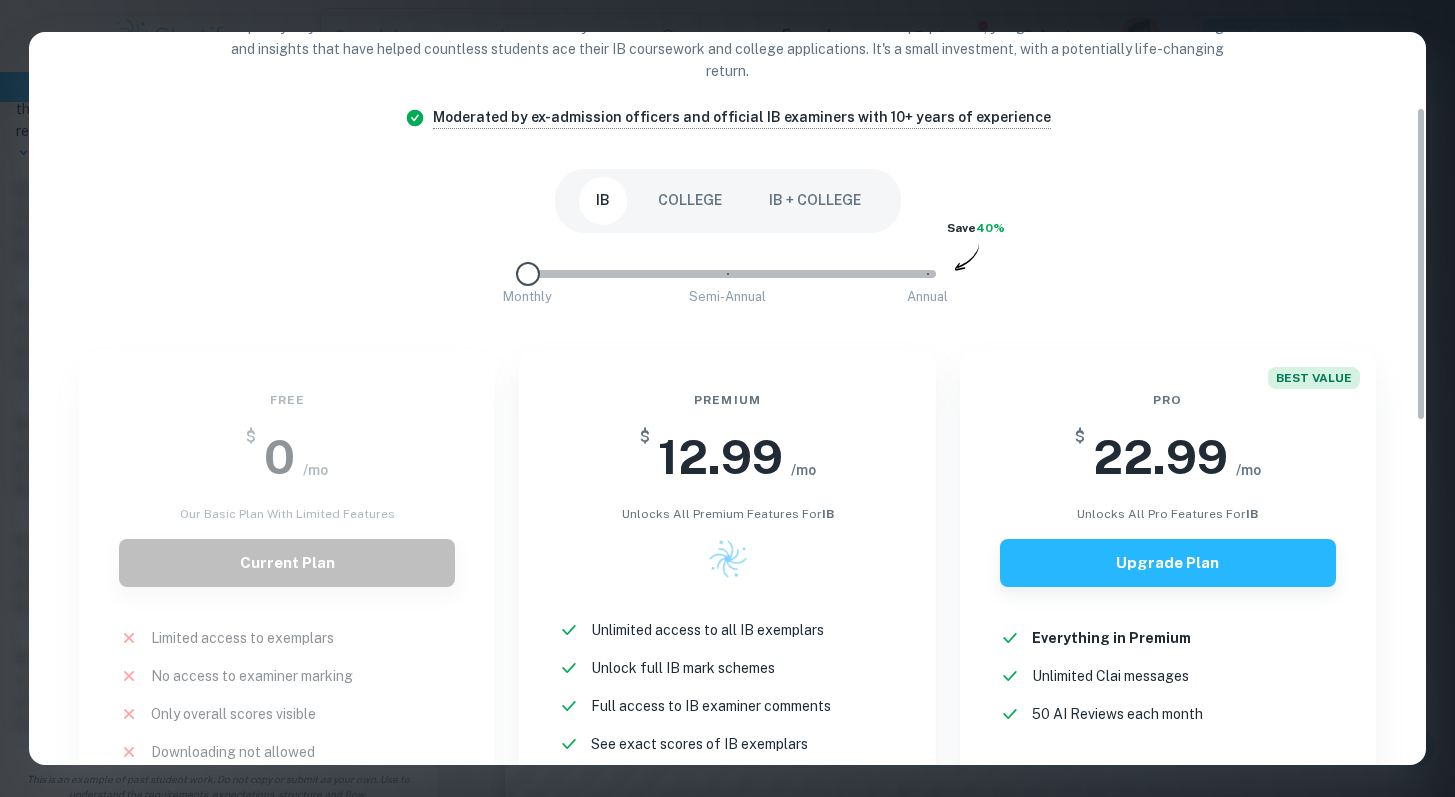 scroll, scrollTop: 176, scrollLeft: 0, axis: vertical 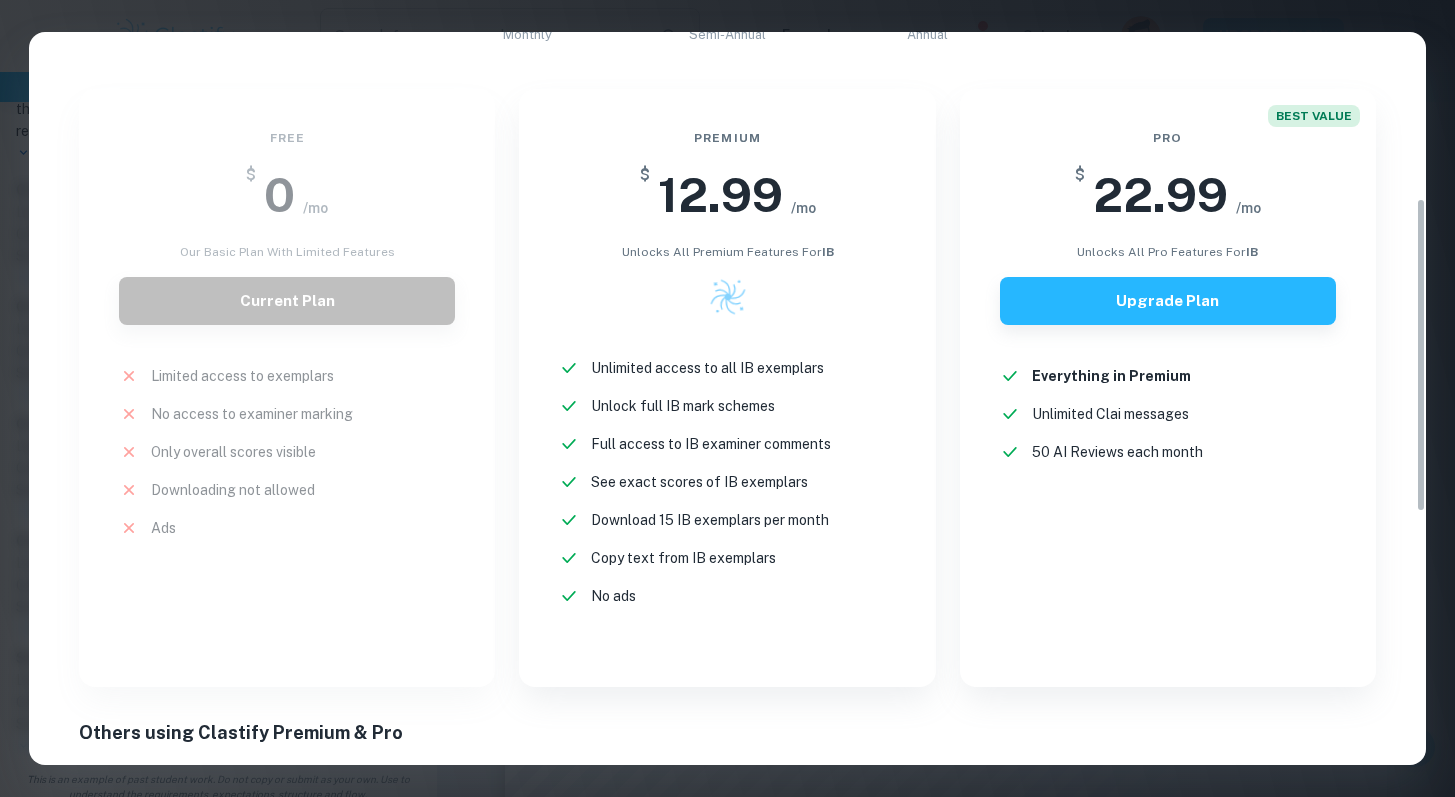 click on "Easily Ace Your IB Coursework & Crush College Essays with  Clastify Premium The quality of your education determines the success of your future. For a fraction of the cost of a tutor or prep course, you gain access to the same strategies and insights that have helped countless students ace their IB coursework and college applications. It's a small investment, with a potentially life-changing return. Moderated by ex-admission officers and official IB examiners with 10+ years of experience IB COLLEGE IB + COLLEGE Monthly Semi-Annual Annual Save  40% Free $ 0 /mo Our basic plan with limited features Current Plan Limited access to exemplars New! No access to examiner marking Only overall scores visible New! Downloading not allowed New! Ads New! Premium $ 12.99 /mo unlocks all premium features for  IB Unlimited access to all IB exemplars Unlock full IB mark schemes Full access to IB examiner comments See exact scores of IB exemplars Download 15 IB exemplars per month New! Copy text from IB exemplars No ads New! $" at bounding box center [727, 398] 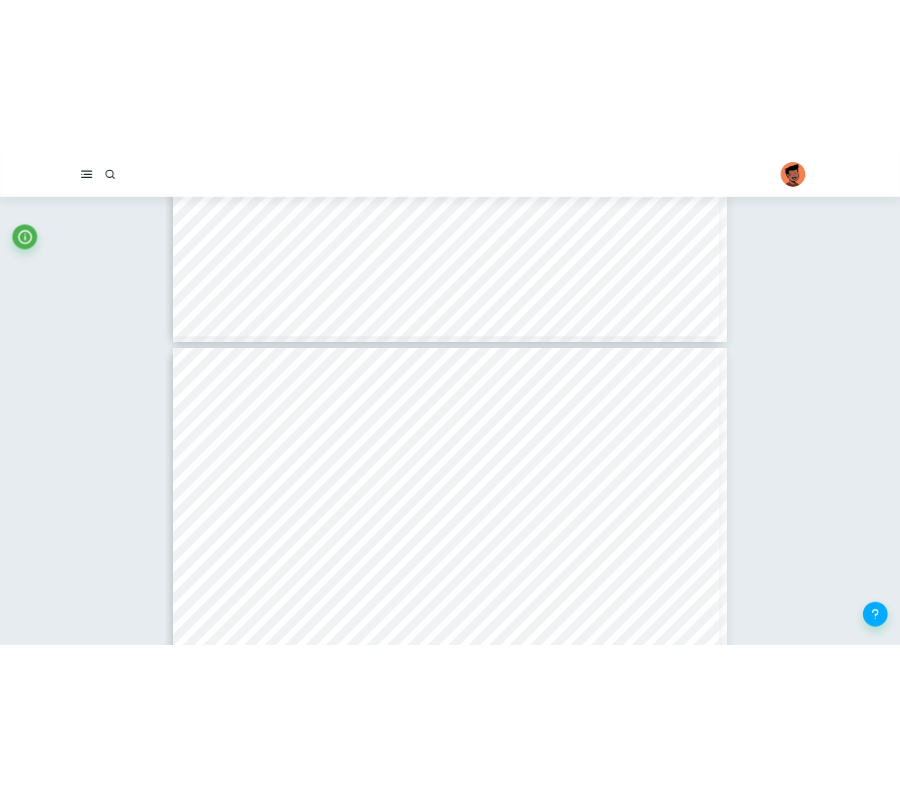scroll, scrollTop: 0, scrollLeft: 0, axis: both 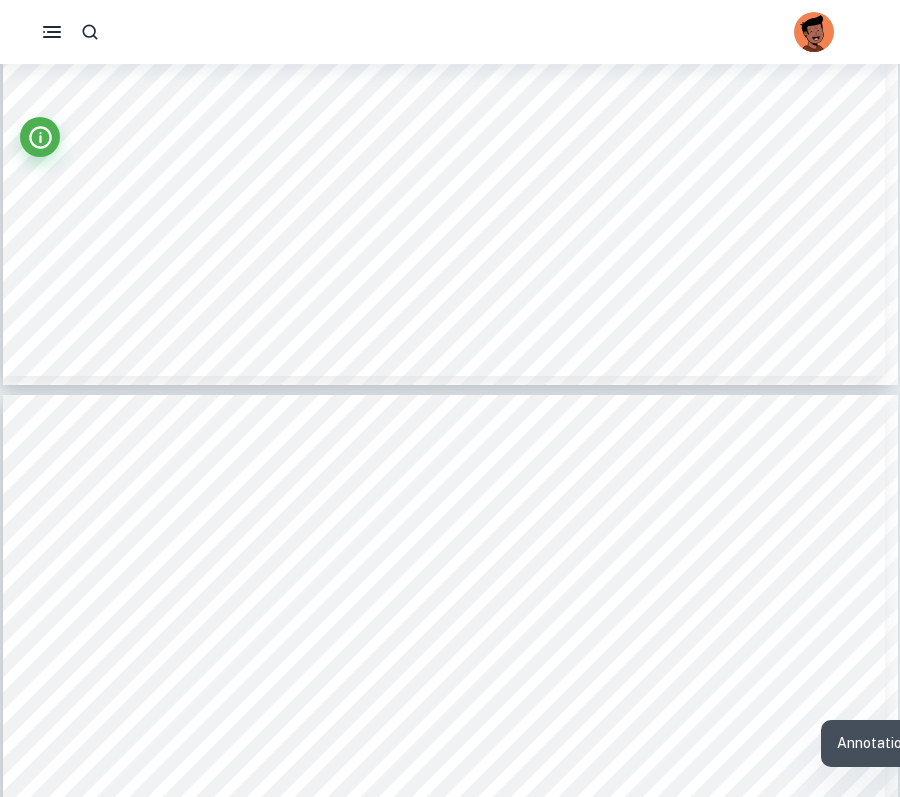 type on "4" 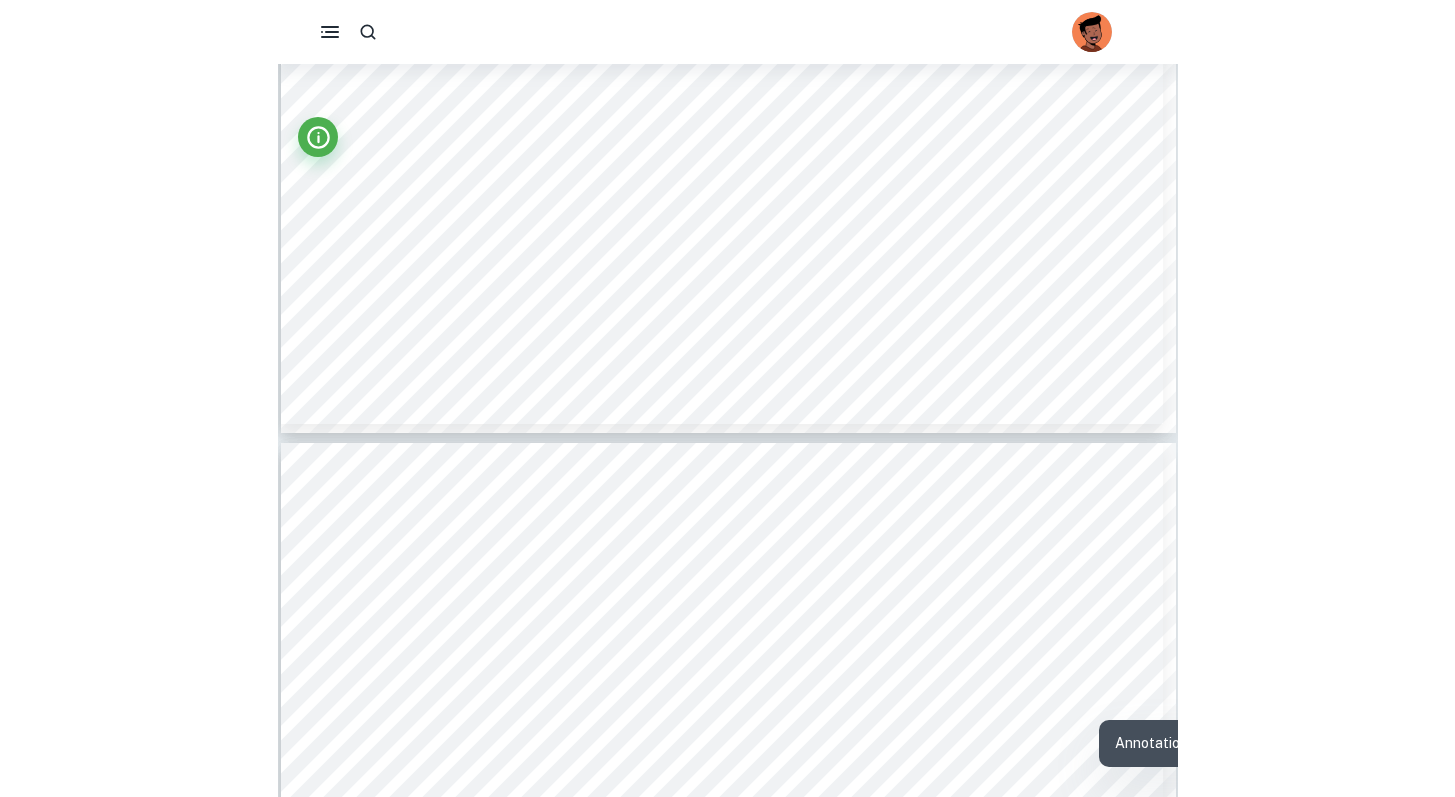 scroll, scrollTop: 2483, scrollLeft: 0, axis: vertical 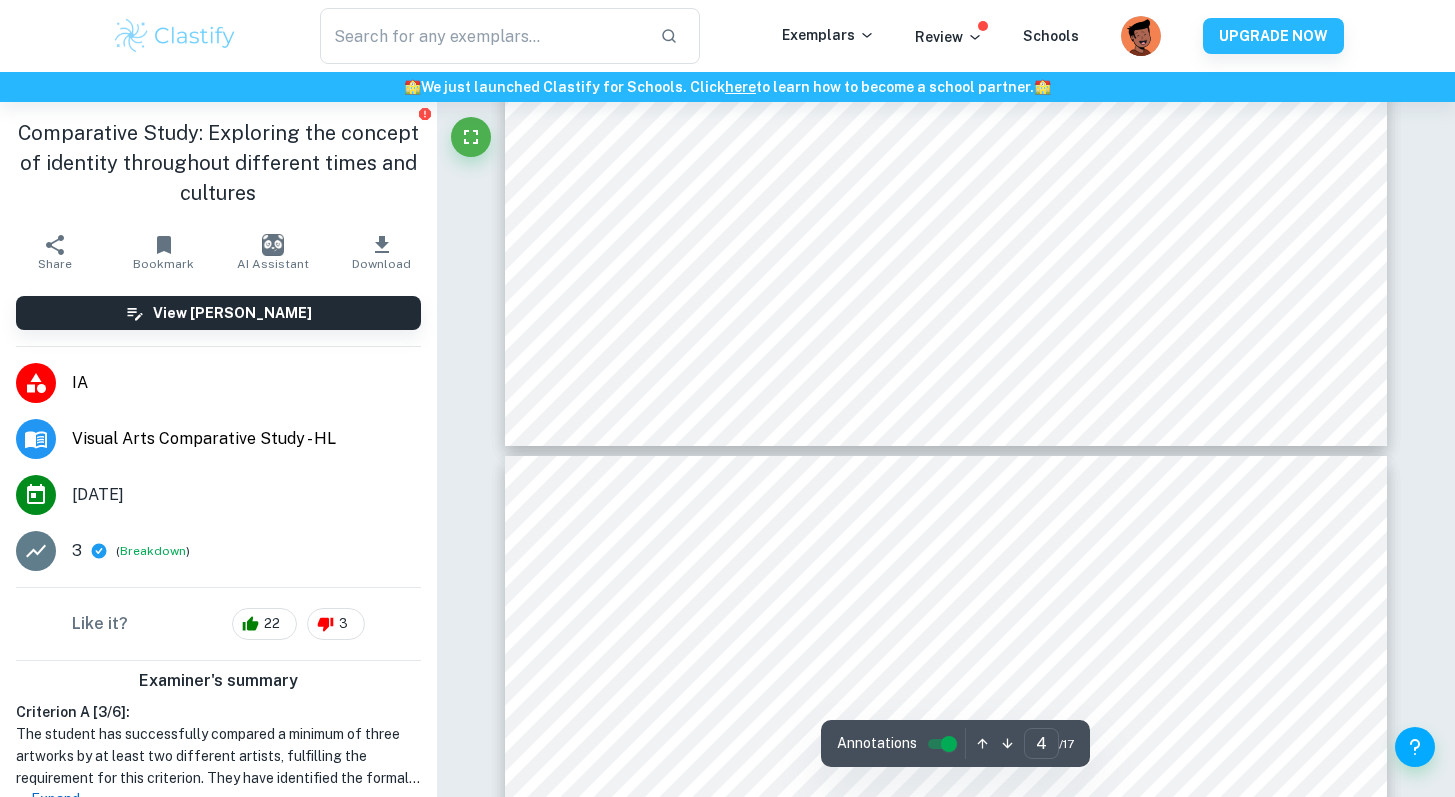 click on "Examiner's summary Criterion A   [ 3 / 6 ]: The student has successfully compared a minimum of three artworks by at least two different artists, fulfilling the requirement for this criterion. They have identified the formal qualities of artworks from various cultural origins, demonstrating an understanding of the diversity in artistic expression. However, the student did not analyze these formal qualities effectively and consistently, as their focus leaned more towards the symbols and meanings rather than the visual components. To strengthen their analysis, the student should have incorporated a more structured examination of the elements and principles of art. Expand Criterion B   [ 2 / 6 ]: Expand   Criterion C   [ 0 / 0 ]: Lorem ipsum dolor sit amet, consectetur adipiscing elit. Quisque erat felis, sagittis a orci sit amet, molestie auctor nibh. Sed suscipit molestie [PERSON_NAME] non lobortis. Pellentesque eu ultricies metus. Expand Criterion D   [ 0 / 0 ]: Expand Criterion E   [ 0 / 0 ]: Expand Criterion F   [ 0" at bounding box center (218, 1094) 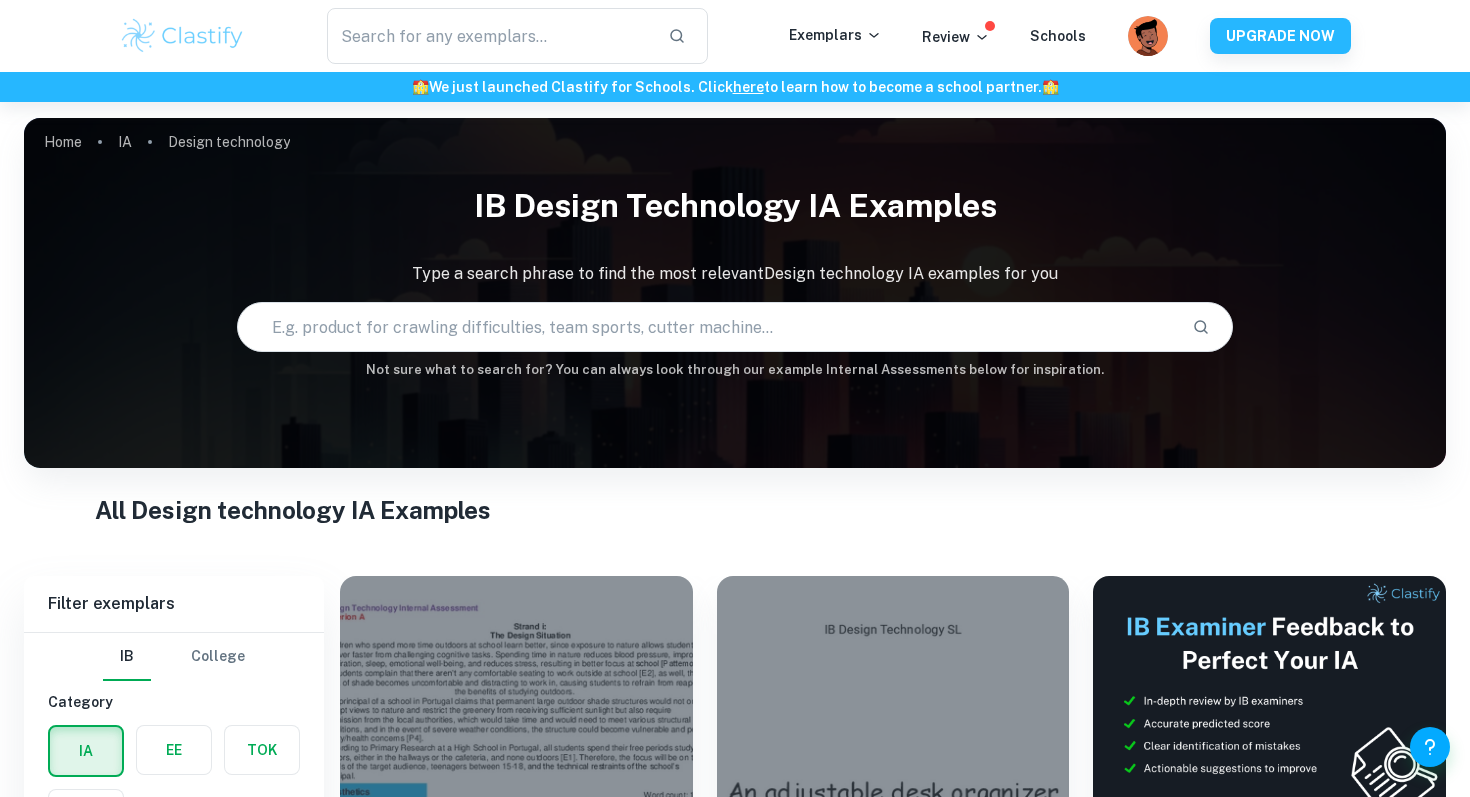scroll, scrollTop: 693, scrollLeft: 0, axis: vertical 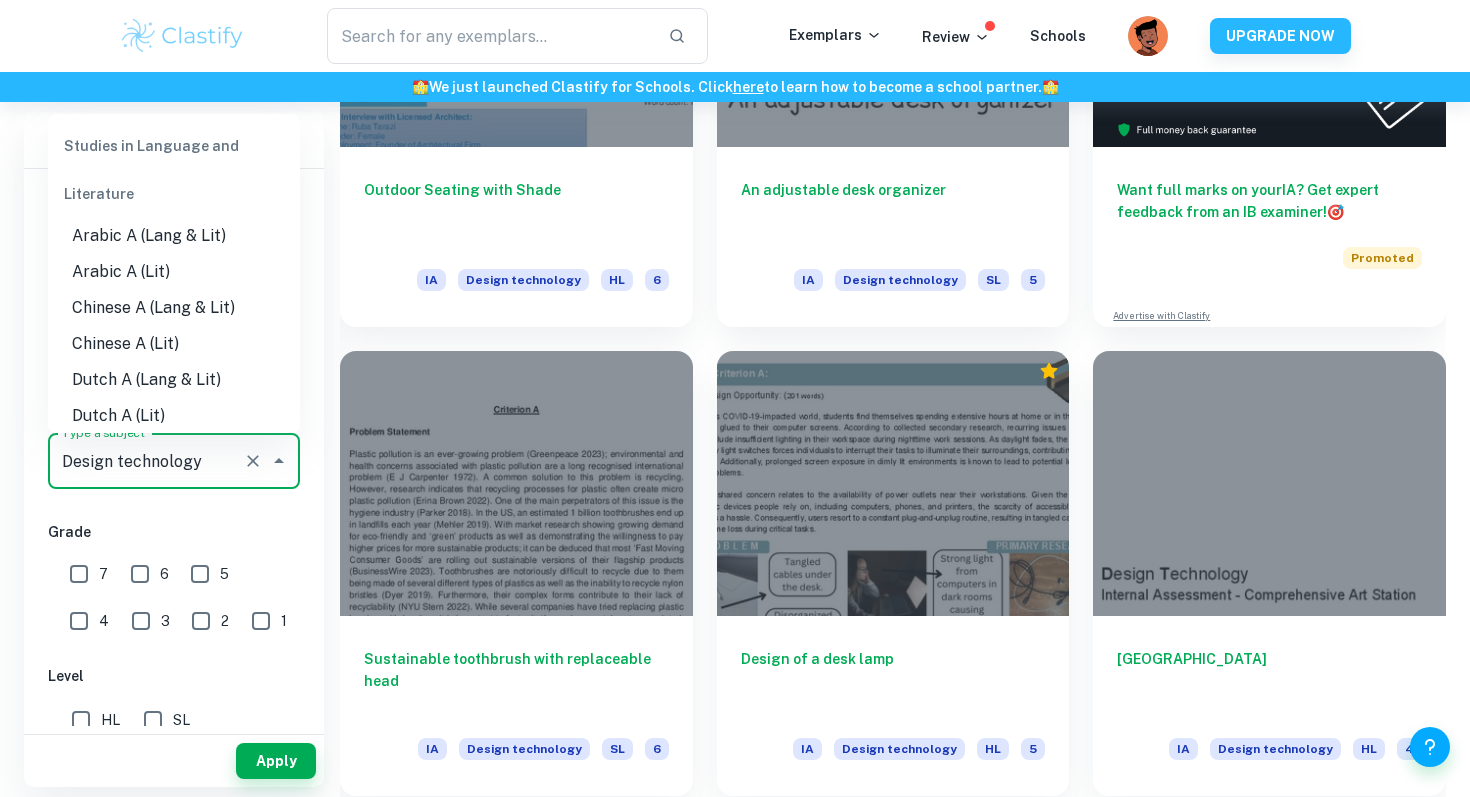 click on "Design technology" at bounding box center (146, 461) 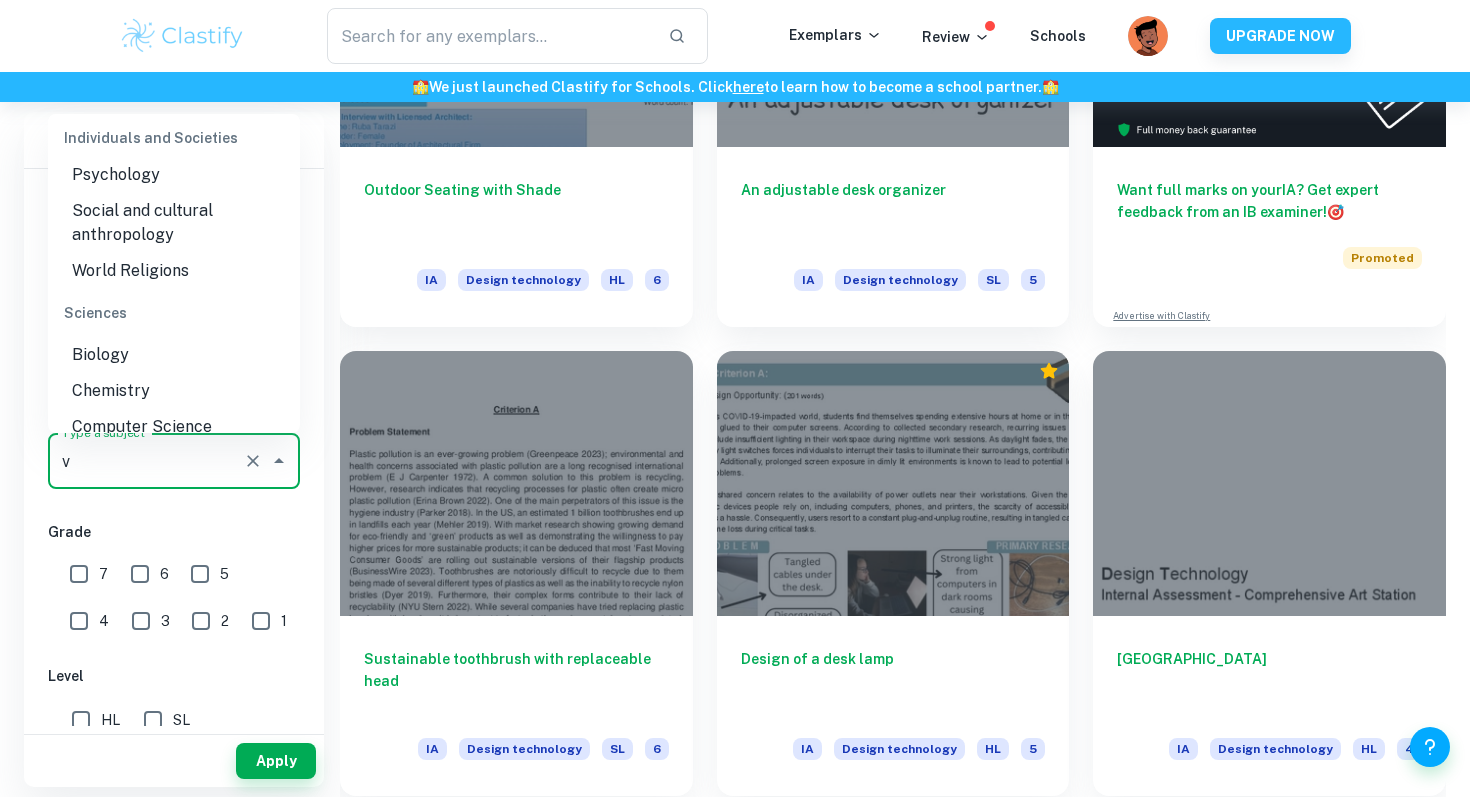 scroll, scrollTop: 0, scrollLeft: 0, axis: both 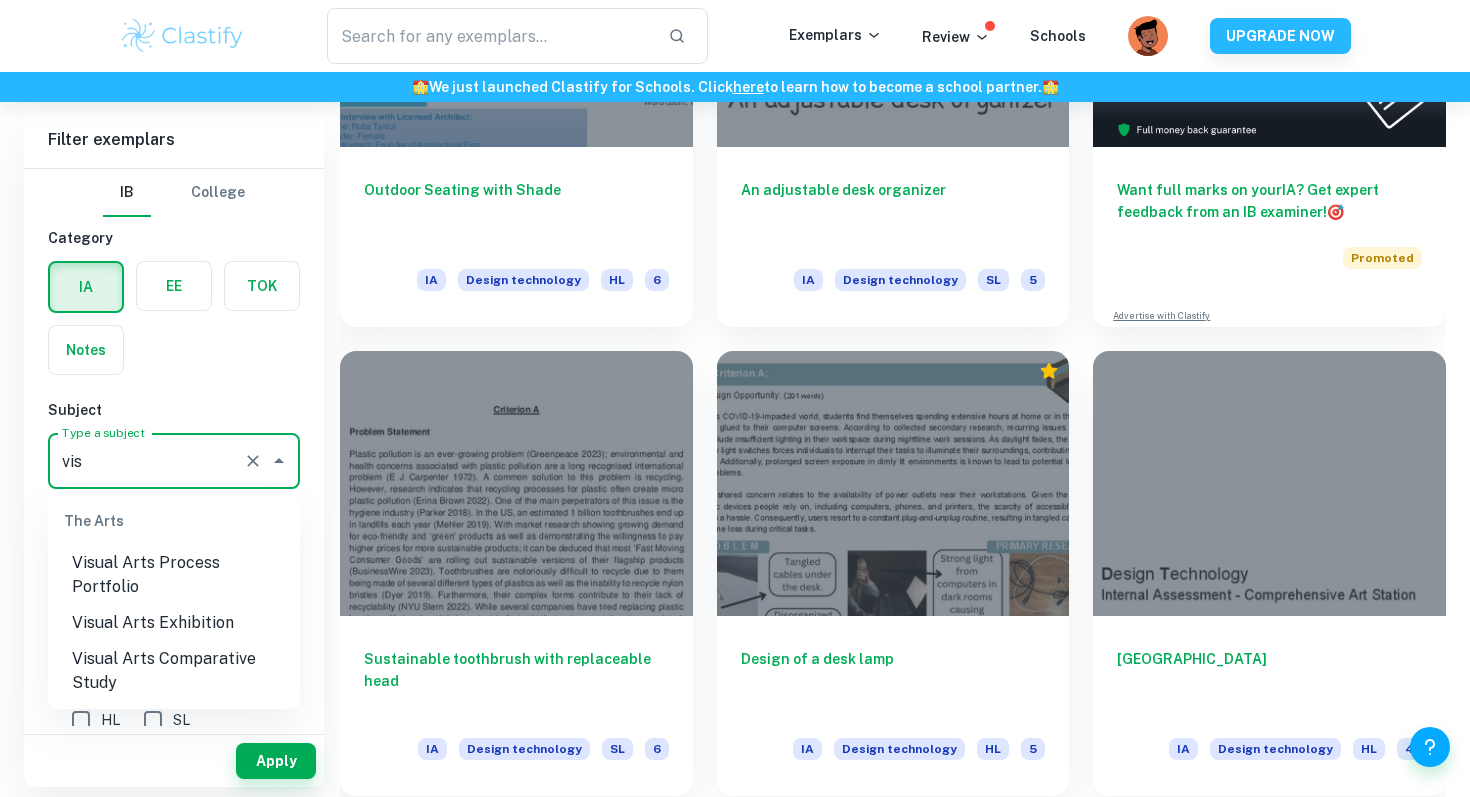 click on "Visual Arts Comparative Study" at bounding box center (174, 671) 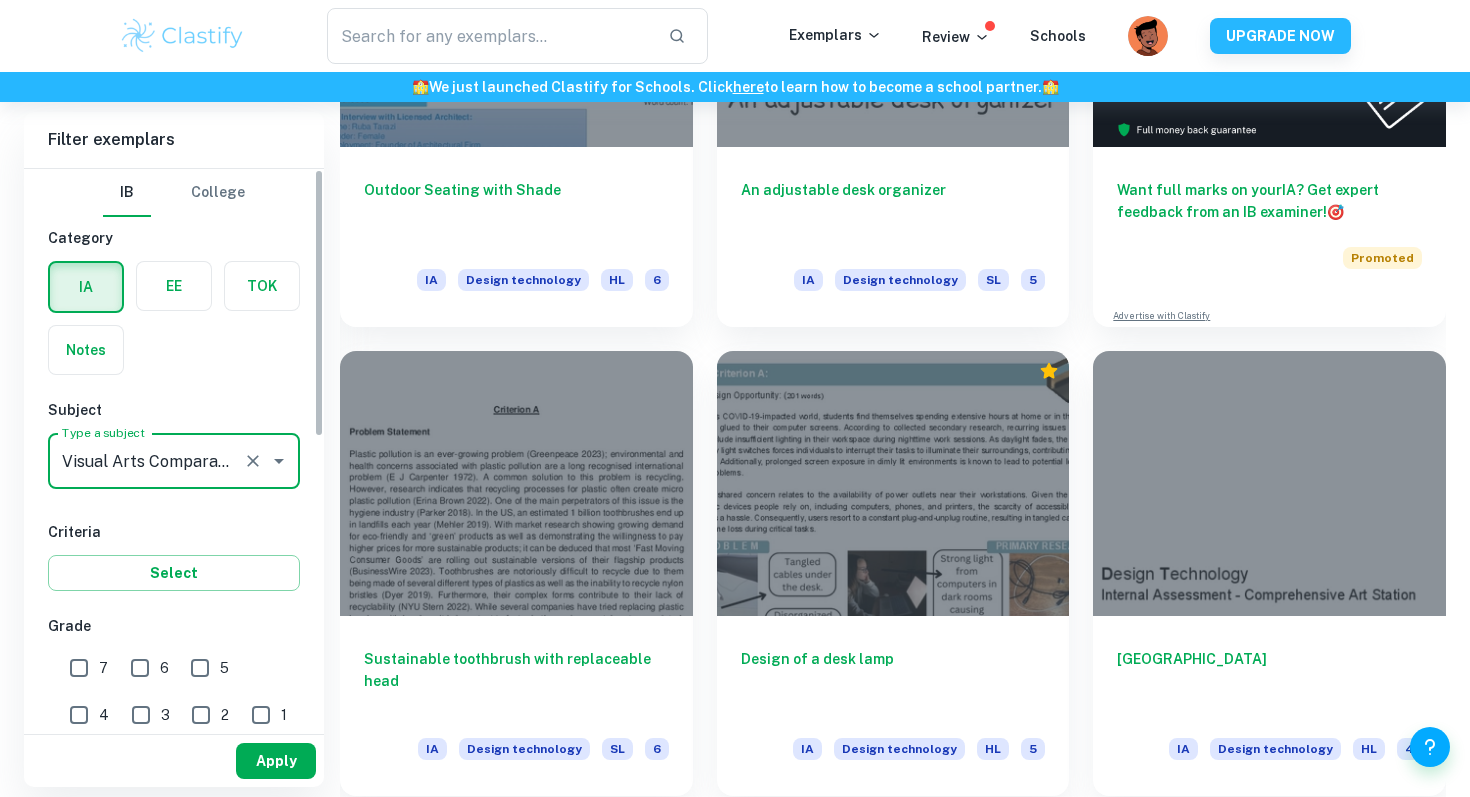 type on "Visual Arts Comparative Study" 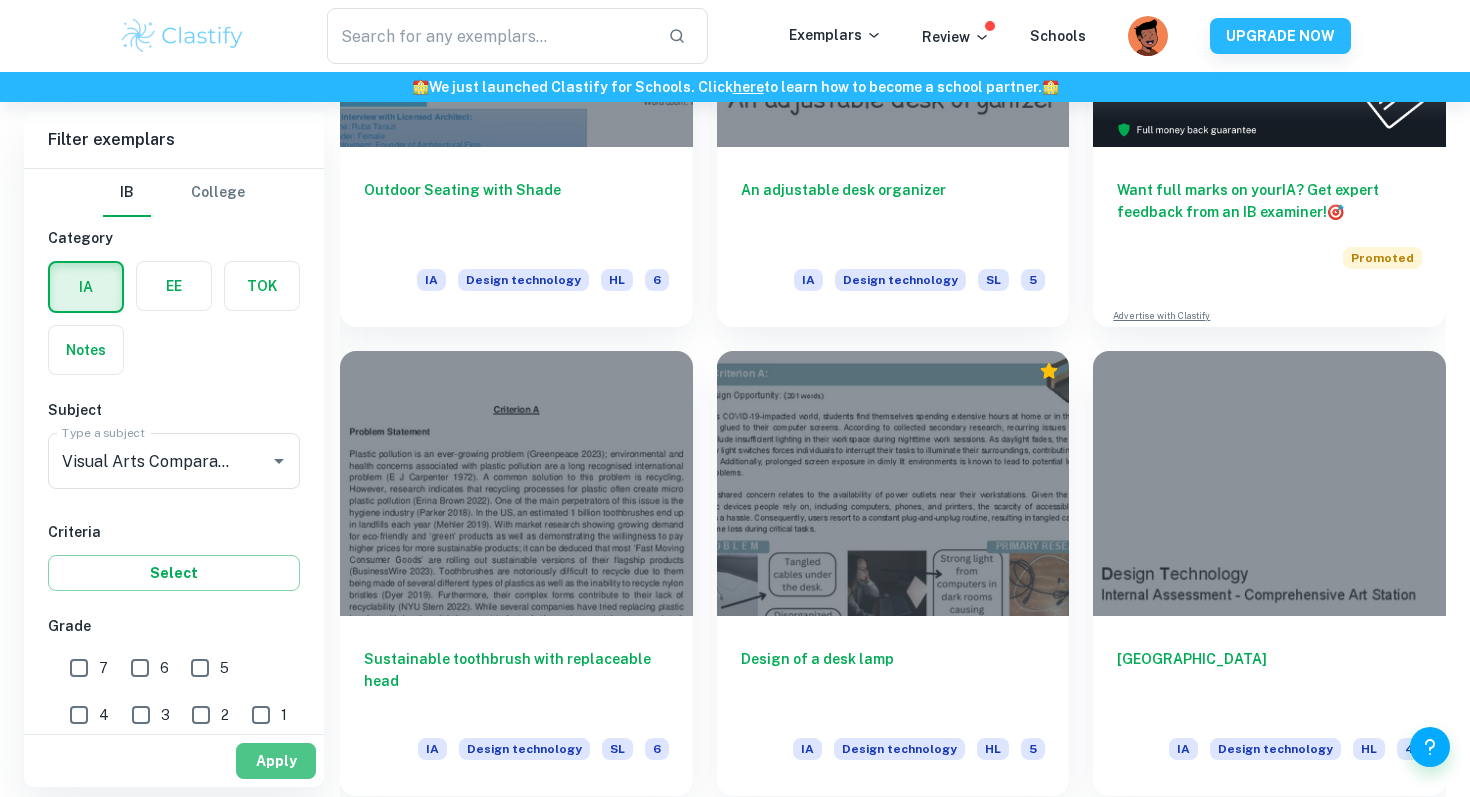 click on "Apply" at bounding box center (276, 761) 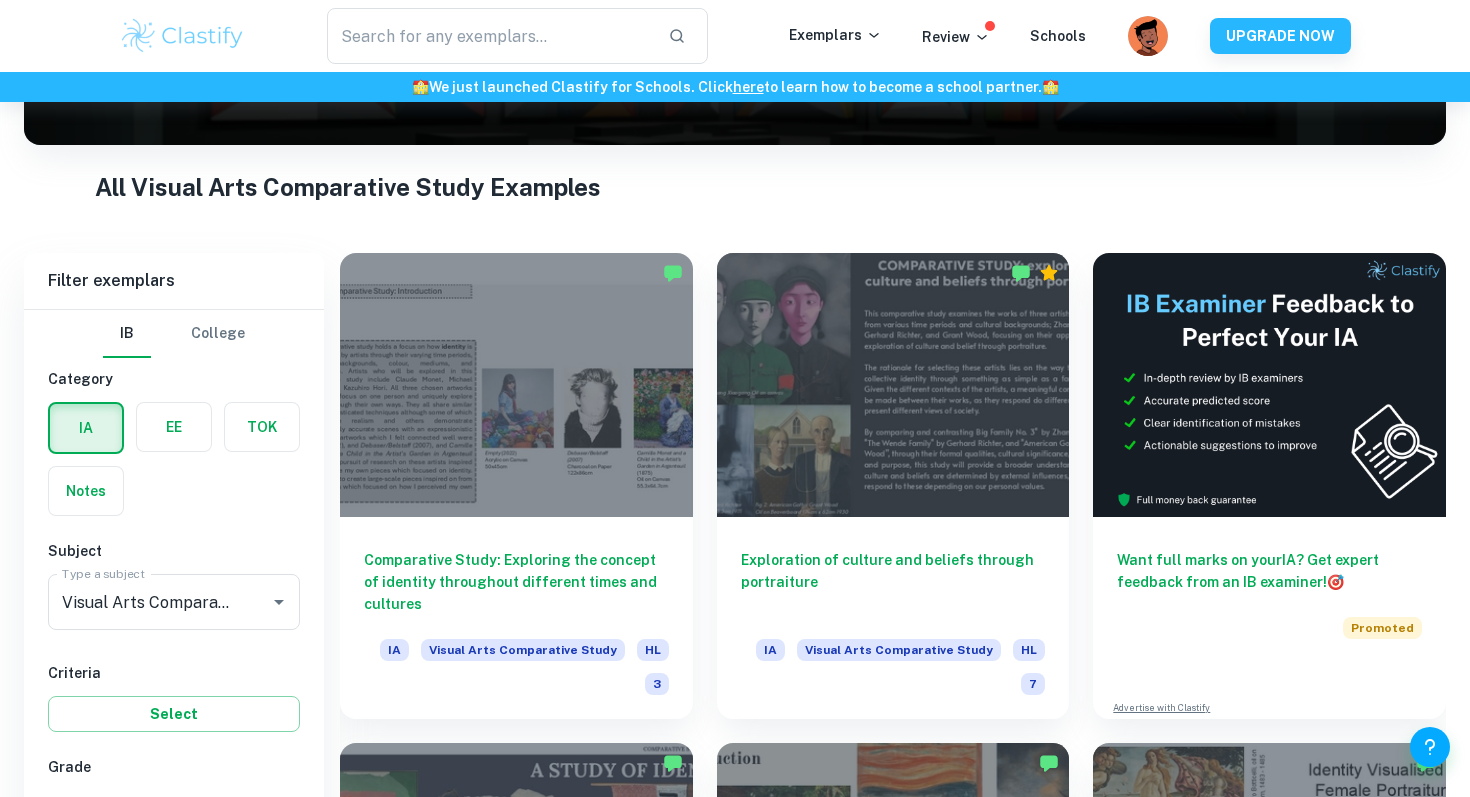 scroll, scrollTop: 494, scrollLeft: 0, axis: vertical 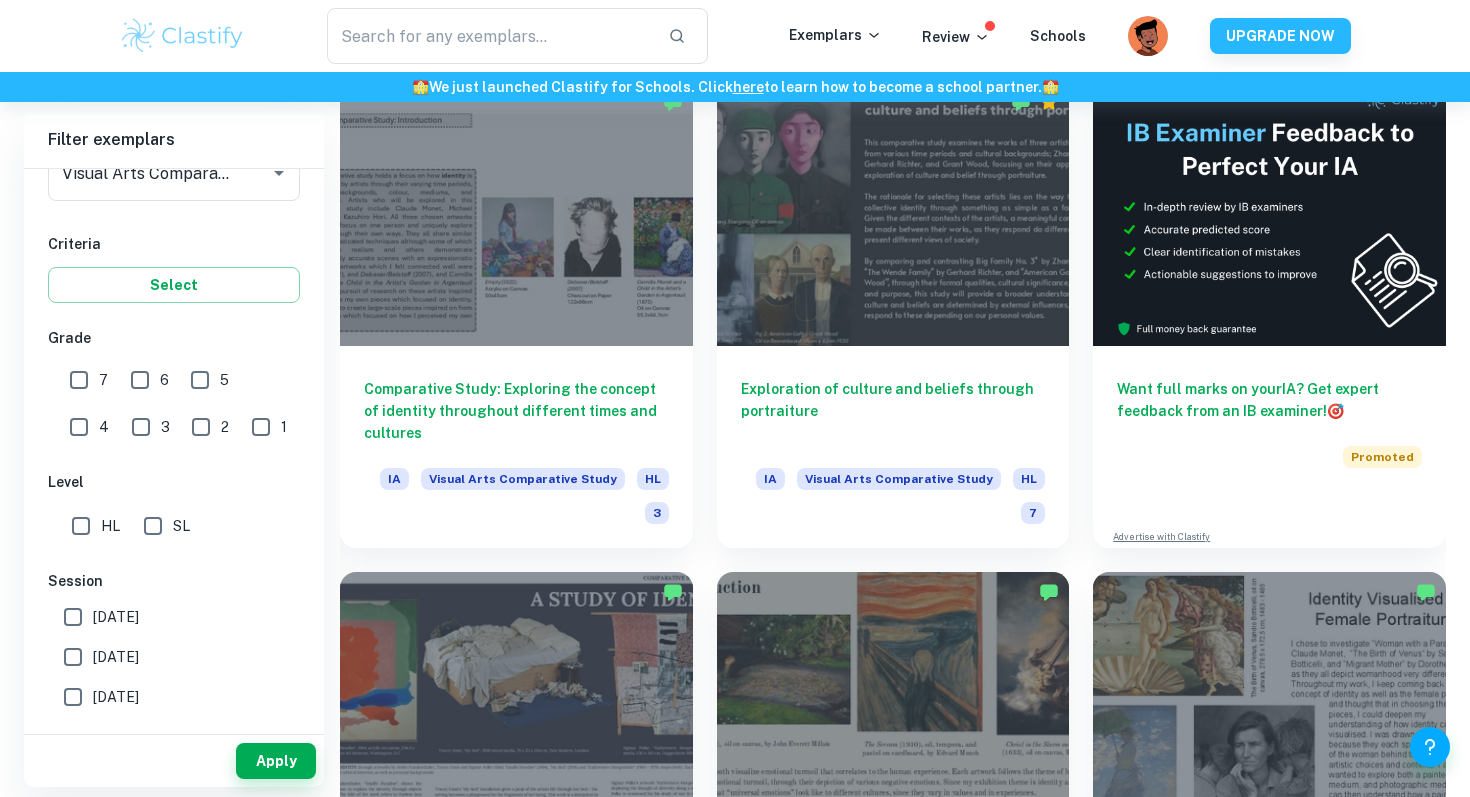 click on "SL" at bounding box center [153, 526] 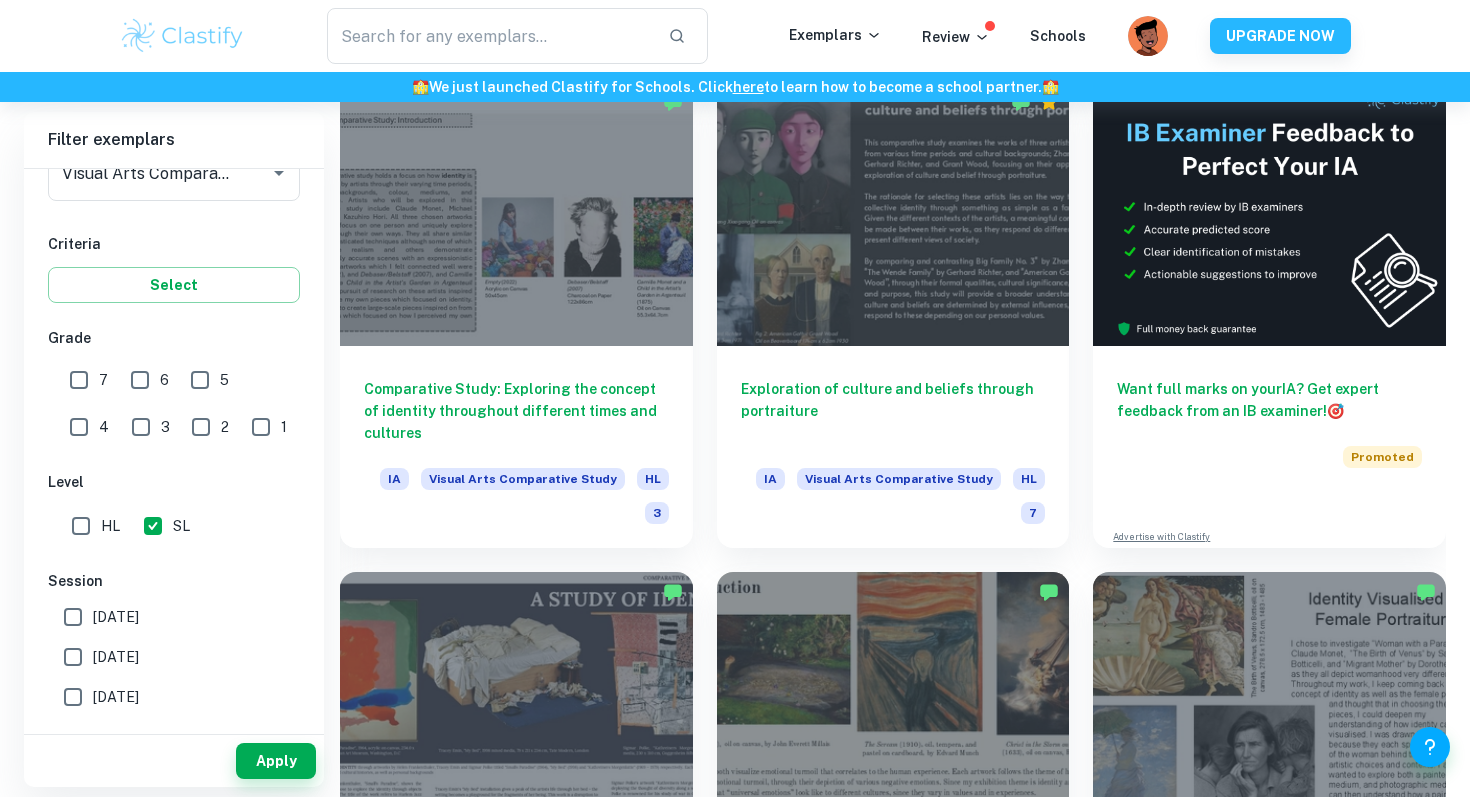 click on "Apply" at bounding box center [174, 761] 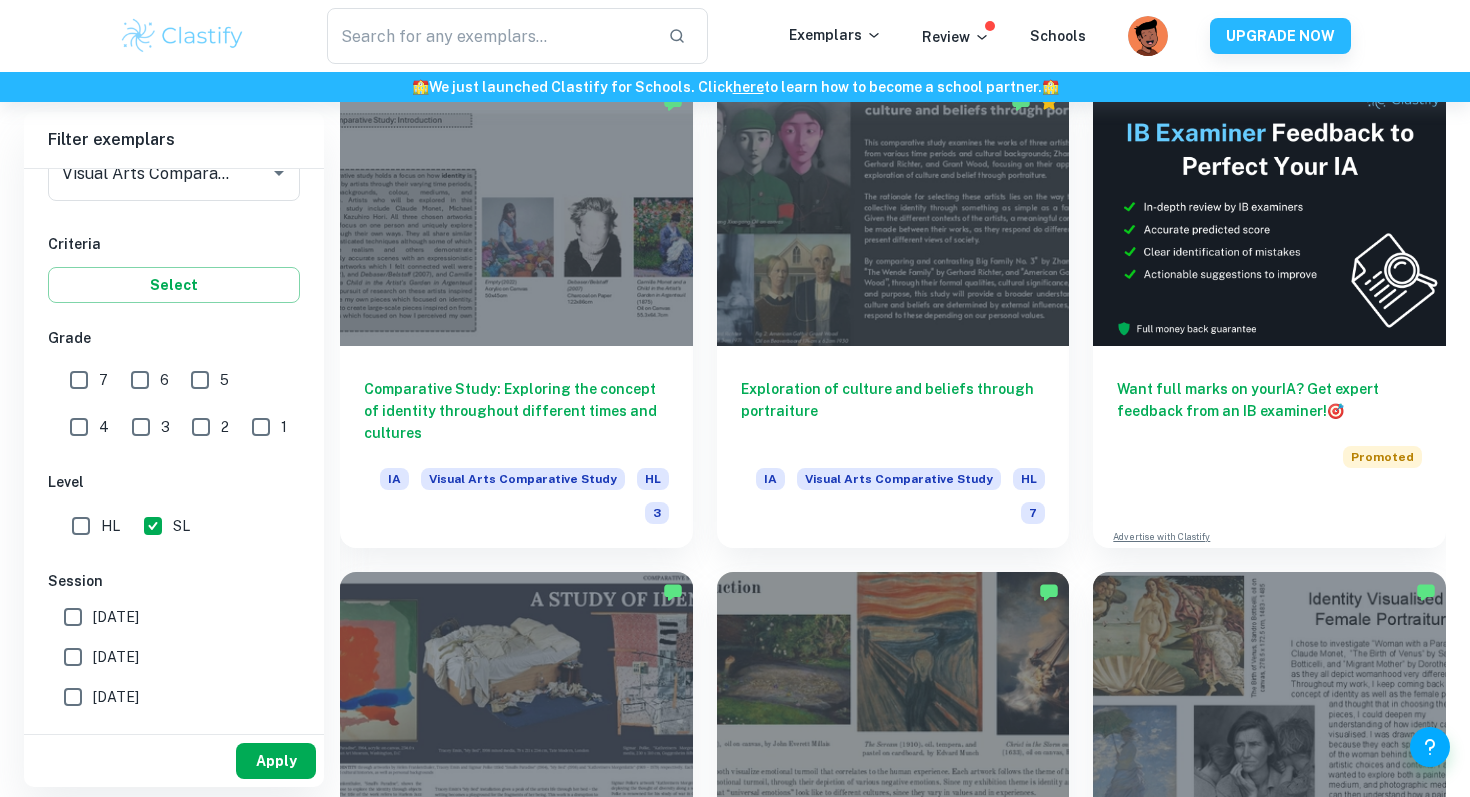 click on "Apply" at bounding box center [276, 761] 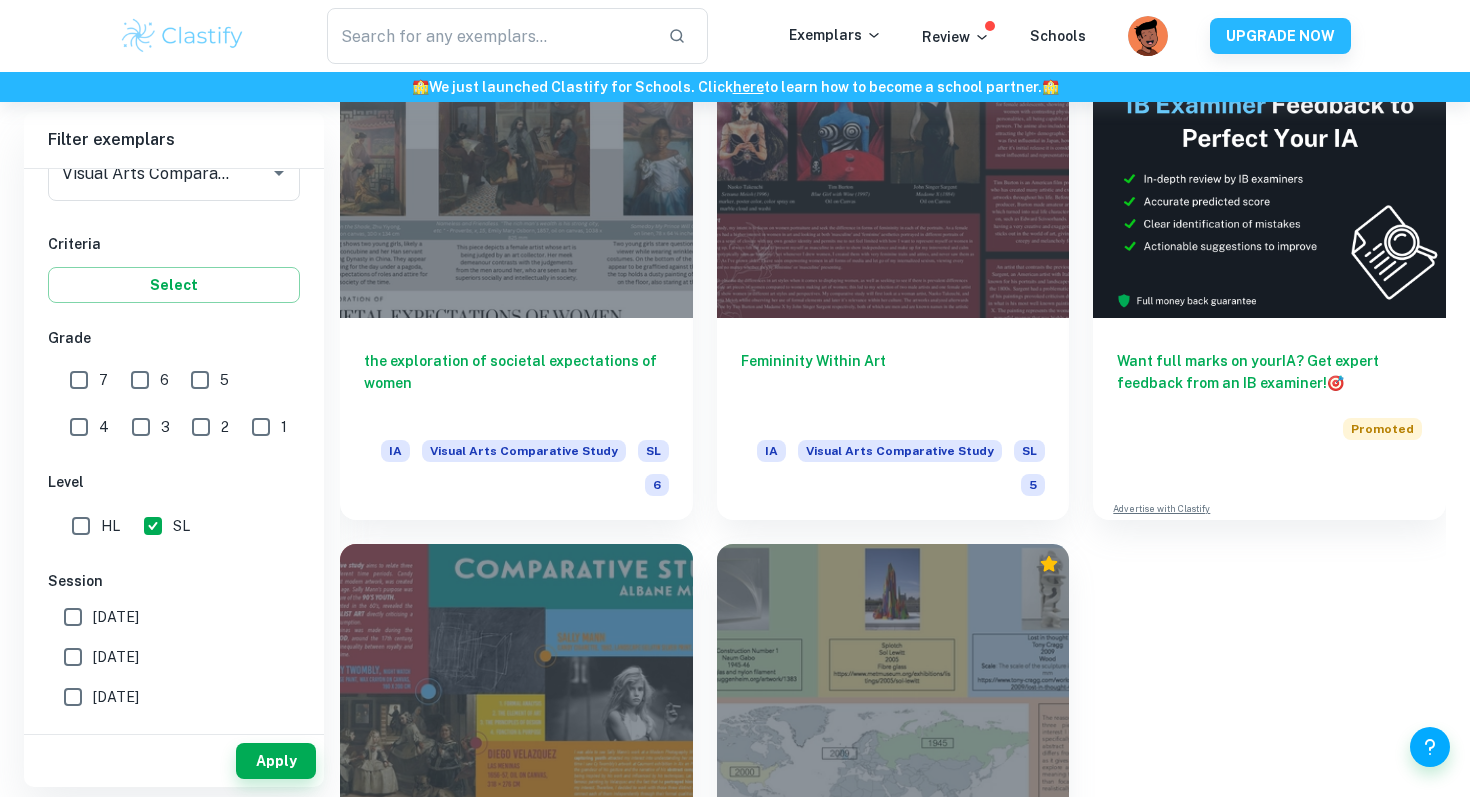 scroll, scrollTop: 523, scrollLeft: 0, axis: vertical 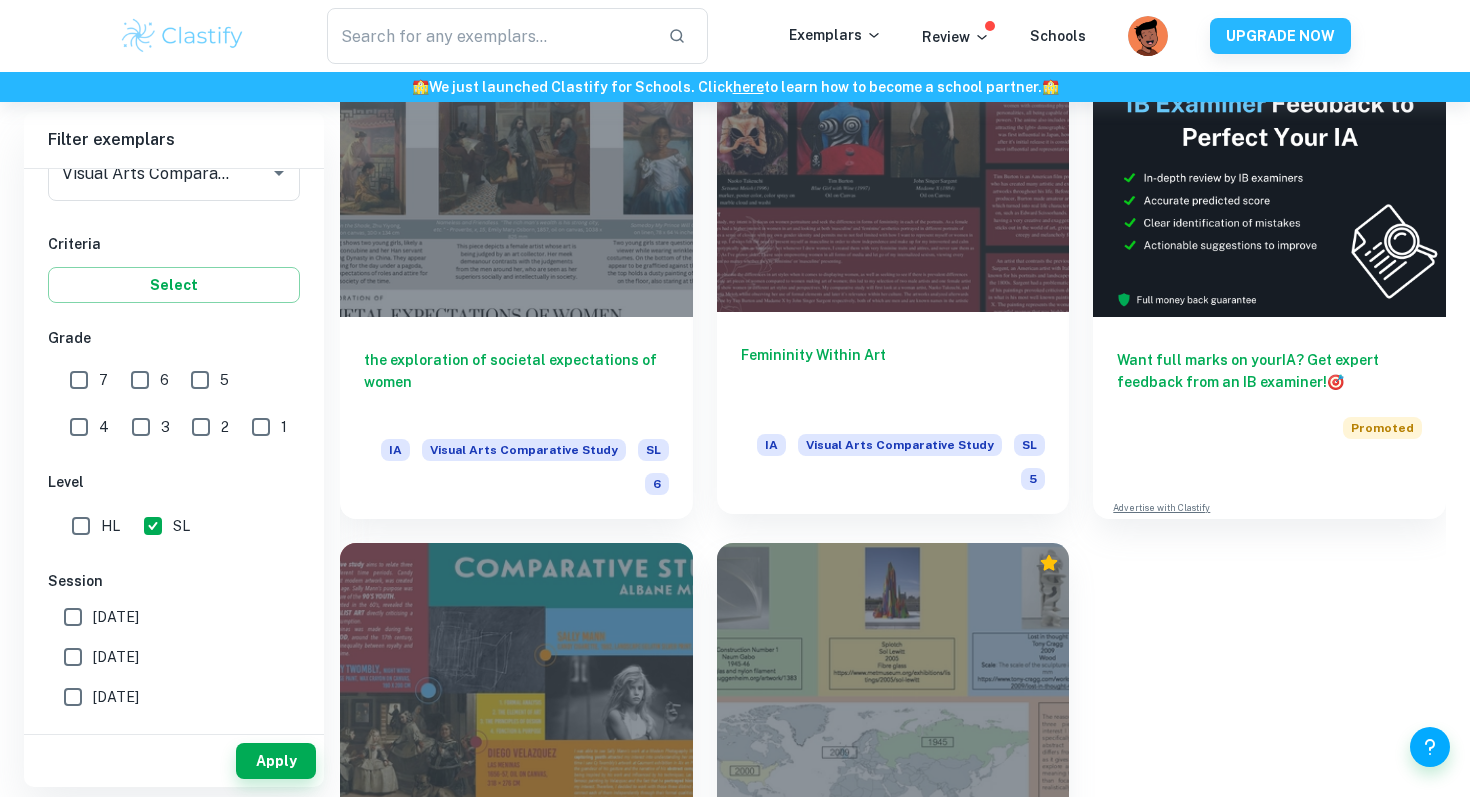 click on "Femininity Within Art" at bounding box center (893, 377) 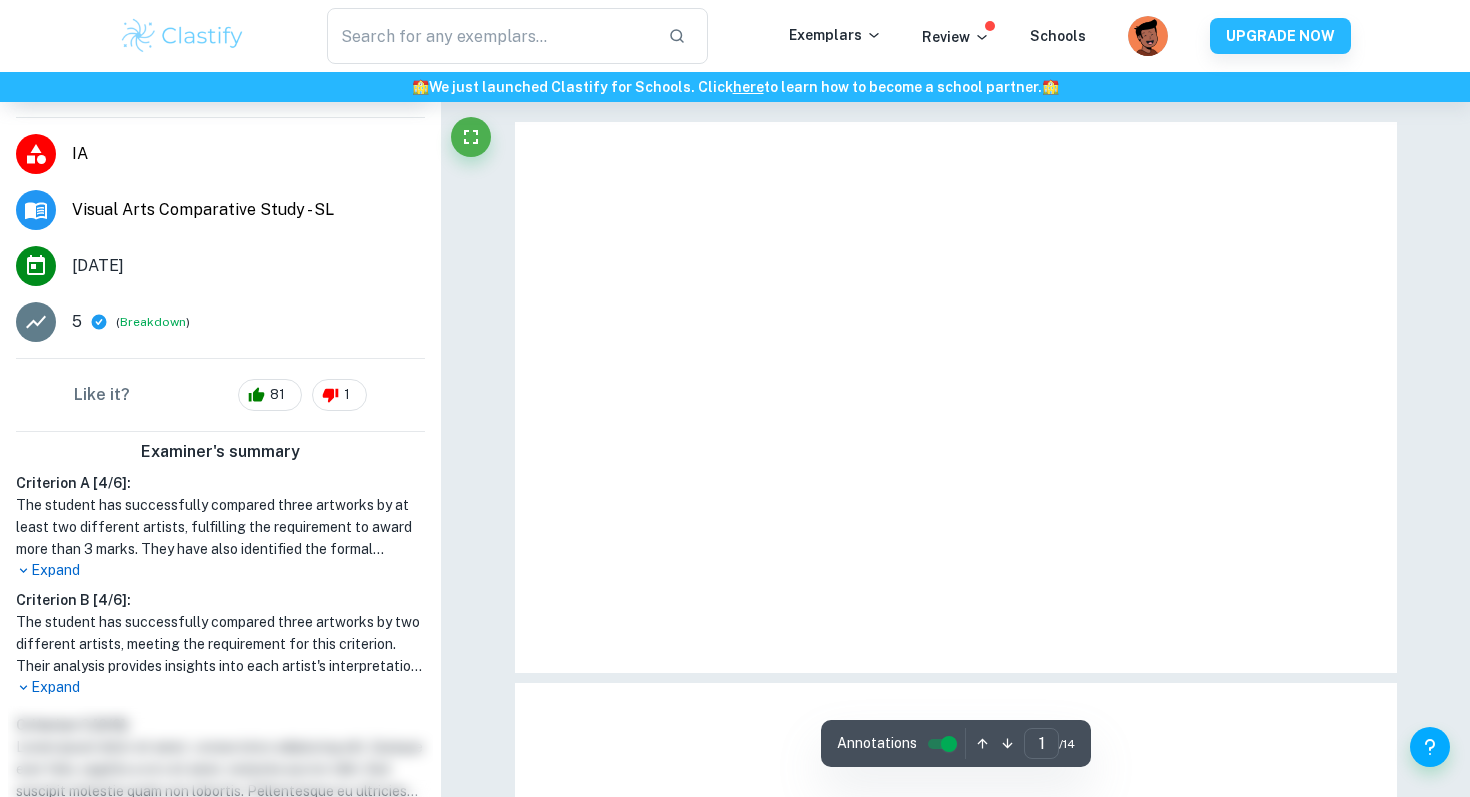scroll, scrollTop: 231, scrollLeft: 0, axis: vertical 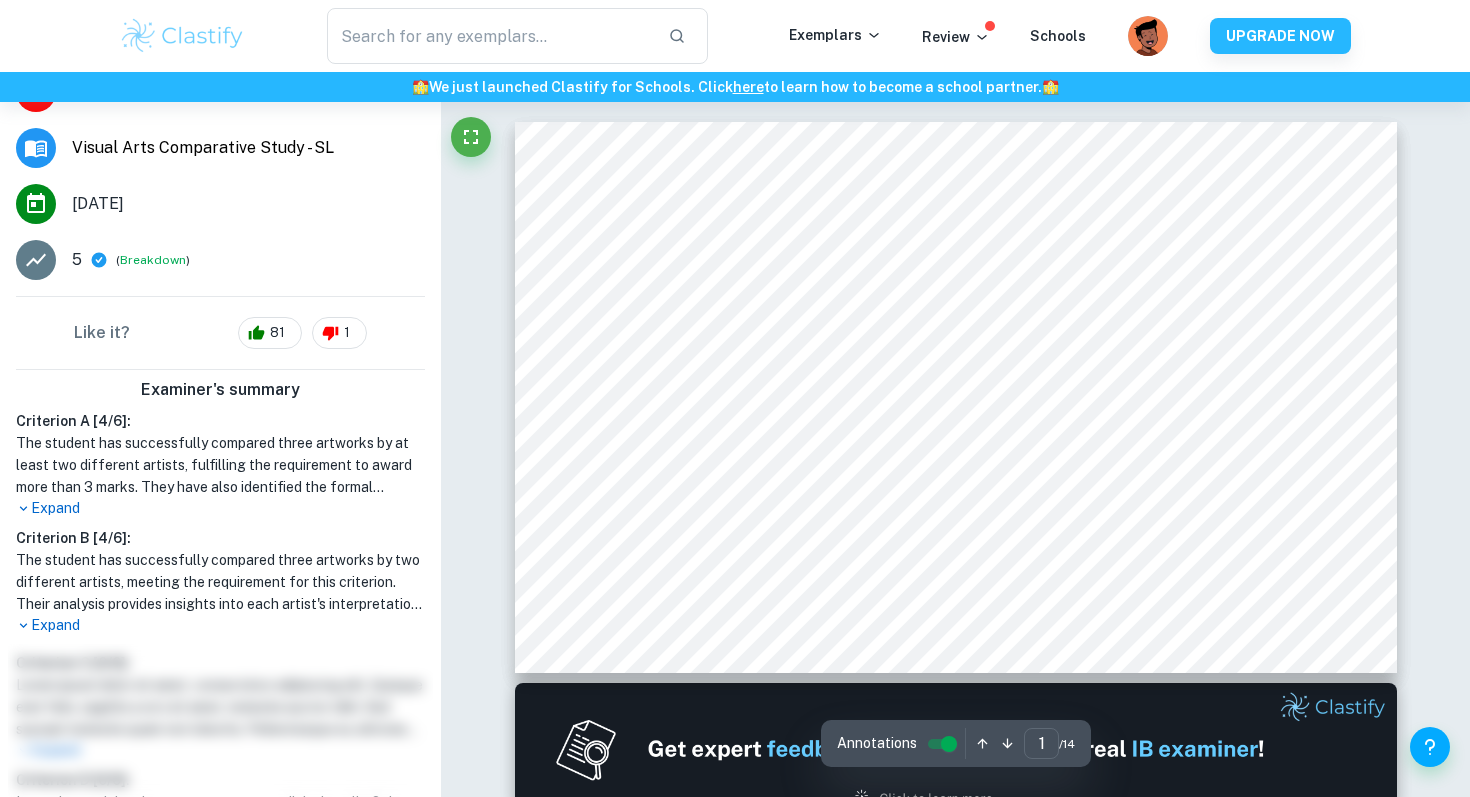click on "Expand" at bounding box center (220, 625) 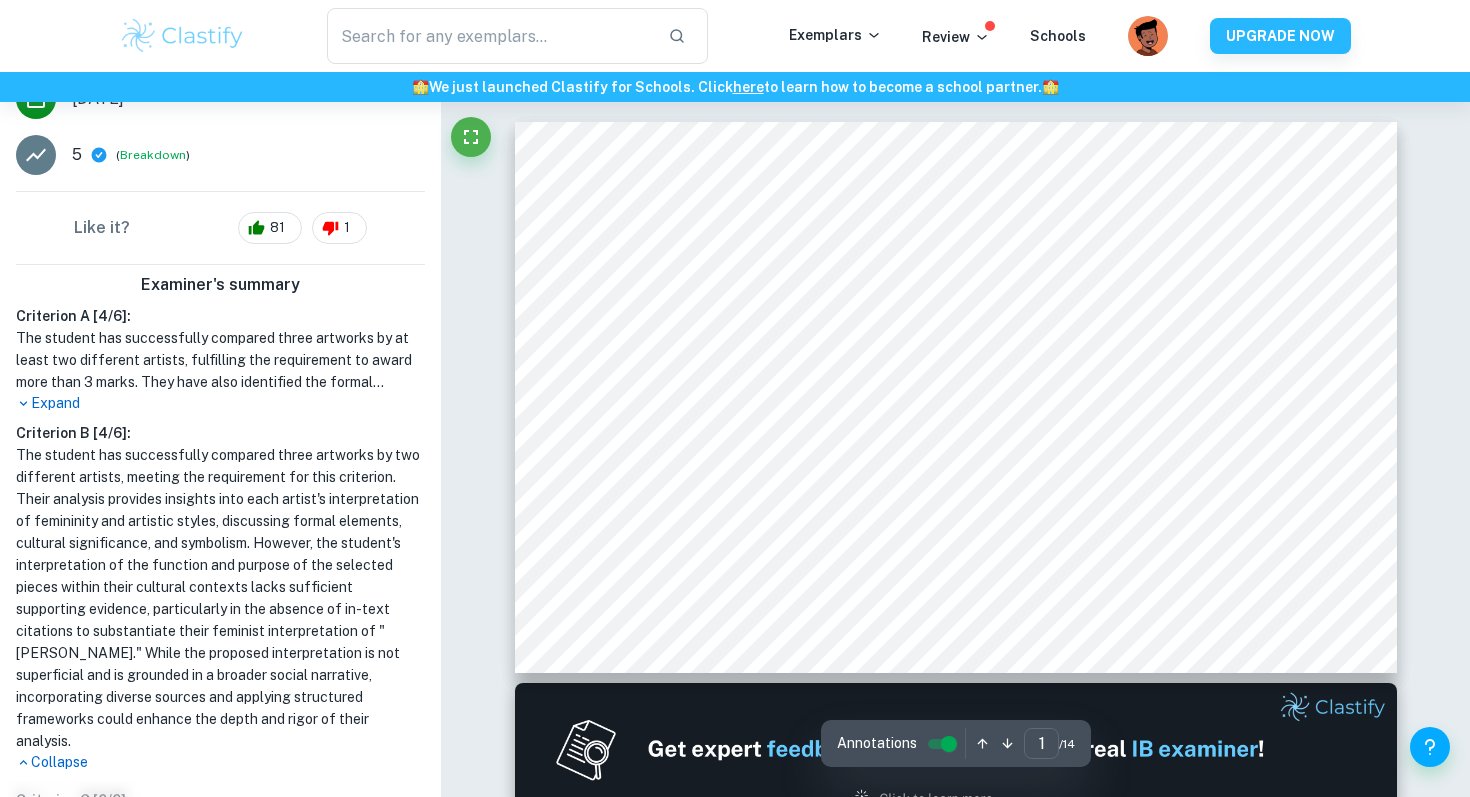 scroll, scrollTop: 337, scrollLeft: 0, axis: vertical 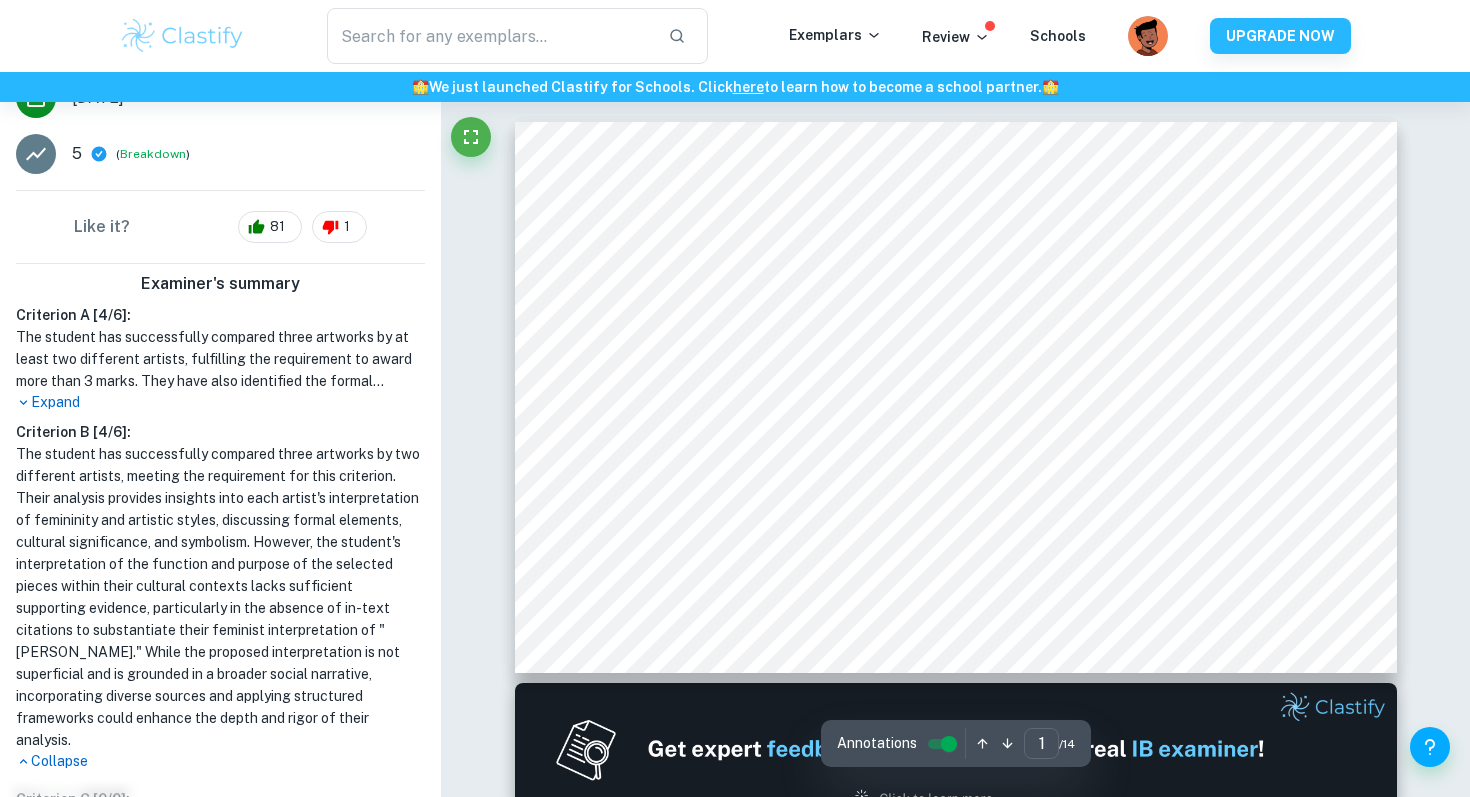 click on "The student has successfully compared three artworks by two different artists, meeting the requirement for this criterion. Their analysis provides insights into each artist's interpretation of femininity and artistic styles, discussing formal elements, cultural significance, and symbolism. However, the student's interpretation of the function and purpose of the selected pieces within their cultural contexts lacks sufficient supporting evidence, particularly in the absence of in-text citations to substantiate their feminist interpretation of "Setsuna Meioh." While the proposed interpretation is not superficial and is grounded in a broader social narrative, incorporating diverse sources and applying structured frameworks could enhance the depth and rigor of their analysis." at bounding box center (220, 597) 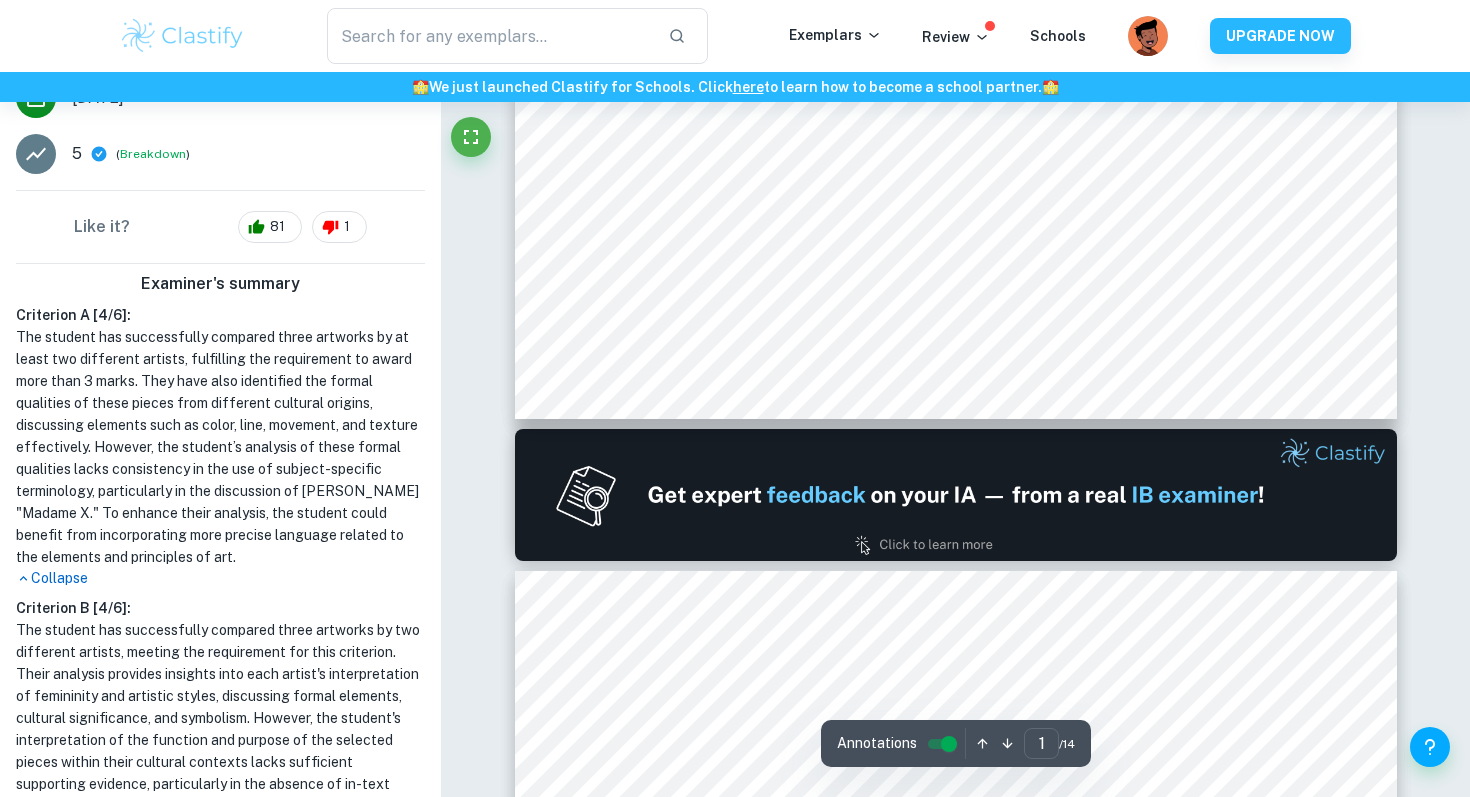 scroll, scrollTop: 411, scrollLeft: 0, axis: vertical 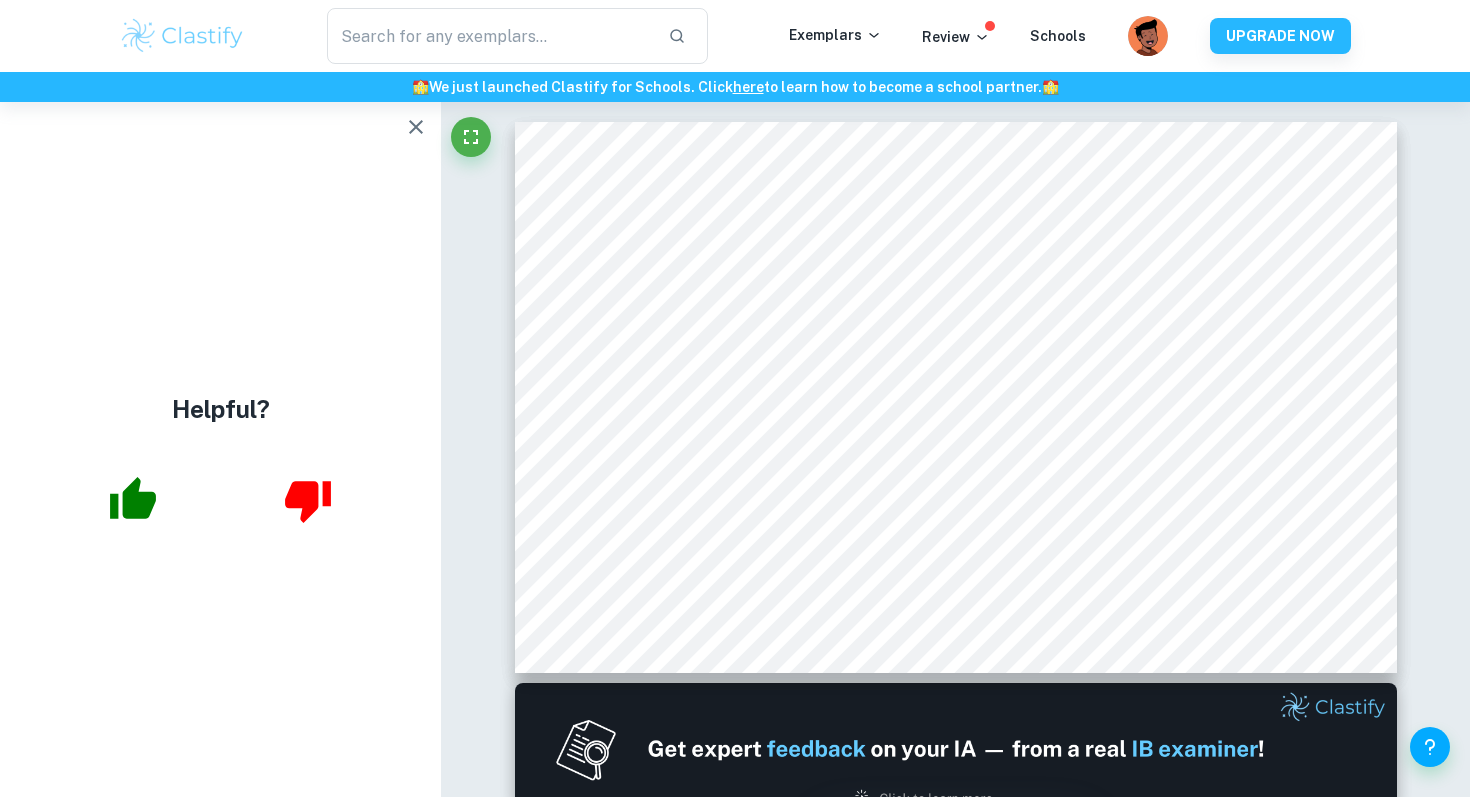 click 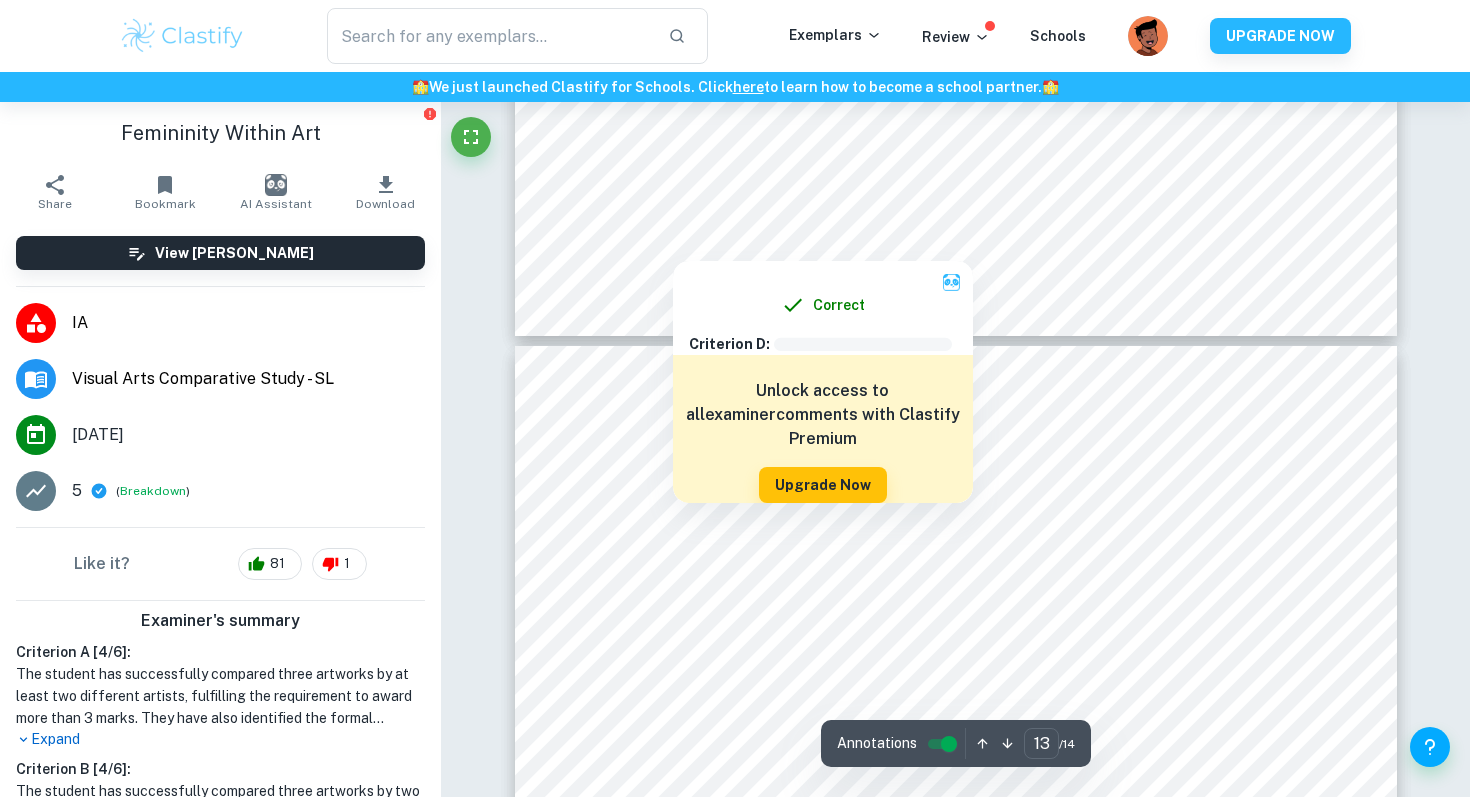 scroll, scrollTop: 6996, scrollLeft: 0, axis: vertical 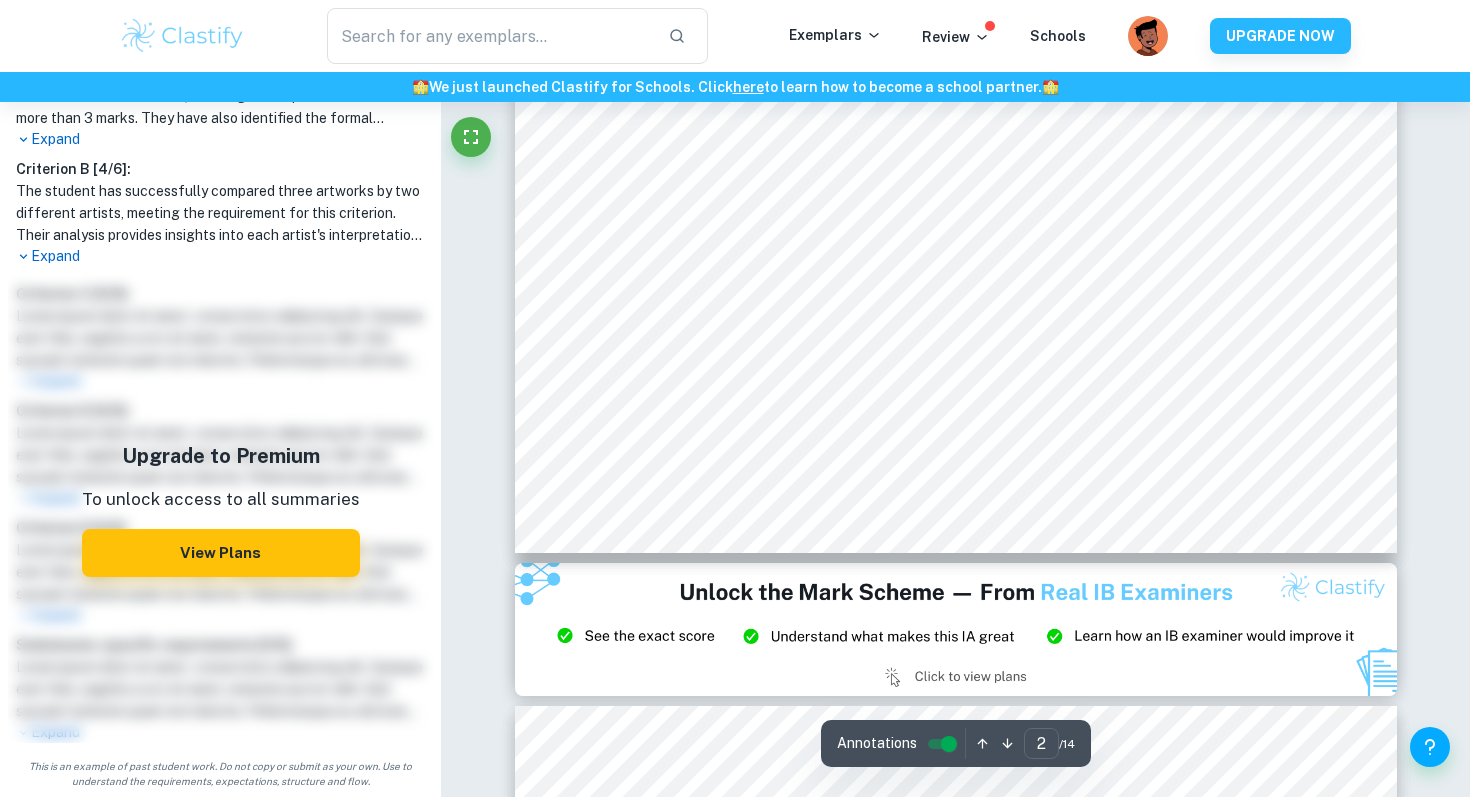type on "1" 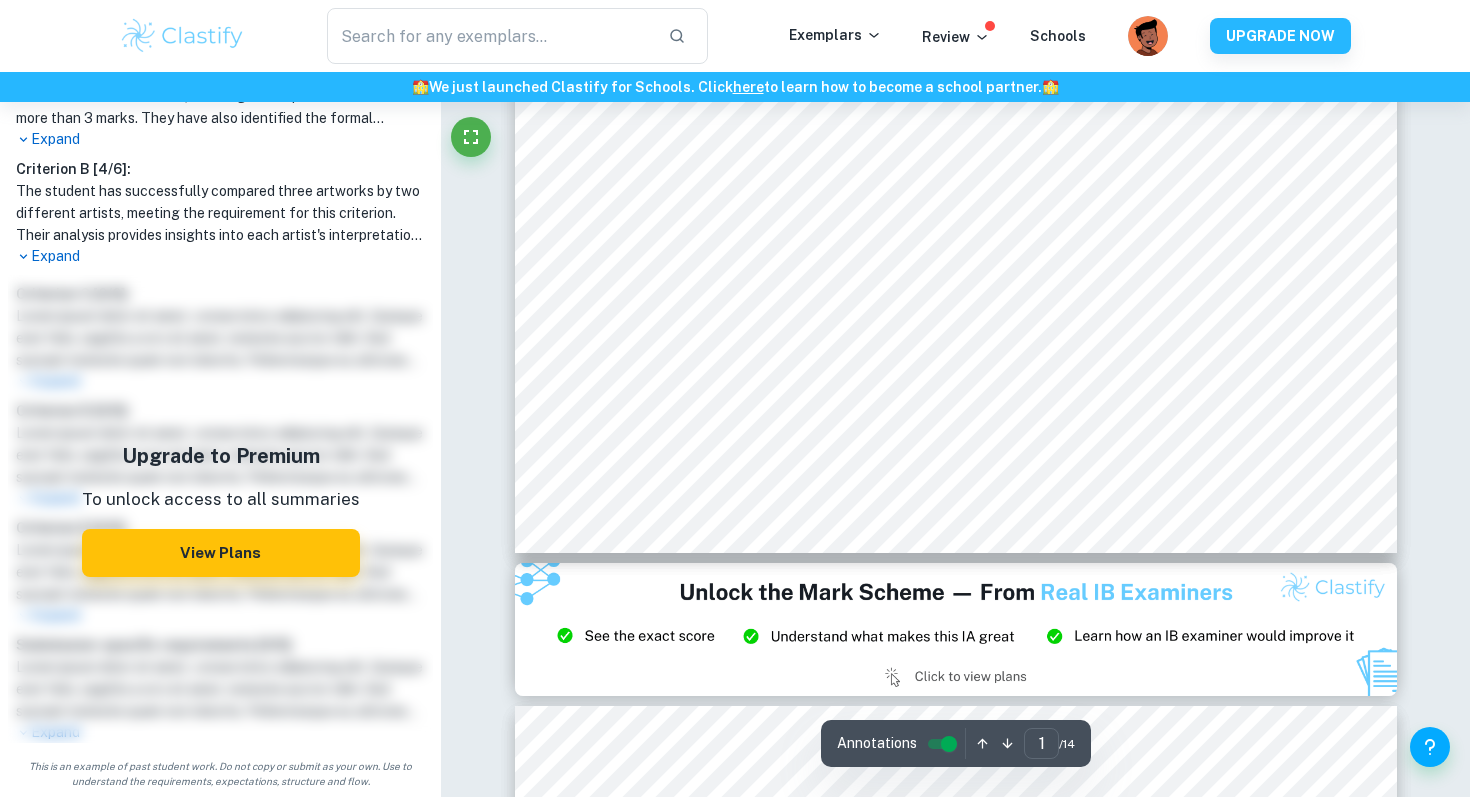 scroll, scrollTop: 0, scrollLeft: 0, axis: both 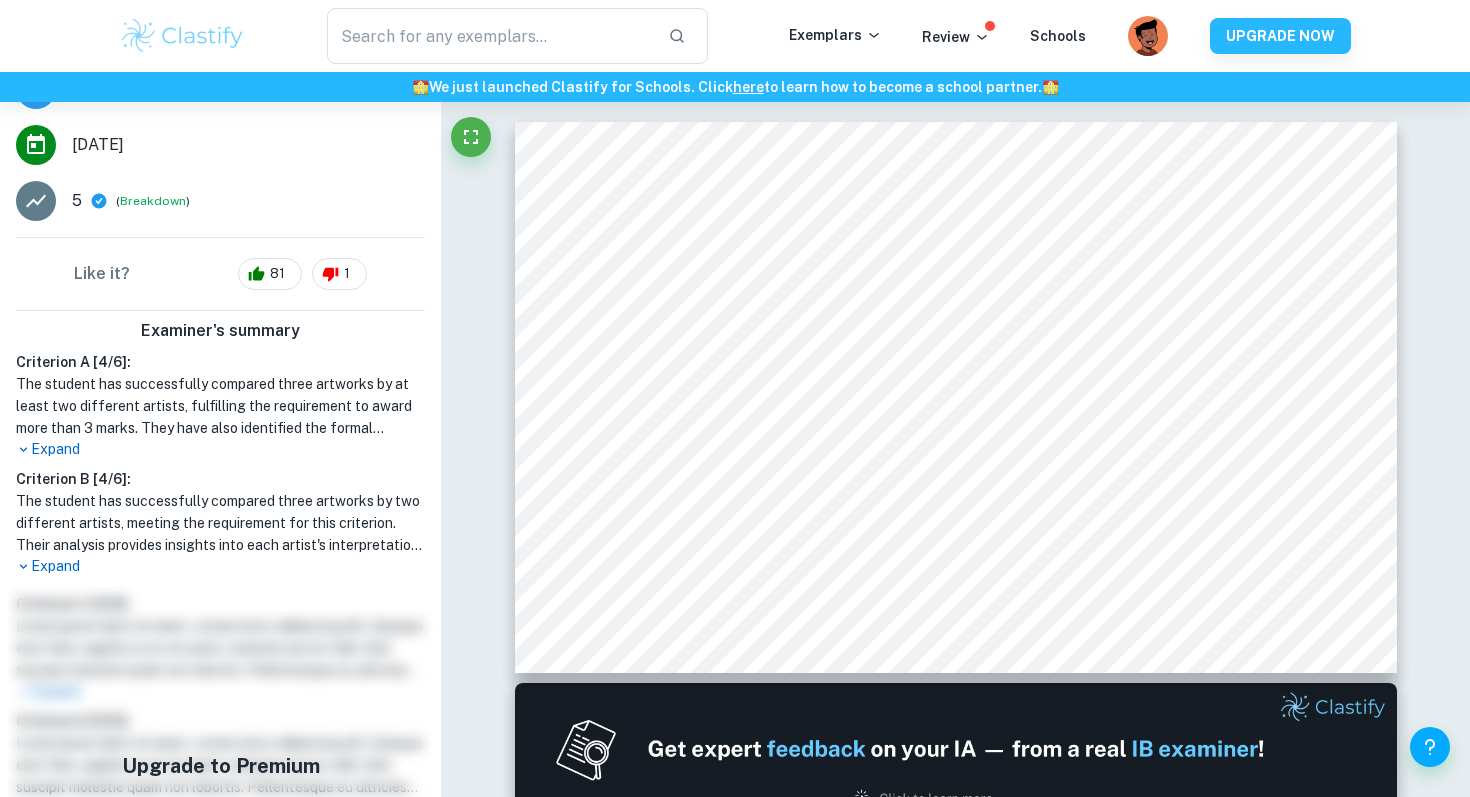 click on "Criterion A   [ 4 / 6 ]: The student has successfully compared three artworks by at least two different artists, fulfilling the requirement to award more than 3 marks. They have also identified the formal qualities of these pieces from different cultural origins, discussing elements such as color, line, movement, and texture effectively. However, the student’s analysis of these formal qualities lacks consistency in the use of subject-specific terminology, particularly in the discussion of John Singer Sargent's "Madame X." To enhance their analysis, the student could benefit from incorporating more precise language related to the elements and principles of art. Expand Criterion B   [ 4 / 6 ]: Expand" at bounding box center [220, 464] 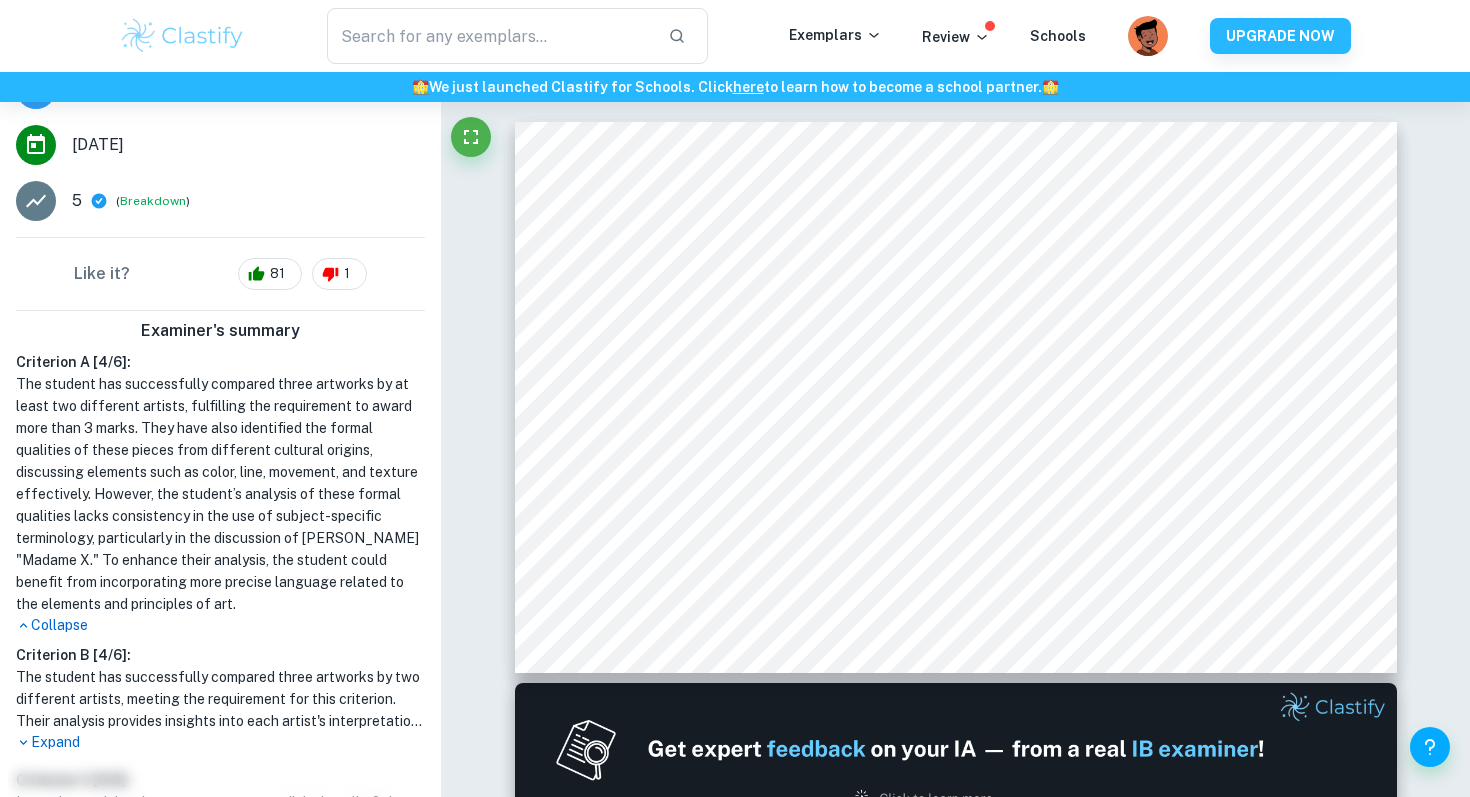 click on "The student has successfully compared three artworks by two different artists, meeting the requirement for this criterion. Their analysis provides insights into each artist's interpretation of femininity and artistic styles, discussing formal elements, cultural significance, and symbolism. However, the student's interpretation of the function and purpose of the selected pieces within their cultural contexts lacks sufficient supporting evidence, particularly in the absence of in-text citations to substantiate their feminist interpretation of "Setsuna Meioh." While the proposed interpretation is not superficial and is grounded in a broader social narrative, incorporating diverse sources and applying structured frameworks could enhance the depth and rigor of their analysis." at bounding box center [220, 699] 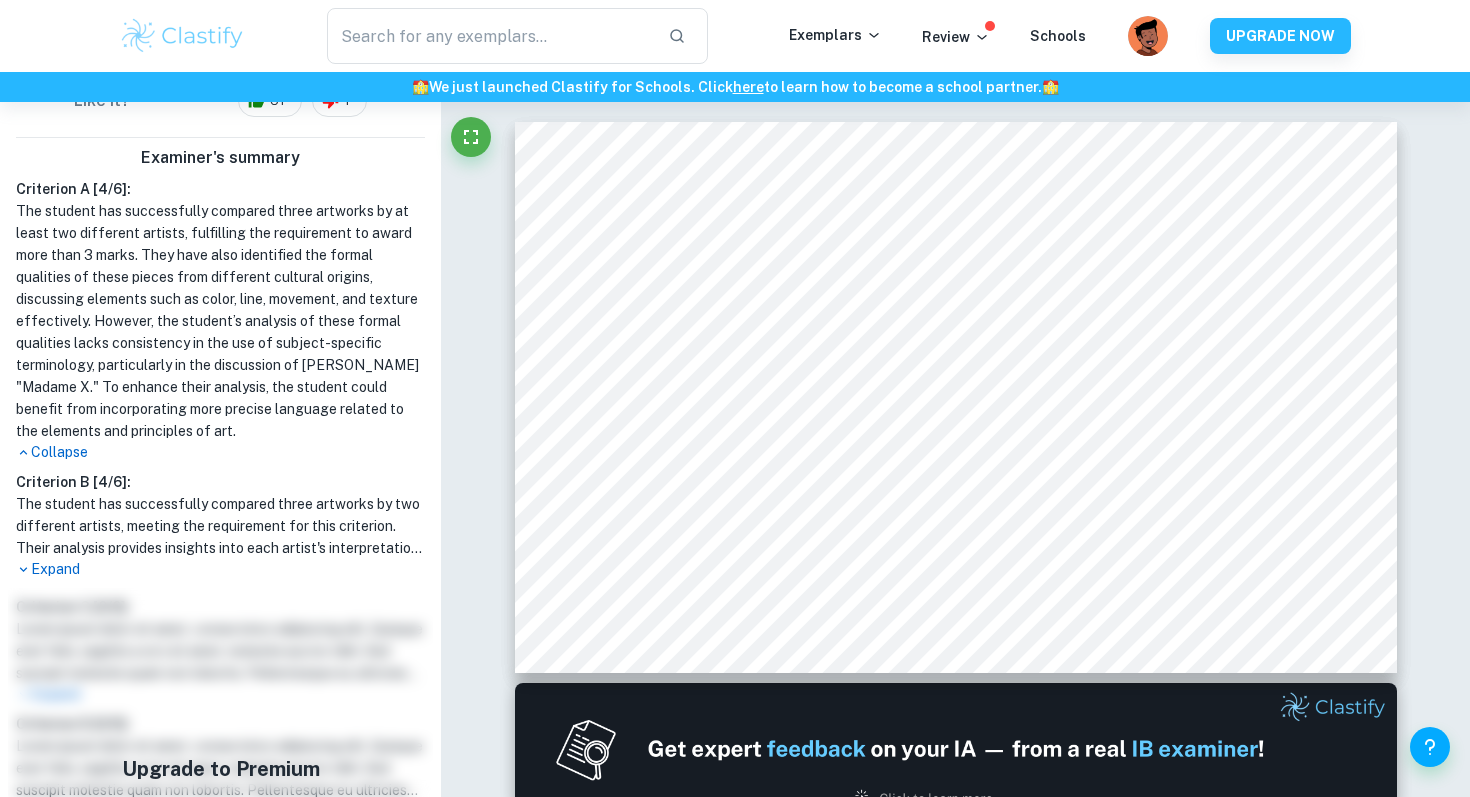 click on "Expand" at bounding box center (220, 569) 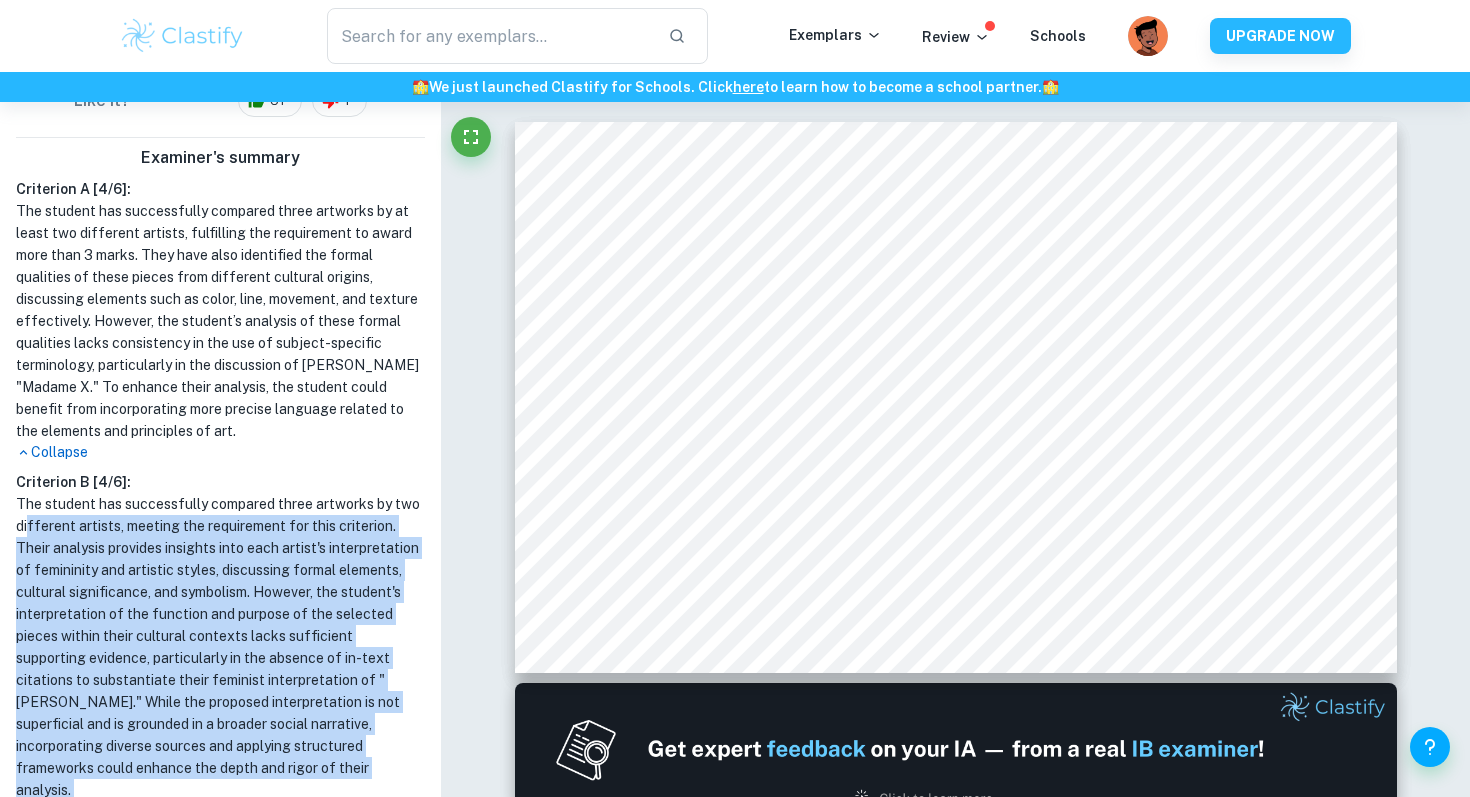 drag, startPoint x: 29, startPoint y: 525, endPoint x: 511, endPoint y: 641, distance: 495.76205 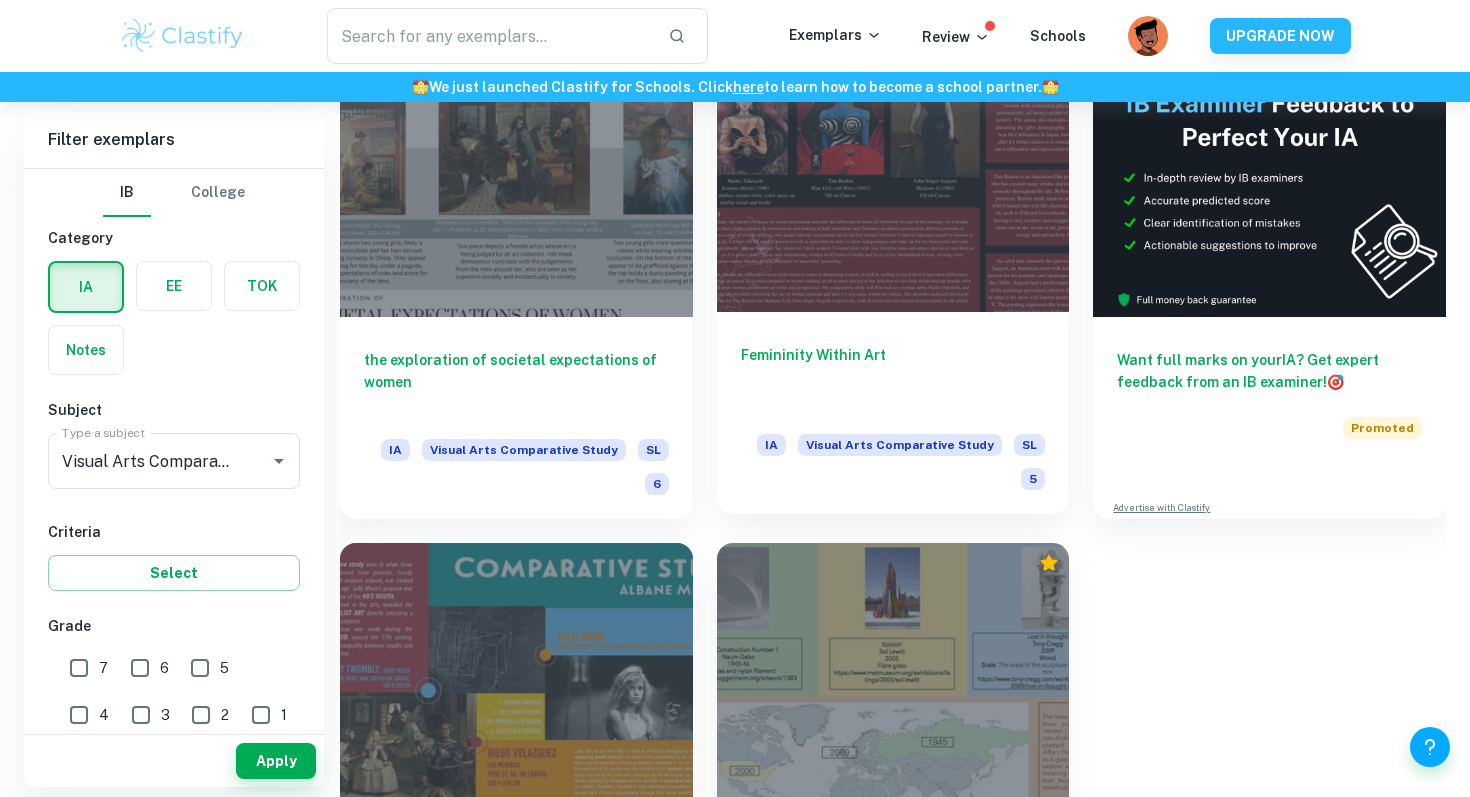 scroll, scrollTop: 736, scrollLeft: 0, axis: vertical 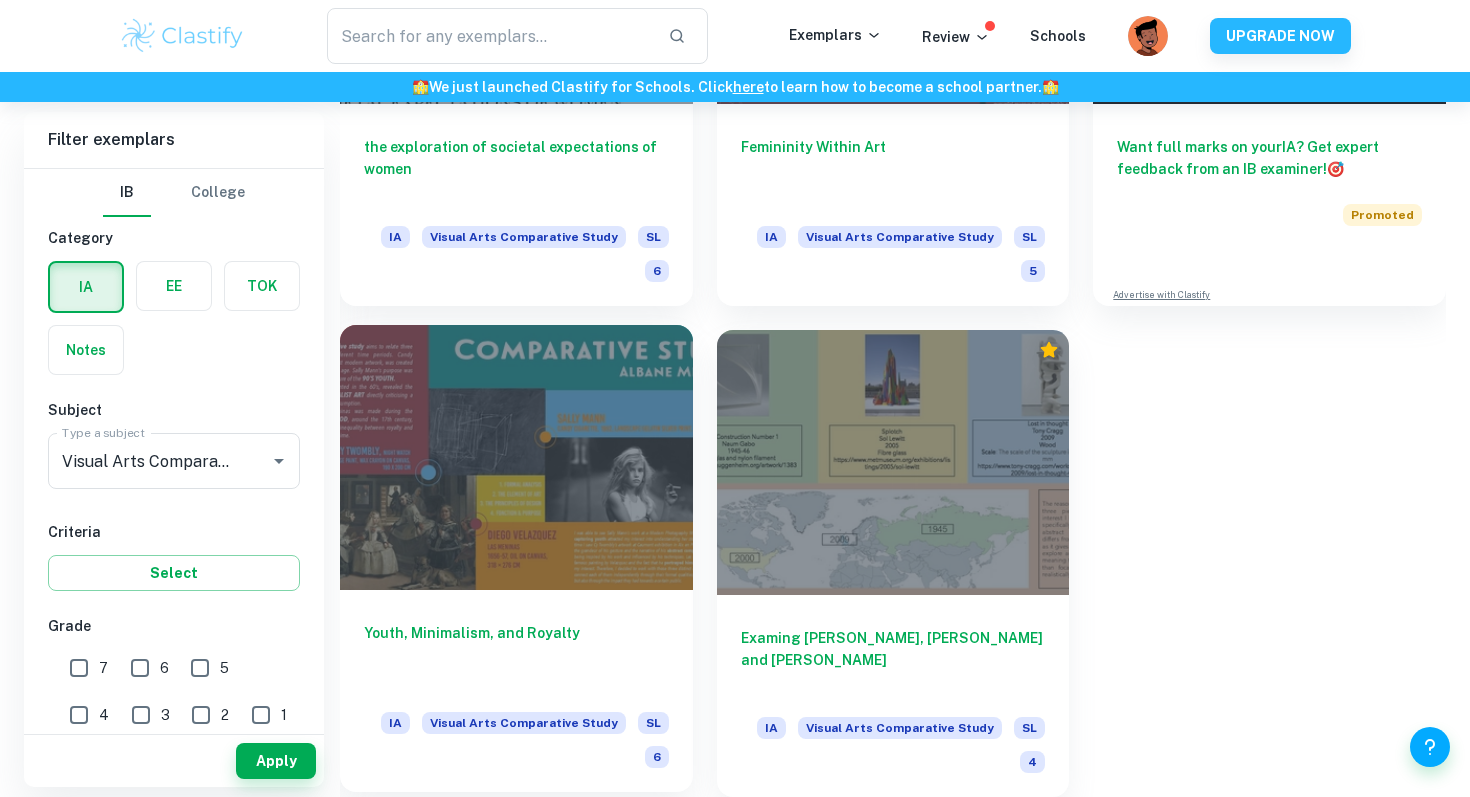 click on "Youth, Minimalism, and Royalty IA Visual Arts Comparative Study SL 6" at bounding box center [516, 691] 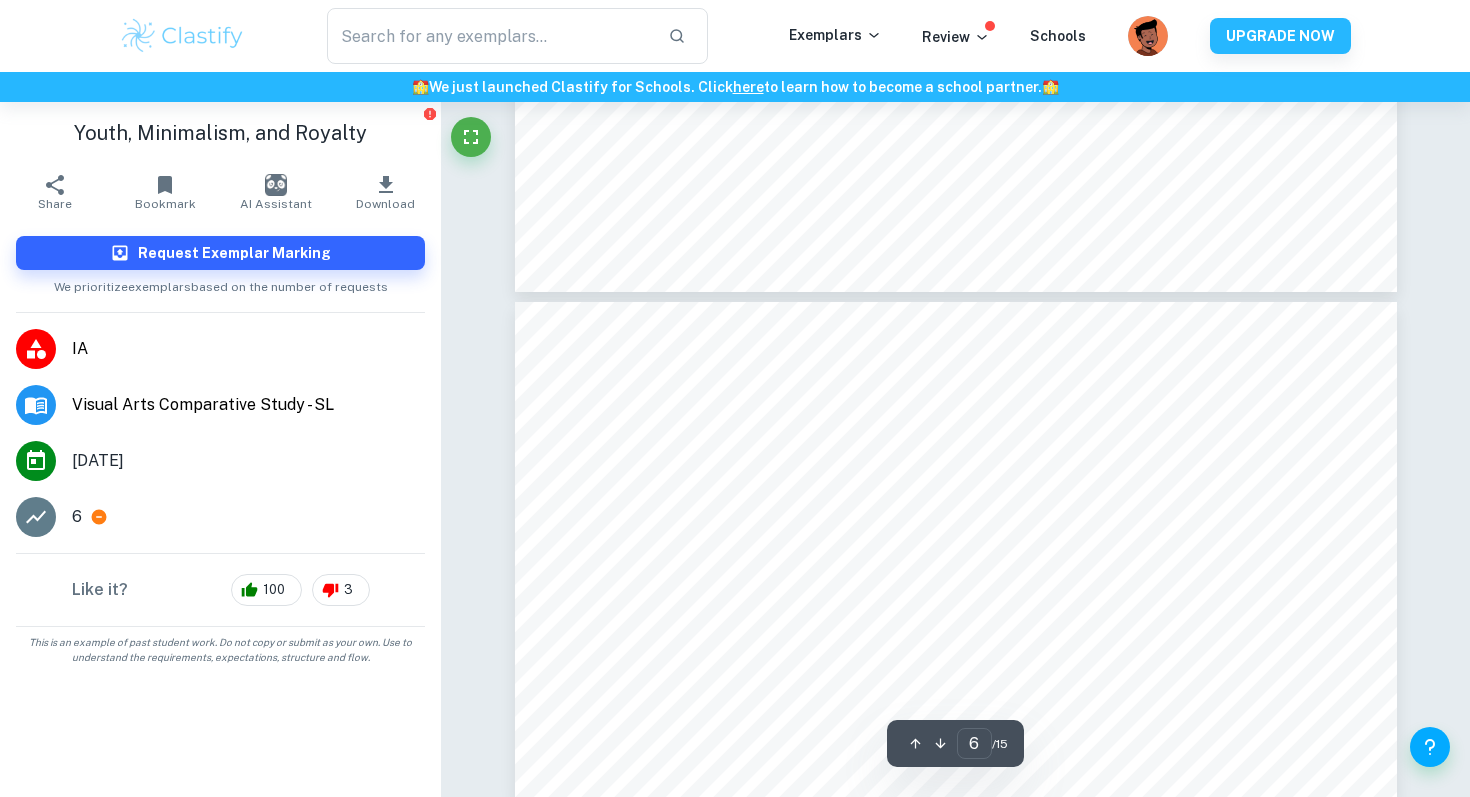 scroll, scrollTop: 3679, scrollLeft: 0, axis: vertical 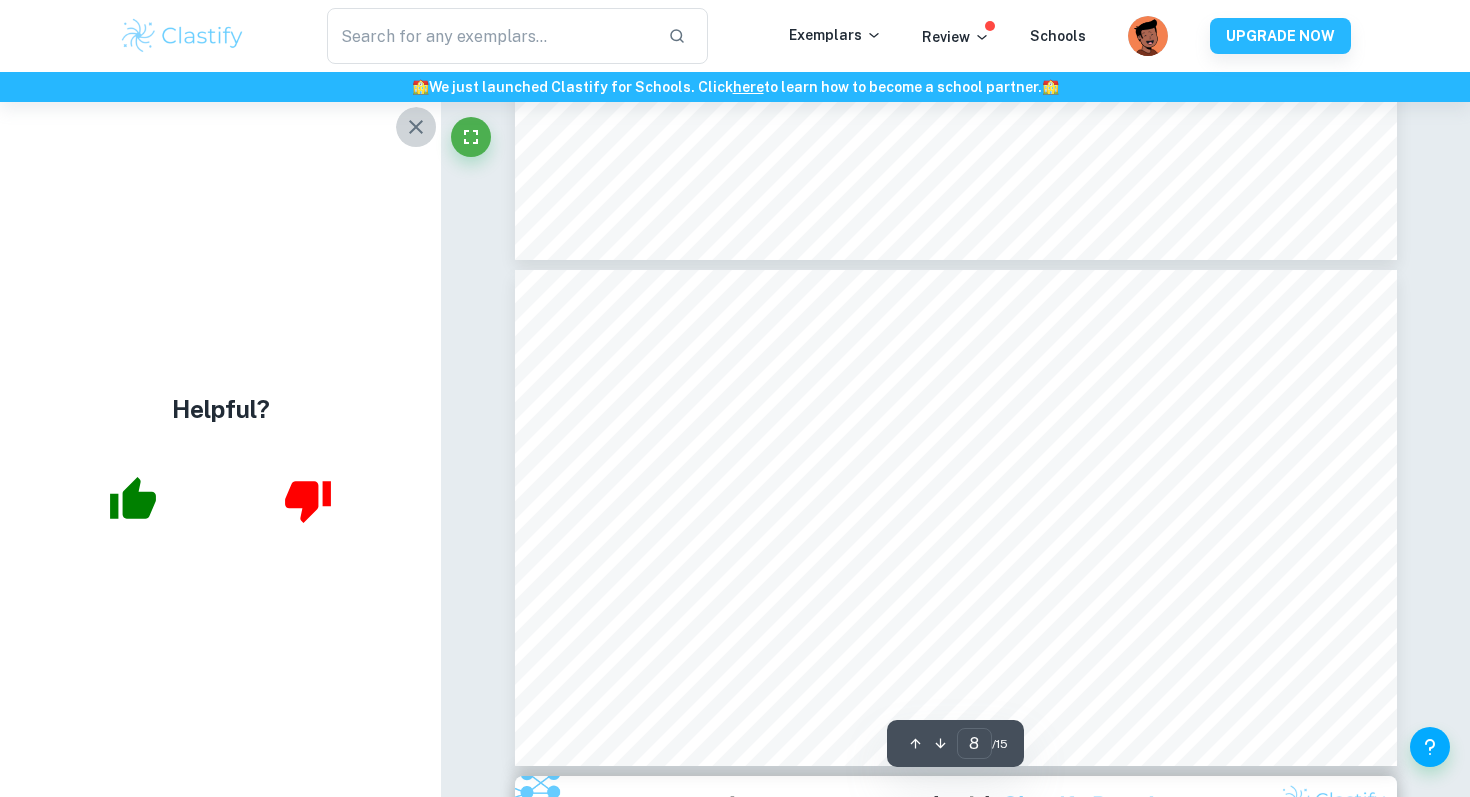 click at bounding box center [416, 127] 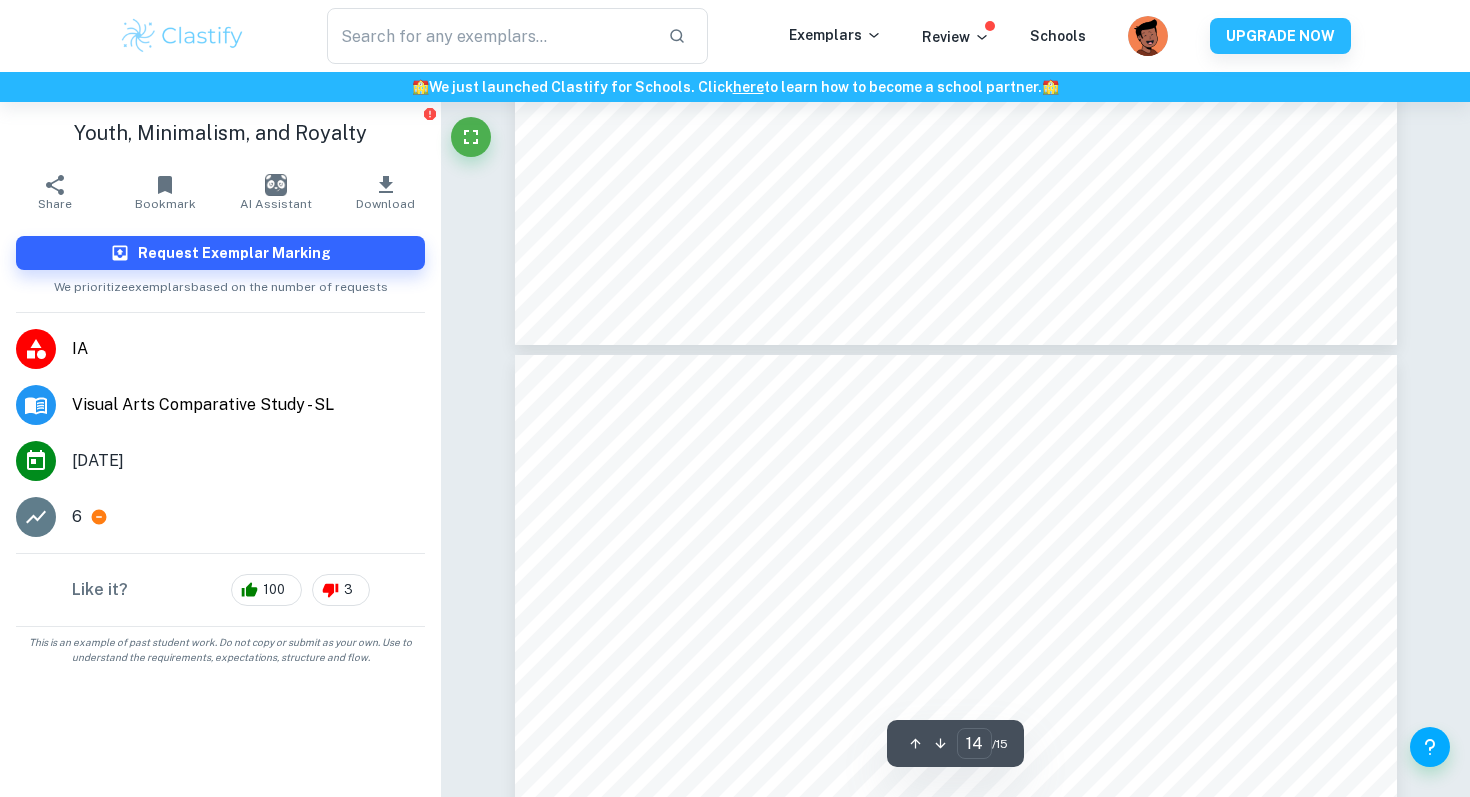scroll, scrollTop: 7308, scrollLeft: 0, axis: vertical 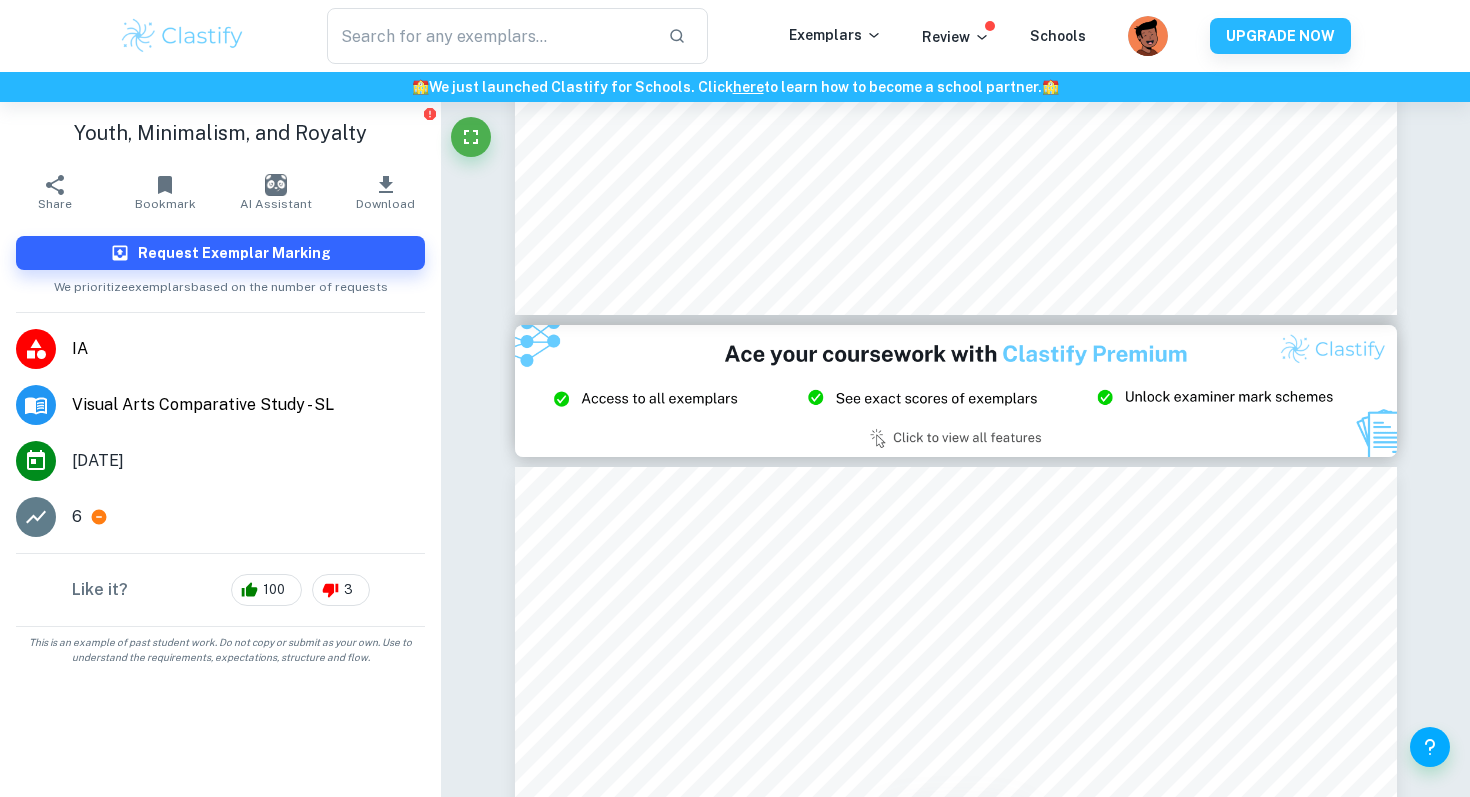 type on "15" 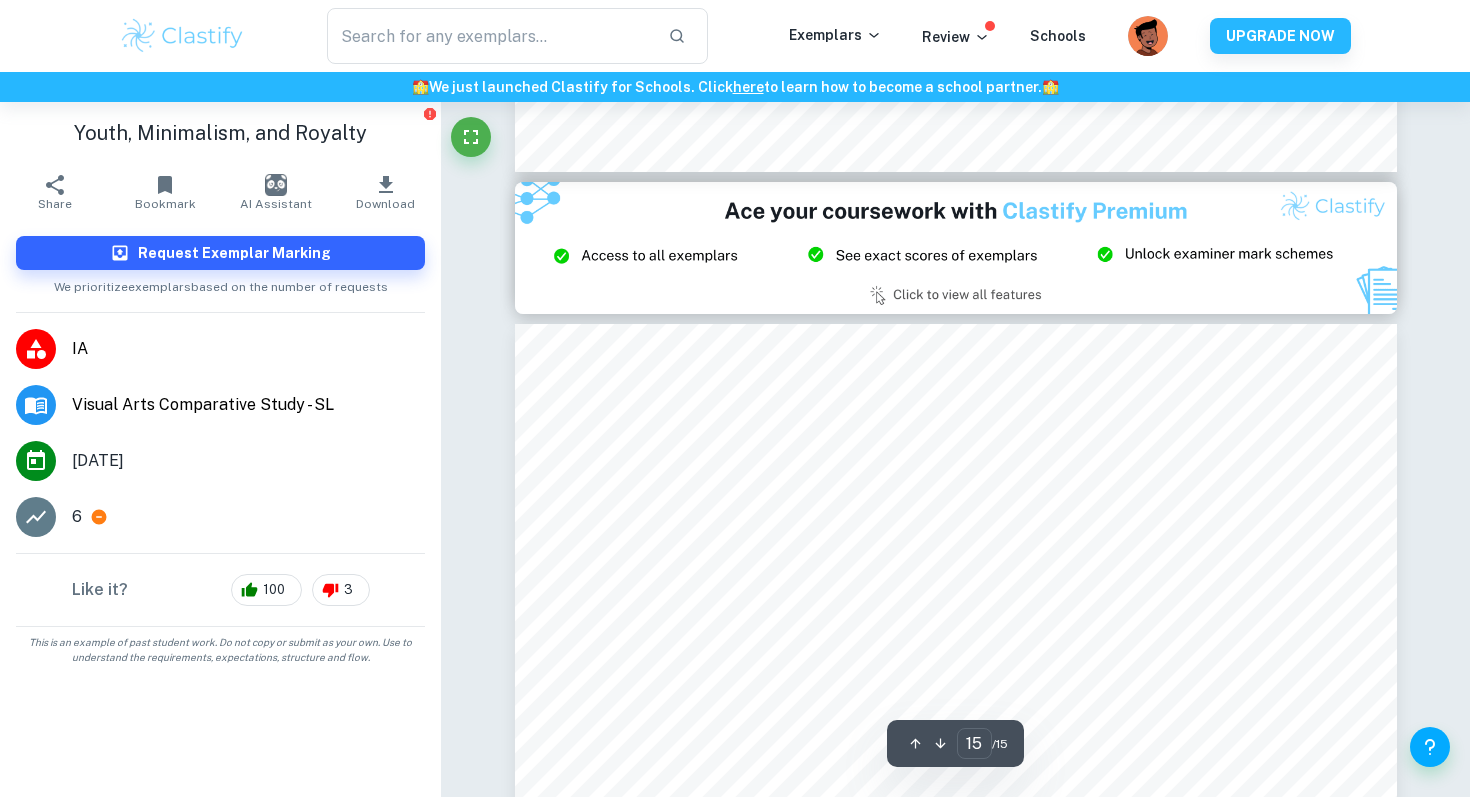 scroll, scrollTop: 7494, scrollLeft: 0, axis: vertical 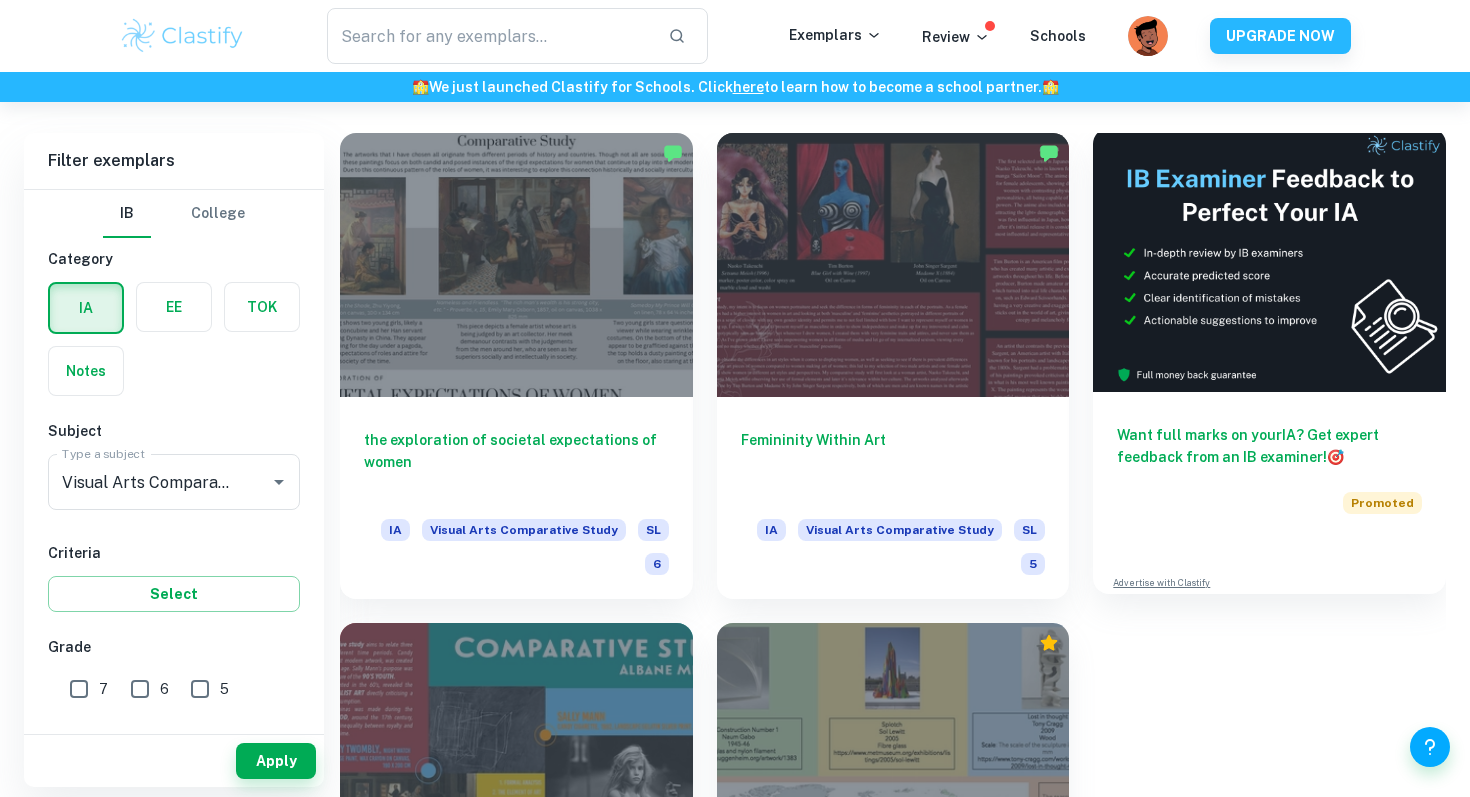 click on "Want full marks on your  IA ? Get expert feedback from an IB examiner!  🎯" at bounding box center (1269, 446) 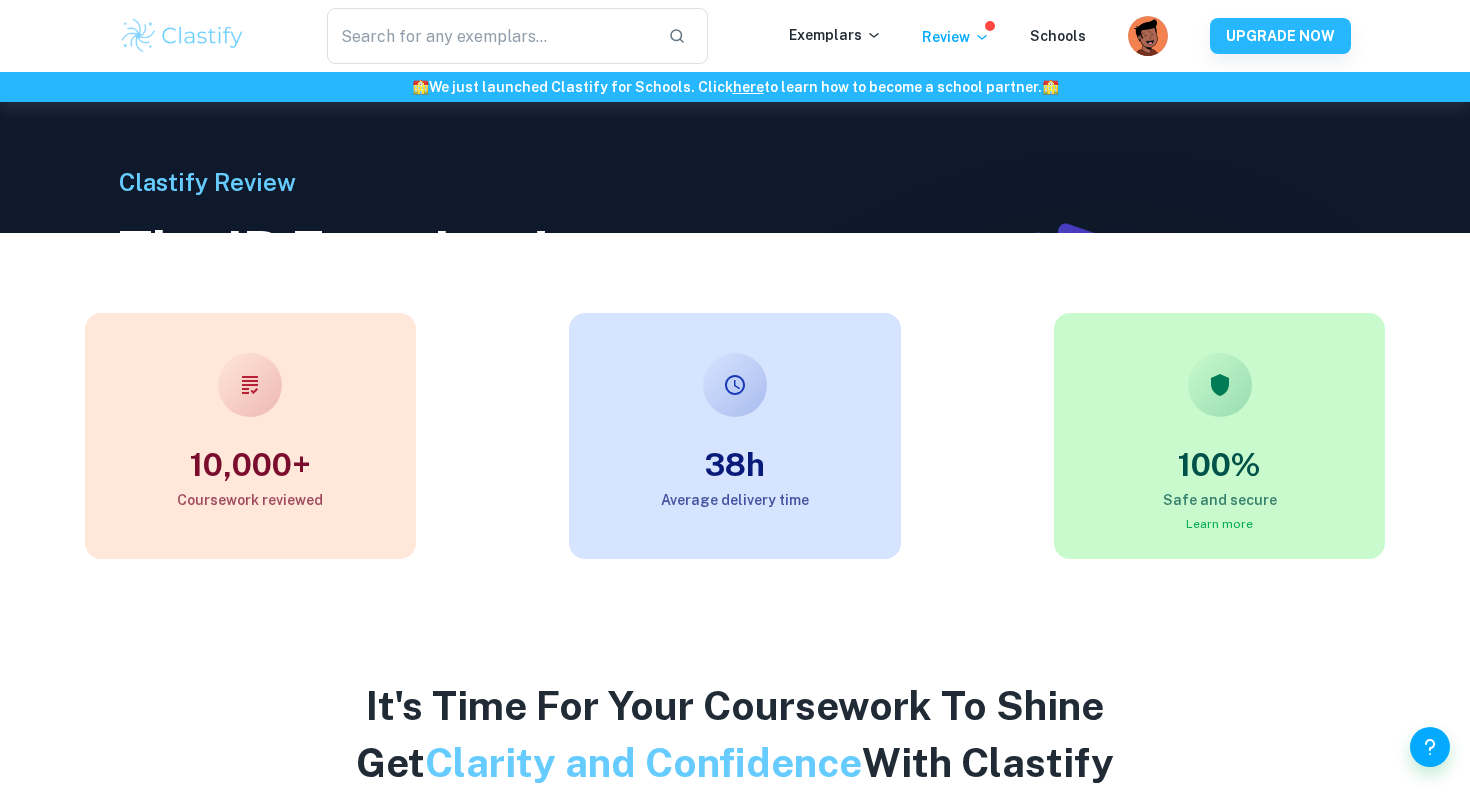 scroll, scrollTop: 800, scrollLeft: 0, axis: vertical 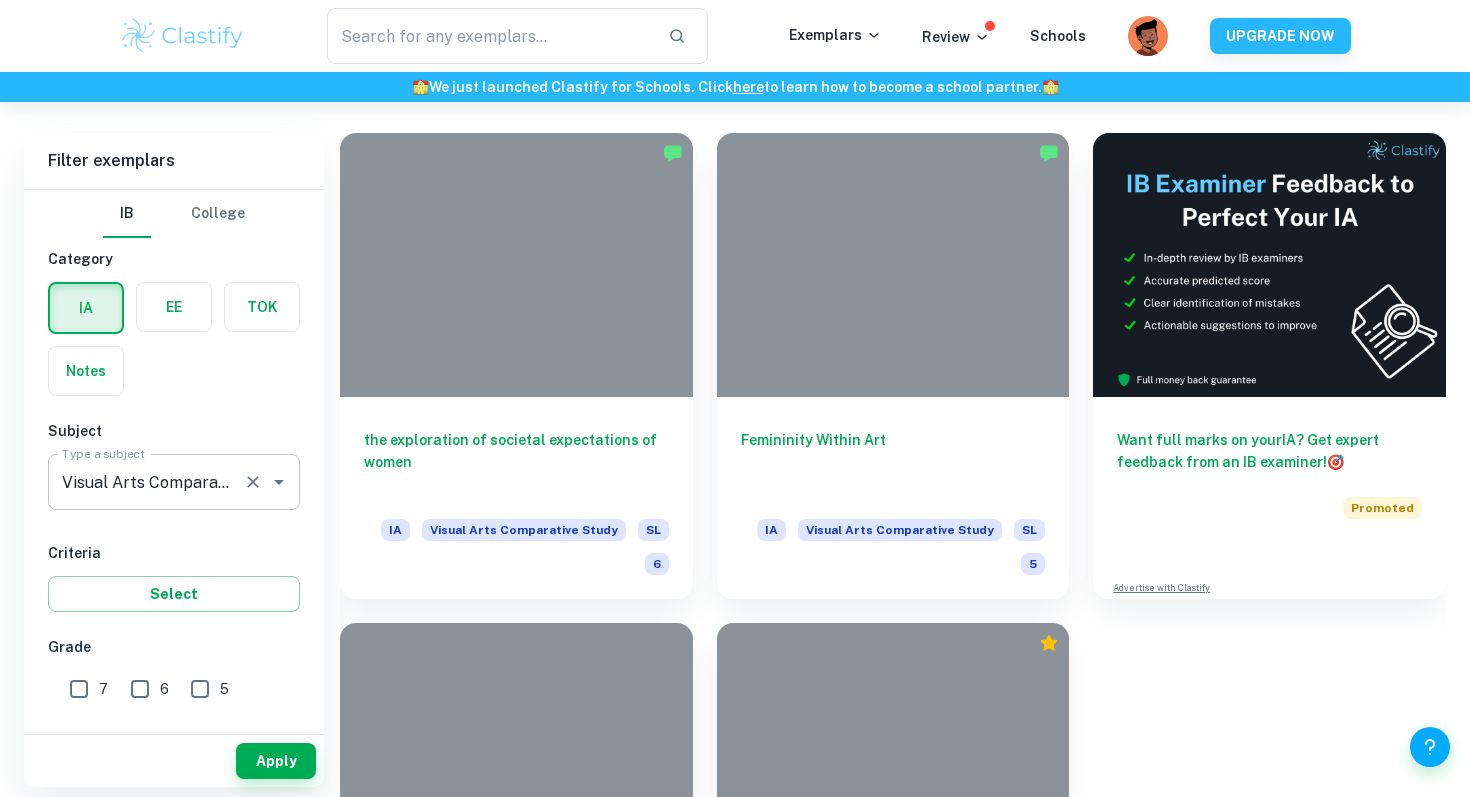 click on "Visual Arts Comparative Study" at bounding box center [146, 482] 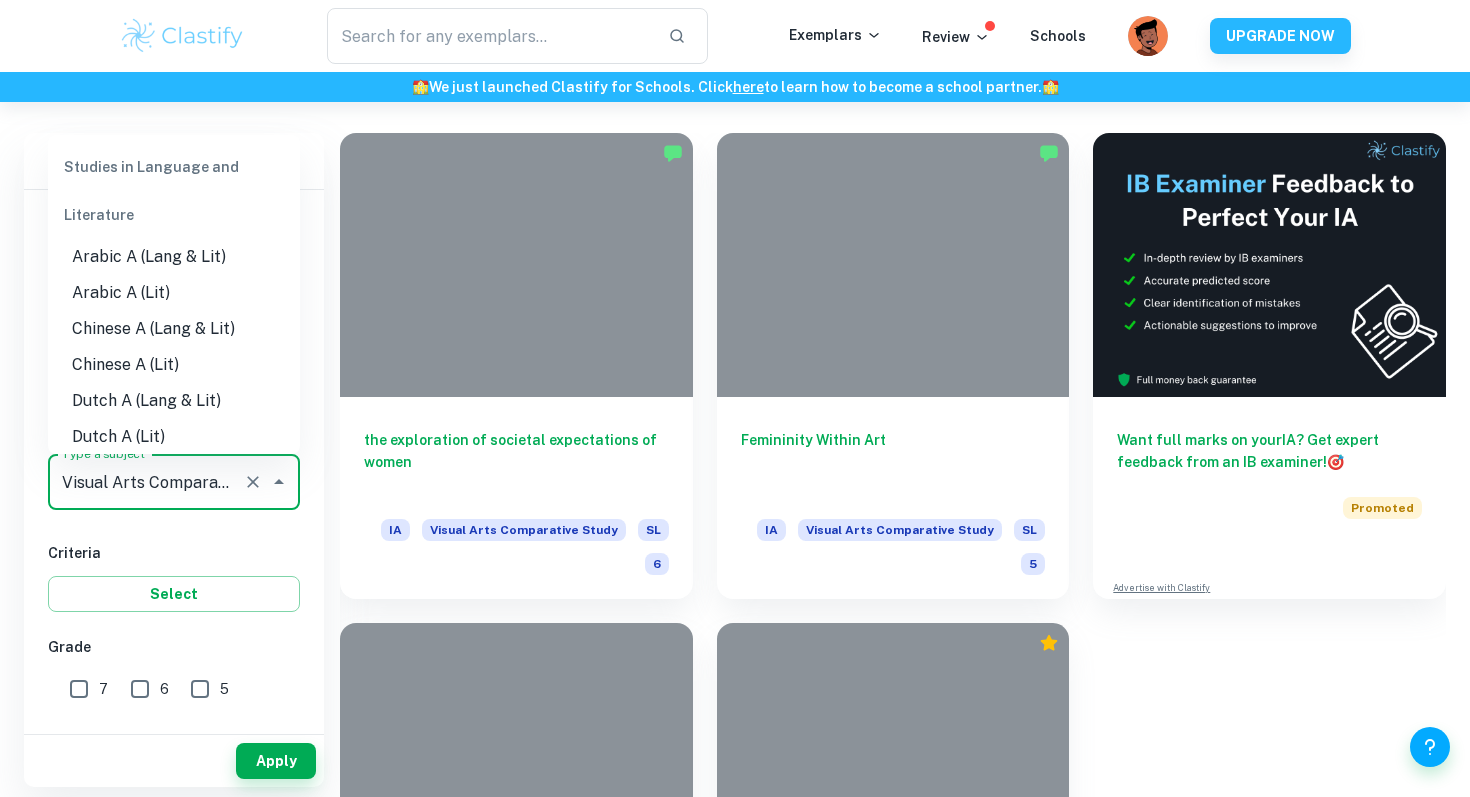 scroll, scrollTop: 2857, scrollLeft: 0, axis: vertical 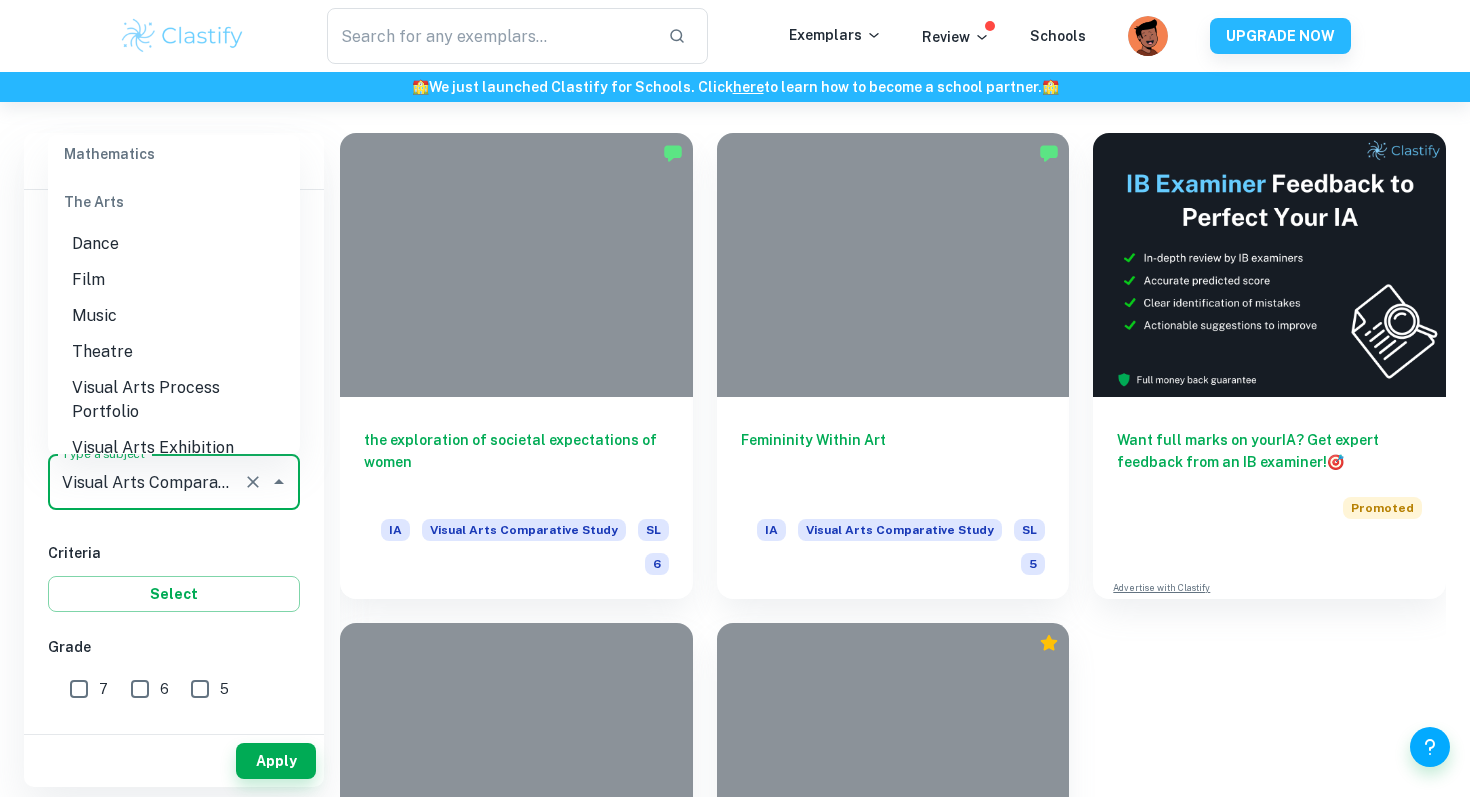 click on "IB College Category IA EE TOK Notes Subject Type a subject Visual Arts Comparative Study Type a subject Criteria Select Grade 7 6 5 4 3 2 1 Level HL SL Session May 2026 May 2025 November 2024 May 2024 November 2023 May 2023 November 2022 May 2022 November 2021 May 2021 Other" at bounding box center (174, 768) 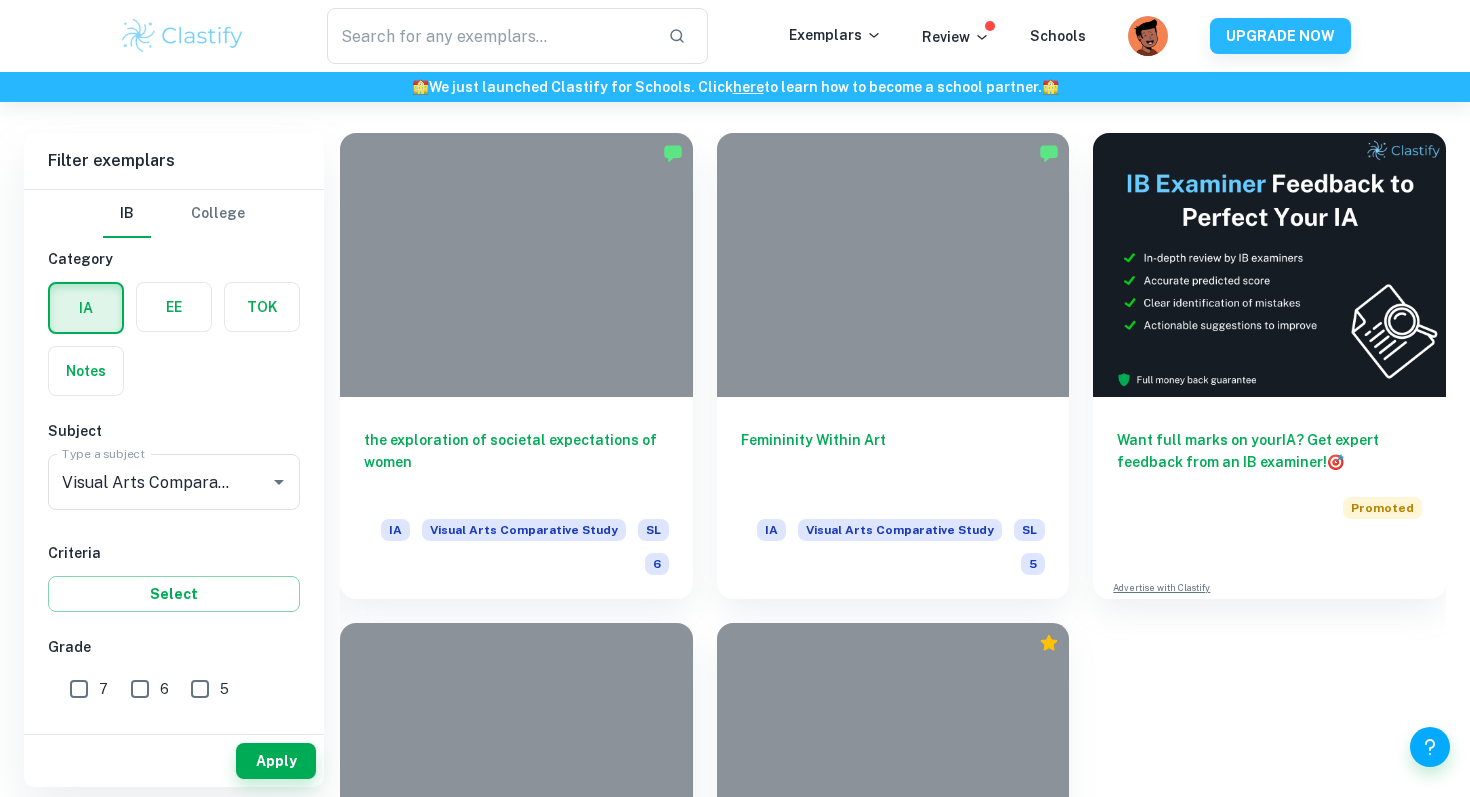 click on "7" at bounding box center (79, 689) 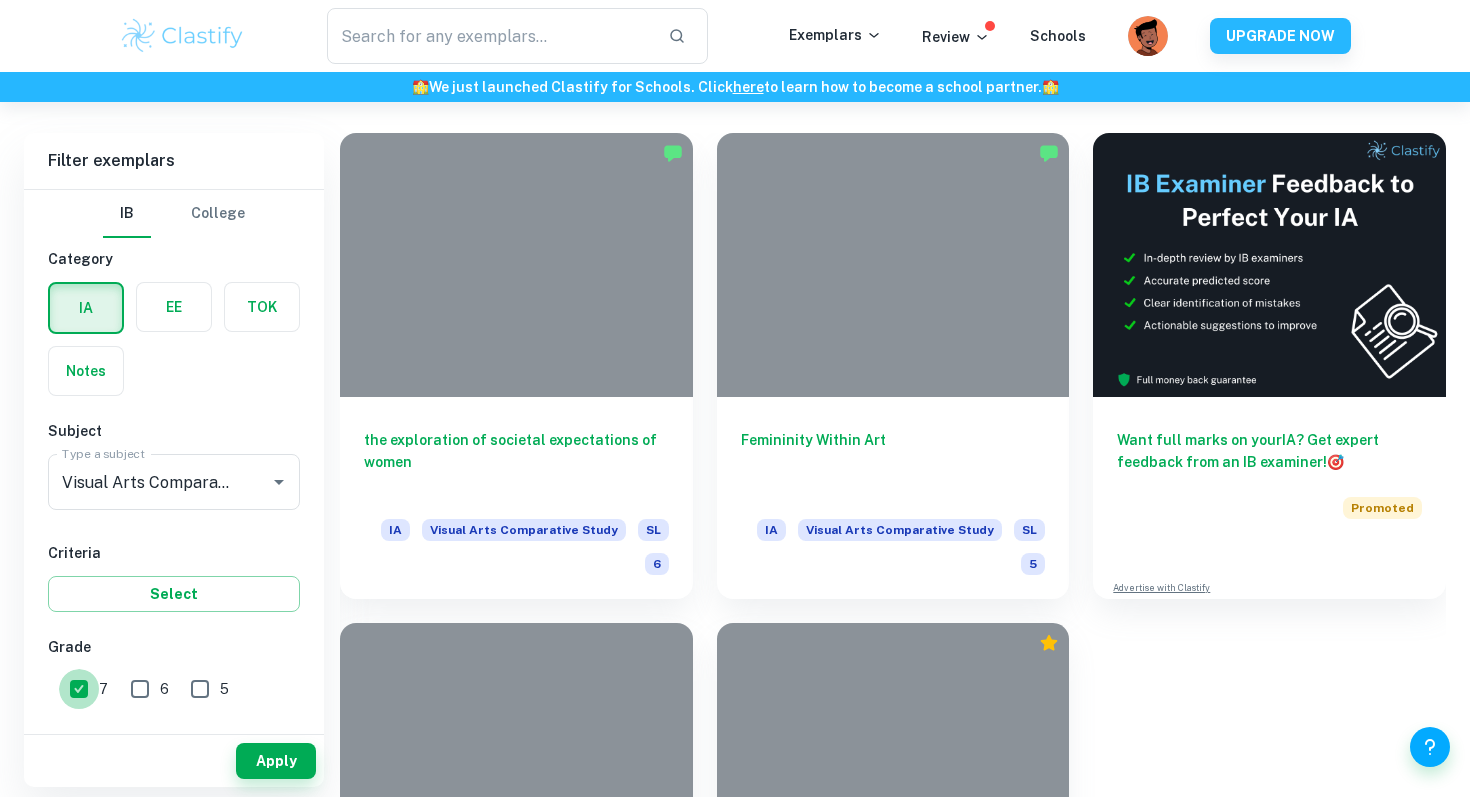 click on "7" at bounding box center [79, 689] 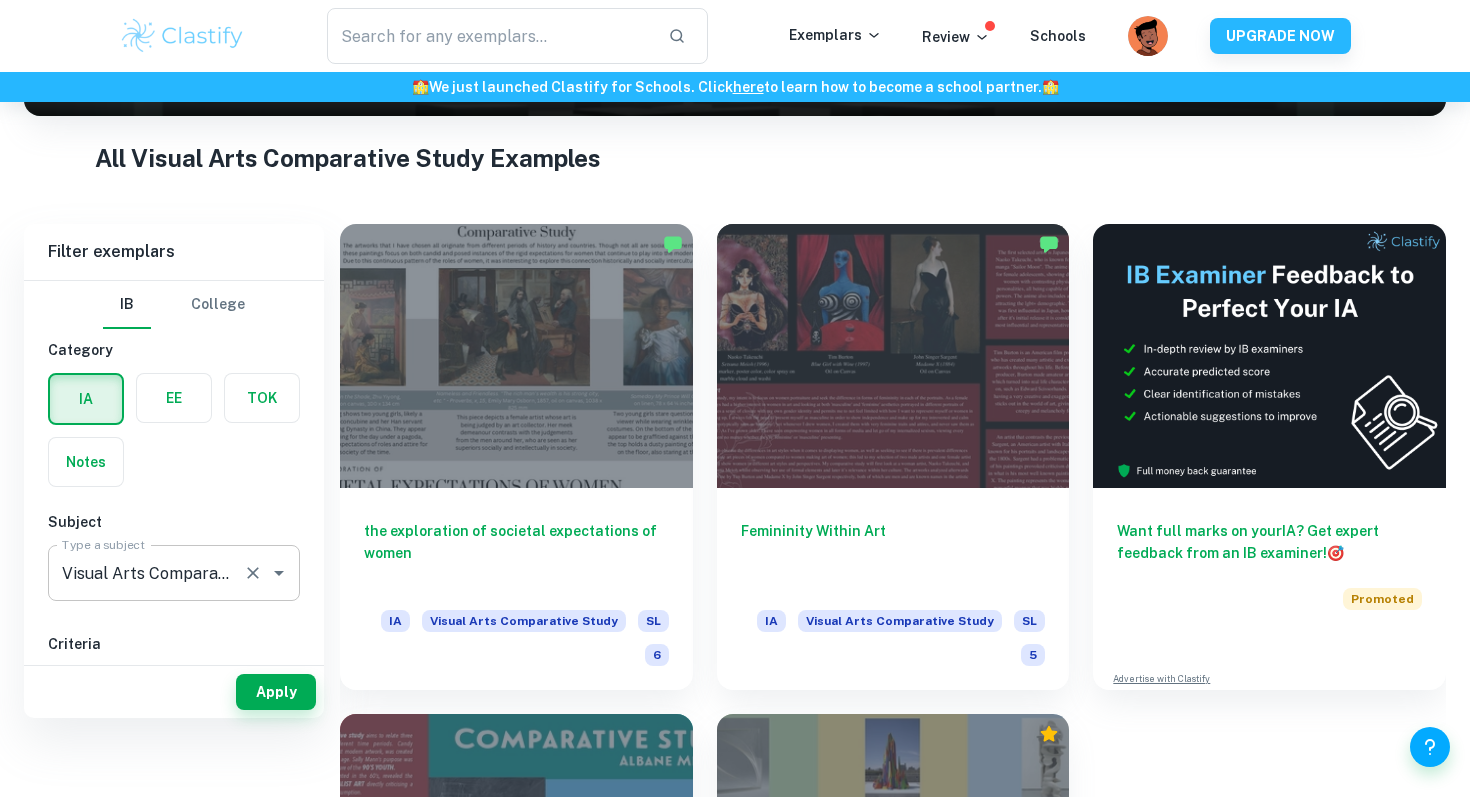 scroll, scrollTop: 266, scrollLeft: 0, axis: vertical 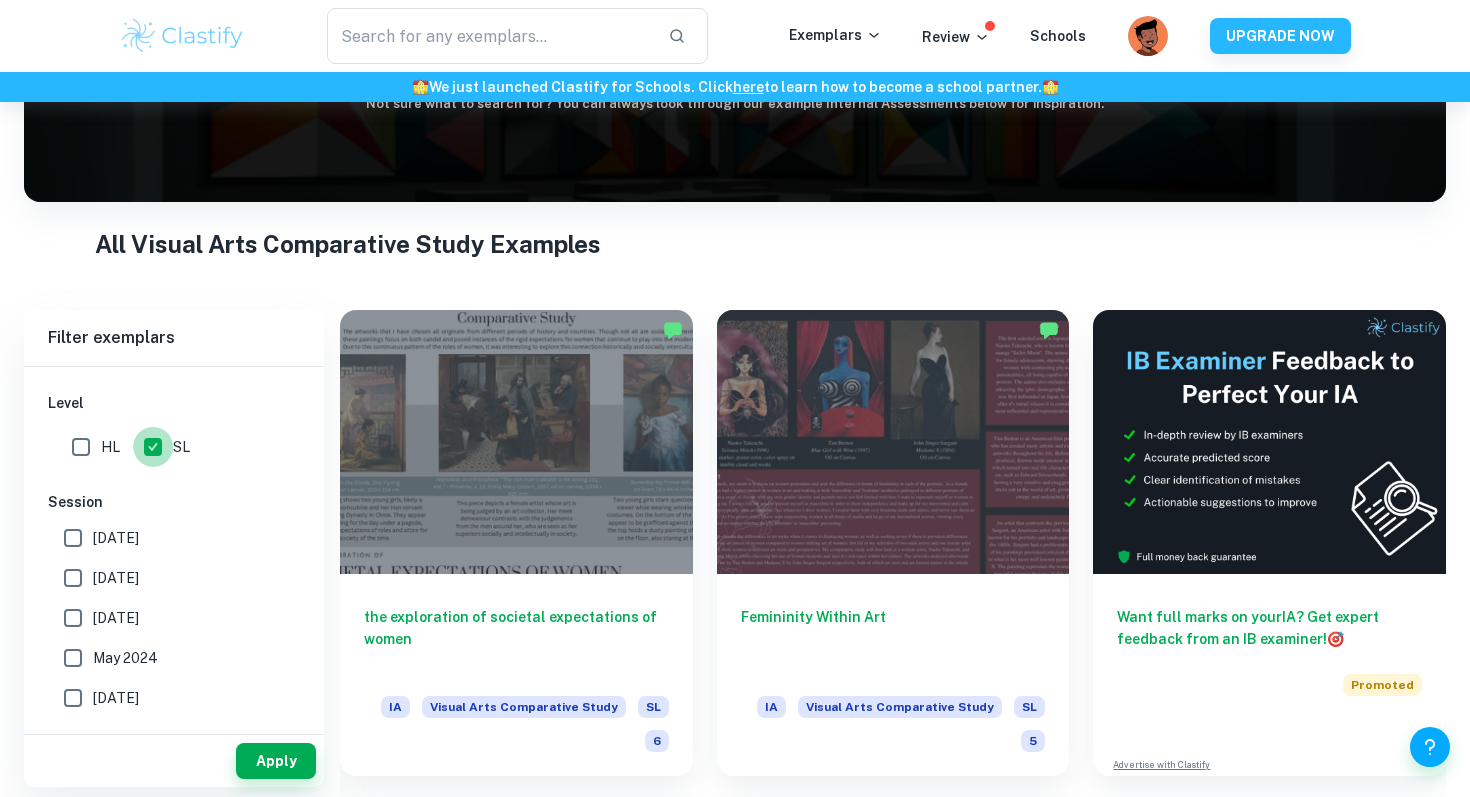 click on "SL" at bounding box center [153, 447] 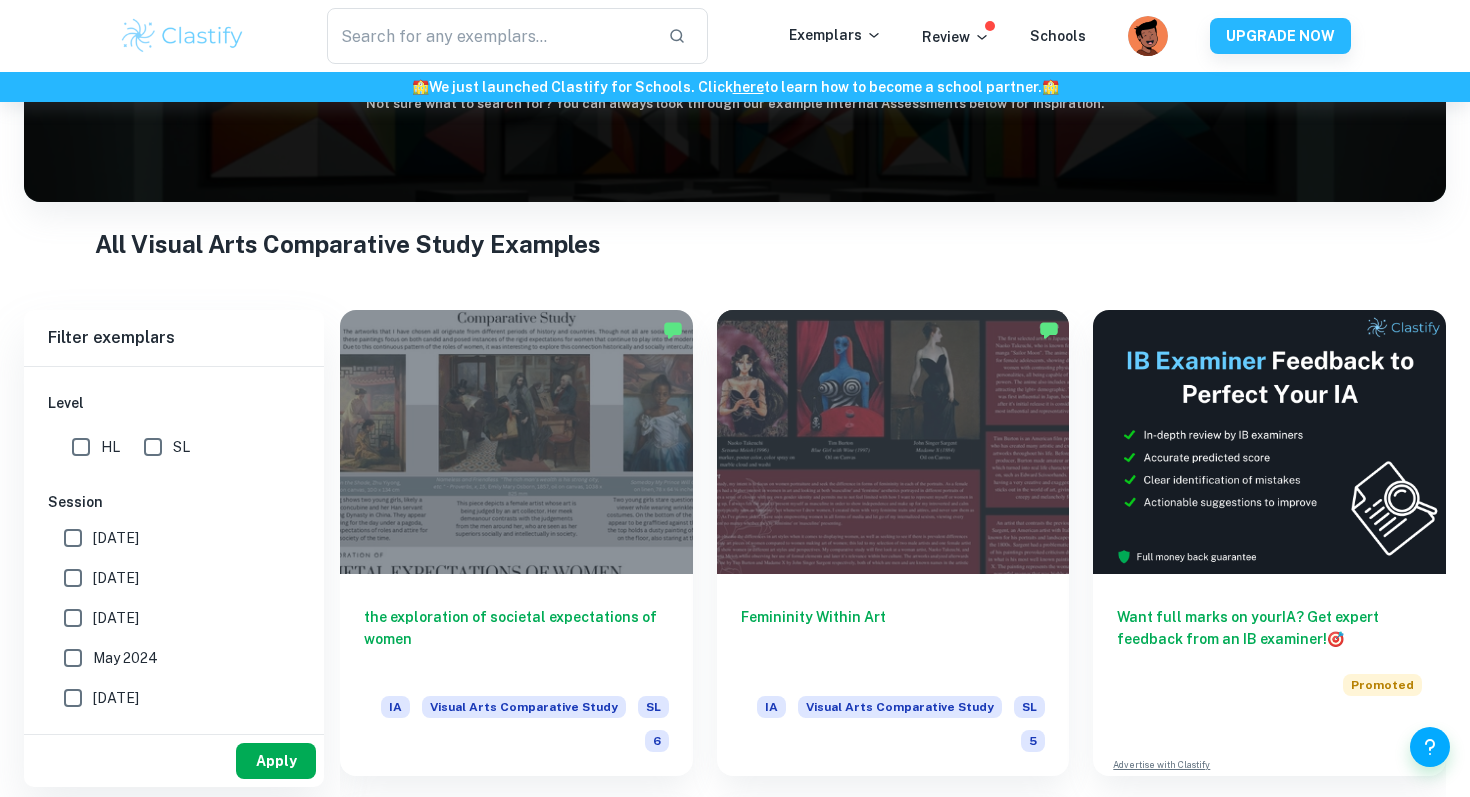 click on "Apply" at bounding box center (276, 761) 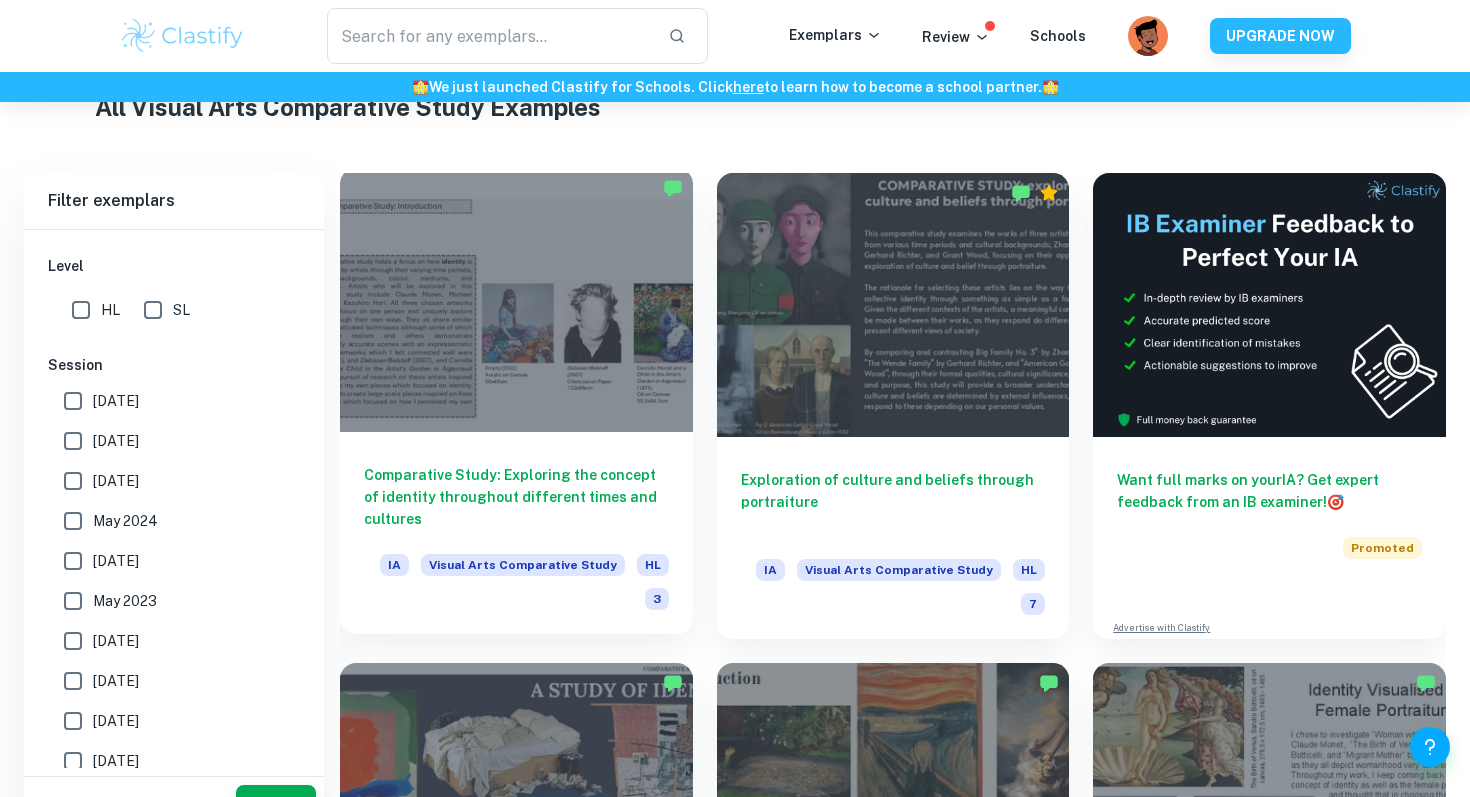 scroll, scrollTop: 446, scrollLeft: 0, axis: vertical 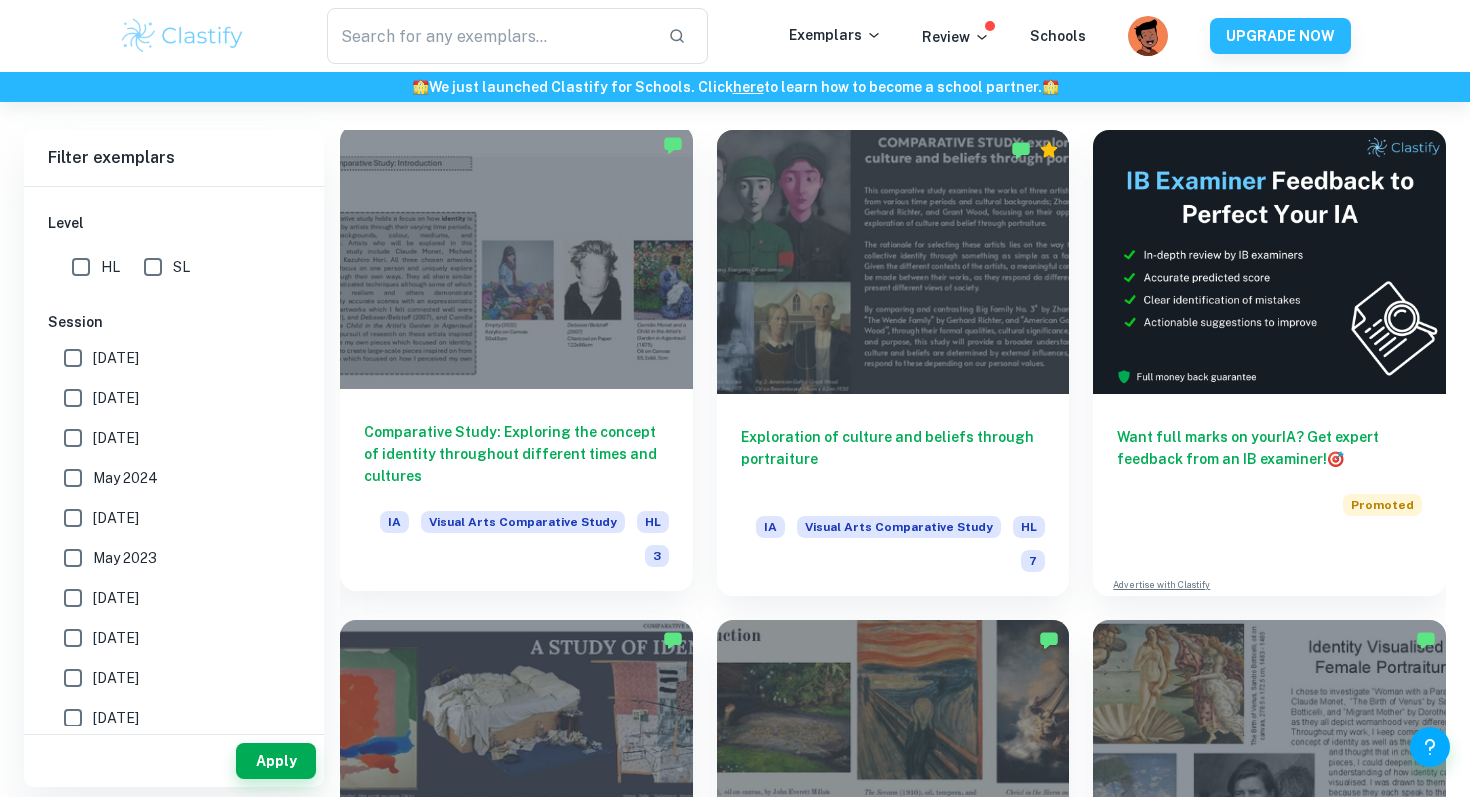 click on "Comparative Study: Exploring the concept of identity throughout different times and cultures" at bounding box center [516, 454] 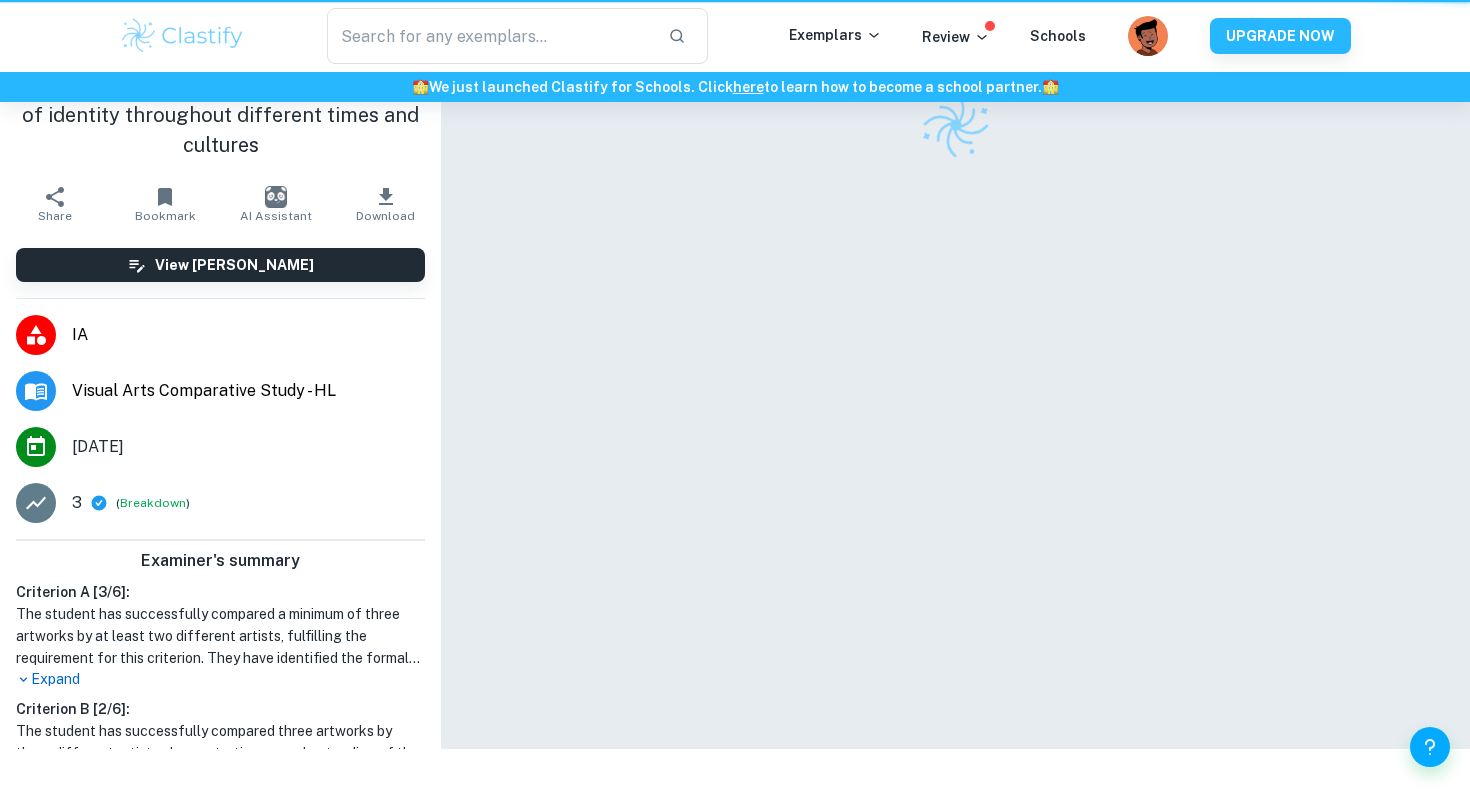 scroll, scrollTop: 0, scrollLeft: 0, axis: both 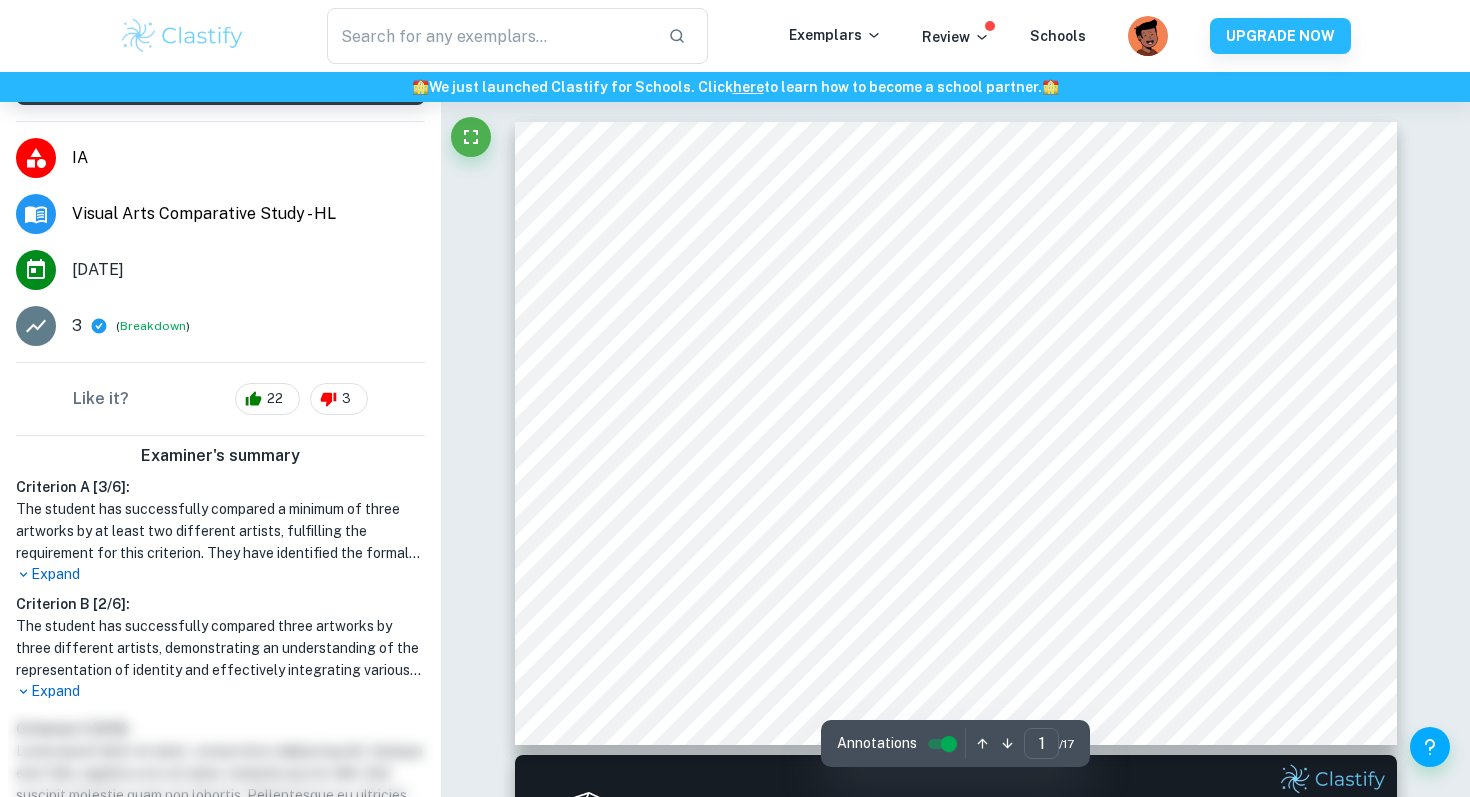 click on "Expand" at bounding box center (220, 691) 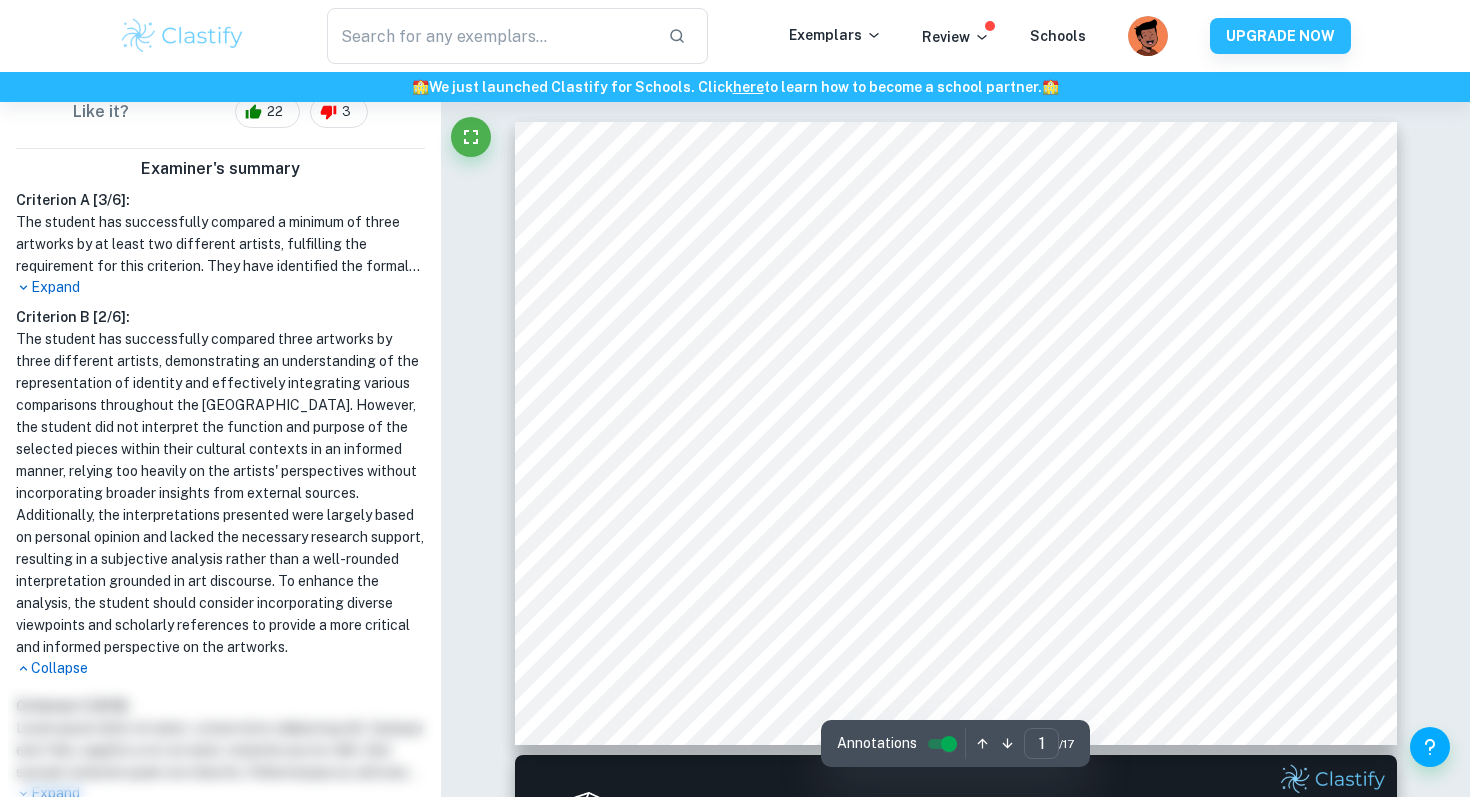 scroll, scrollTop: 528, scrollLeft: 0, axis: vertical 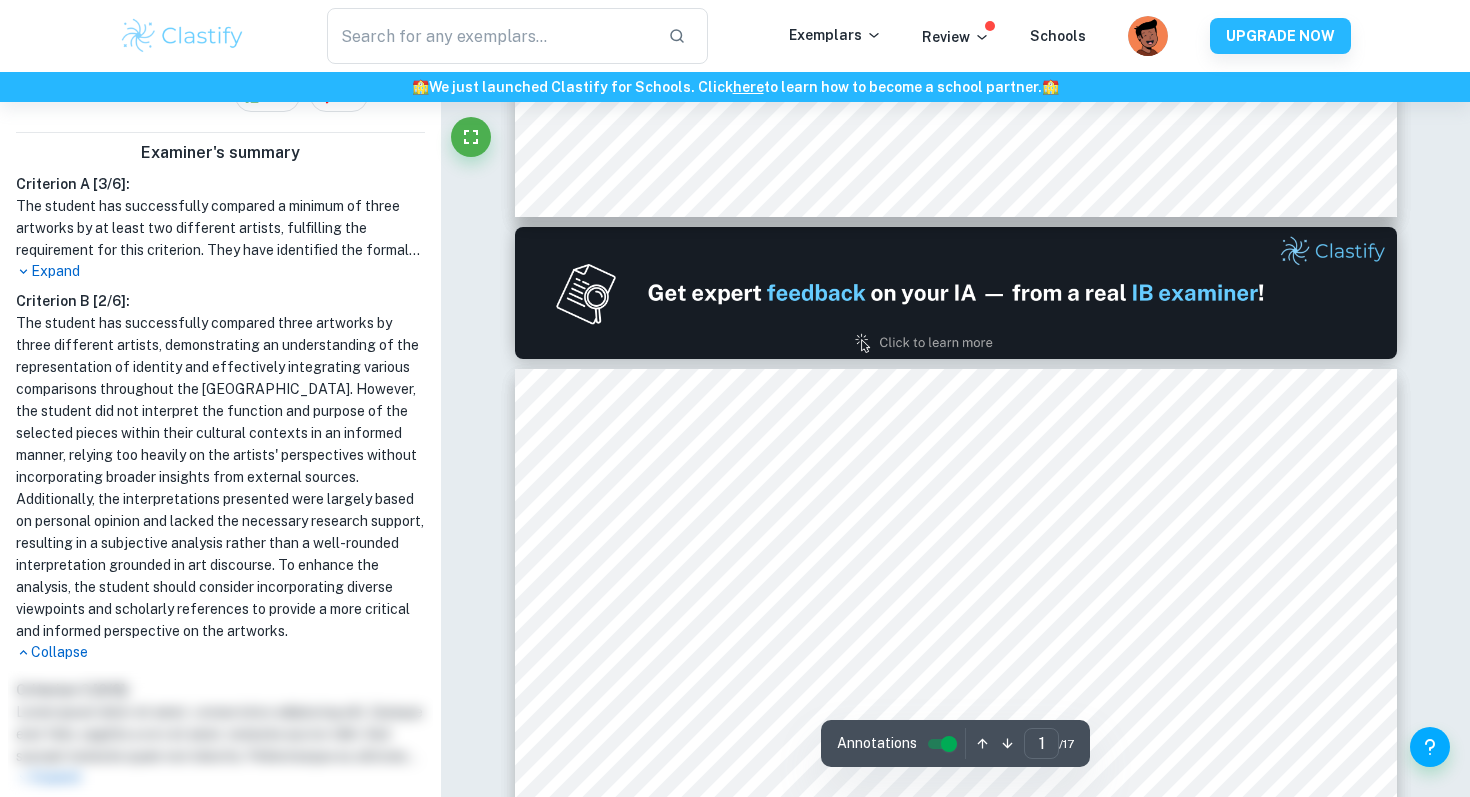 type on "2" 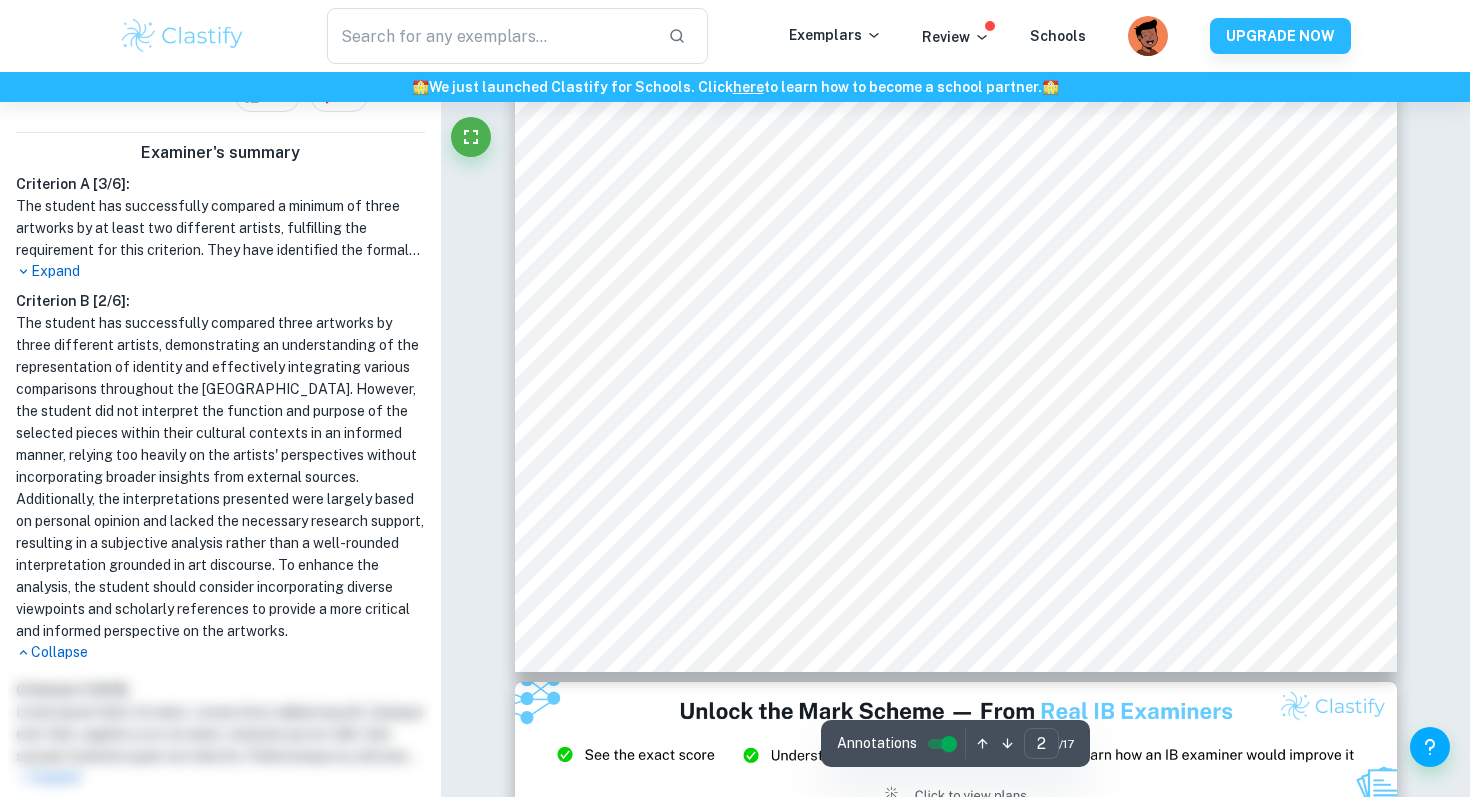 click on "Comparative Study: Exploring the concept of identity throughout different times and cultures Share Bookmark AI Assistant Download   View Mark Scheme IA Visual Arts Comparative Study - HL November 2024 3 ( Breakdown ) Like it? 22 3 Examiner's summary Criterion A   [ 3 / 6 ]: The student has successfully compared a minimum of three artworks by at least two different artists, fulfilling the requirement for this criterion. They have identified the formal qualities of artworks from various cultural origins, demonstrating an understanding of the diversity in artistic expression. However, the student did not analyze these formal qualities effectively and consistently, as their focus leaned more towards the symbols and meanings rather than the visual components. To strengthen their analysis, the student should have incorporated a more structured examination of the elements and principles of art. Expand Criterion B   [ 2 / 6 ]: Collapse   Criterion C   [ 0 / 0 ]: Expand Criterion D   [ 0 / 0 ]: Expand Criterion E   [" at bounding box center [735, 4792] 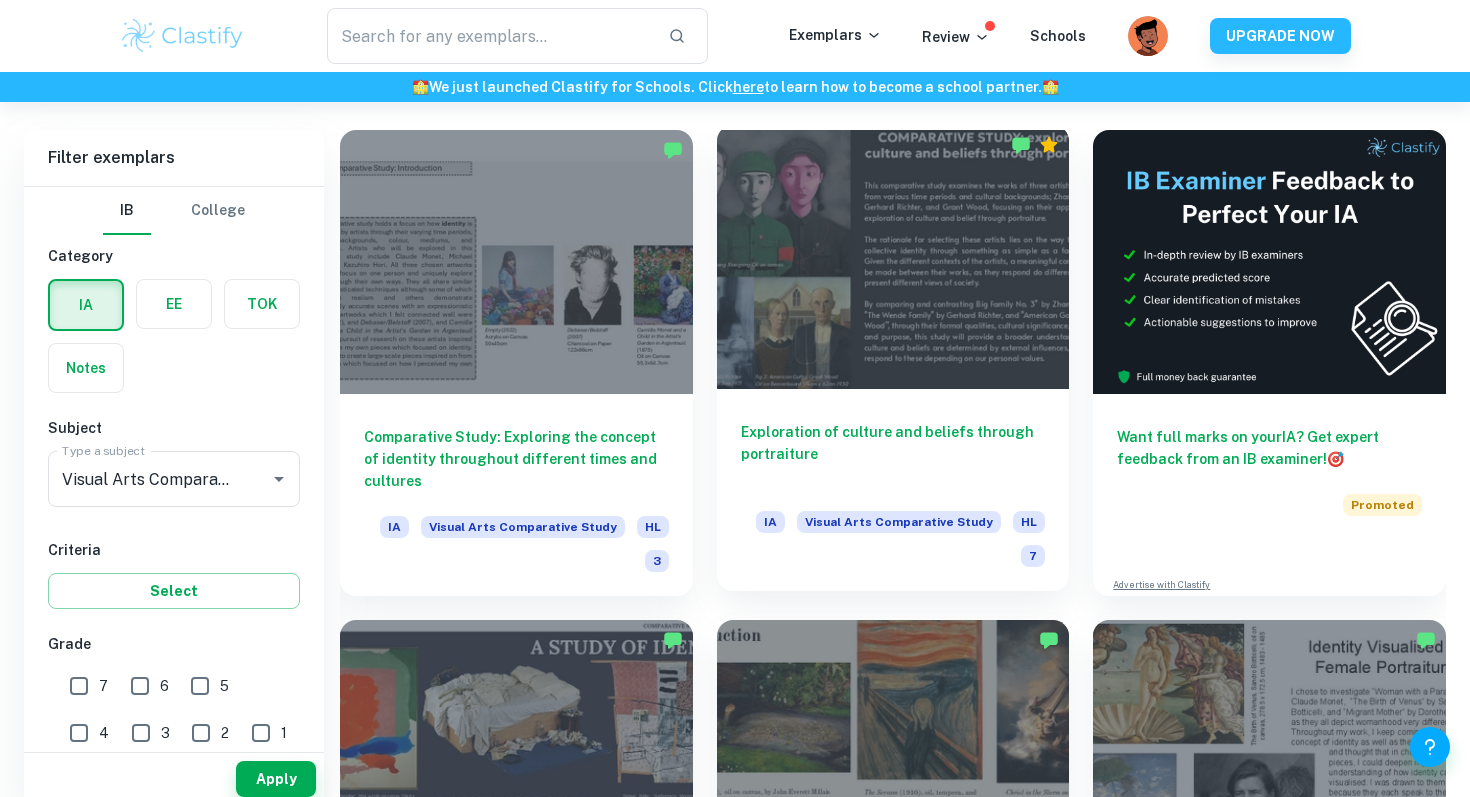 scroll, scrollTop: 829, scrollLeft: 0, axis: vertical 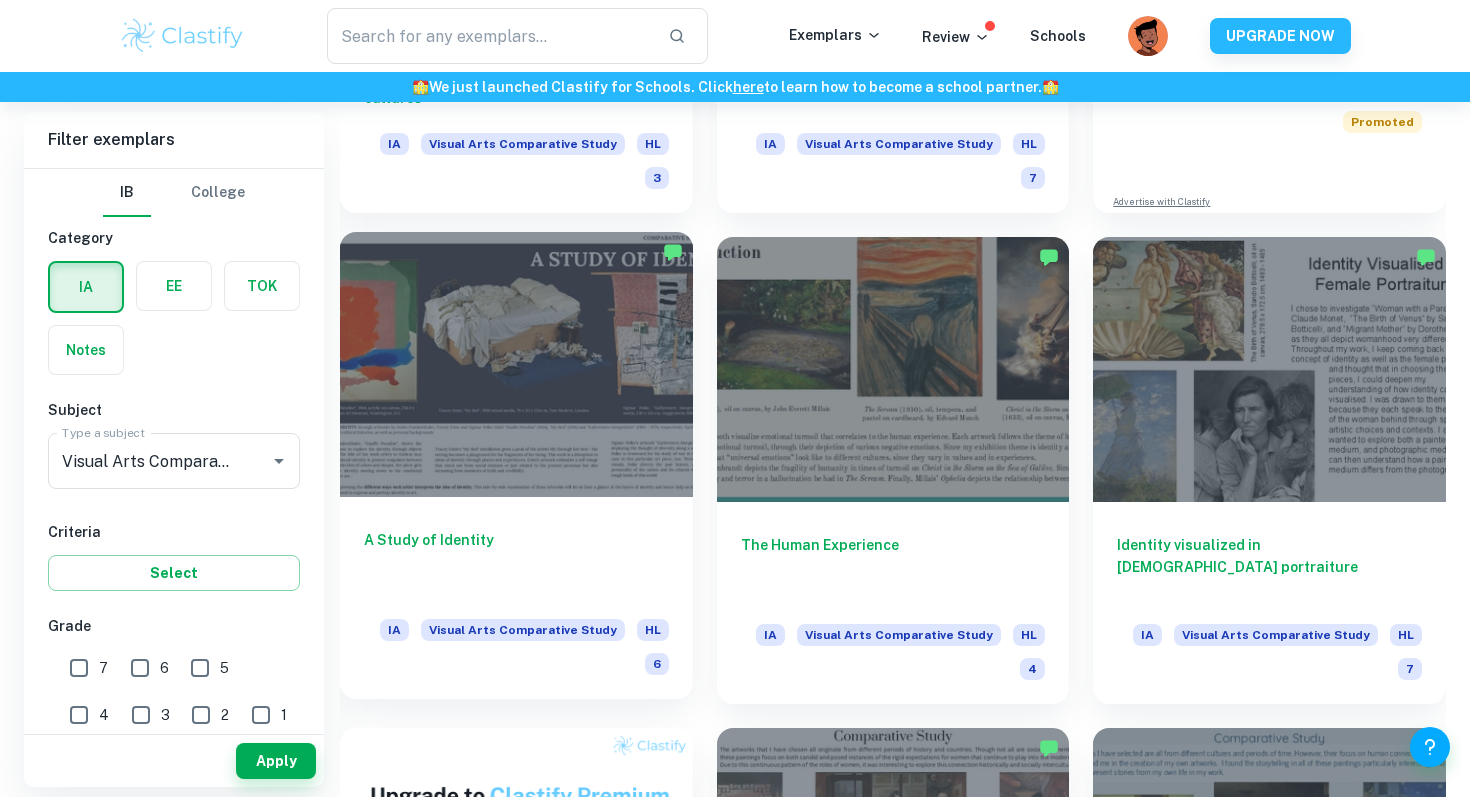 click on "A Study of Identity" at bounding box center [516, 562] 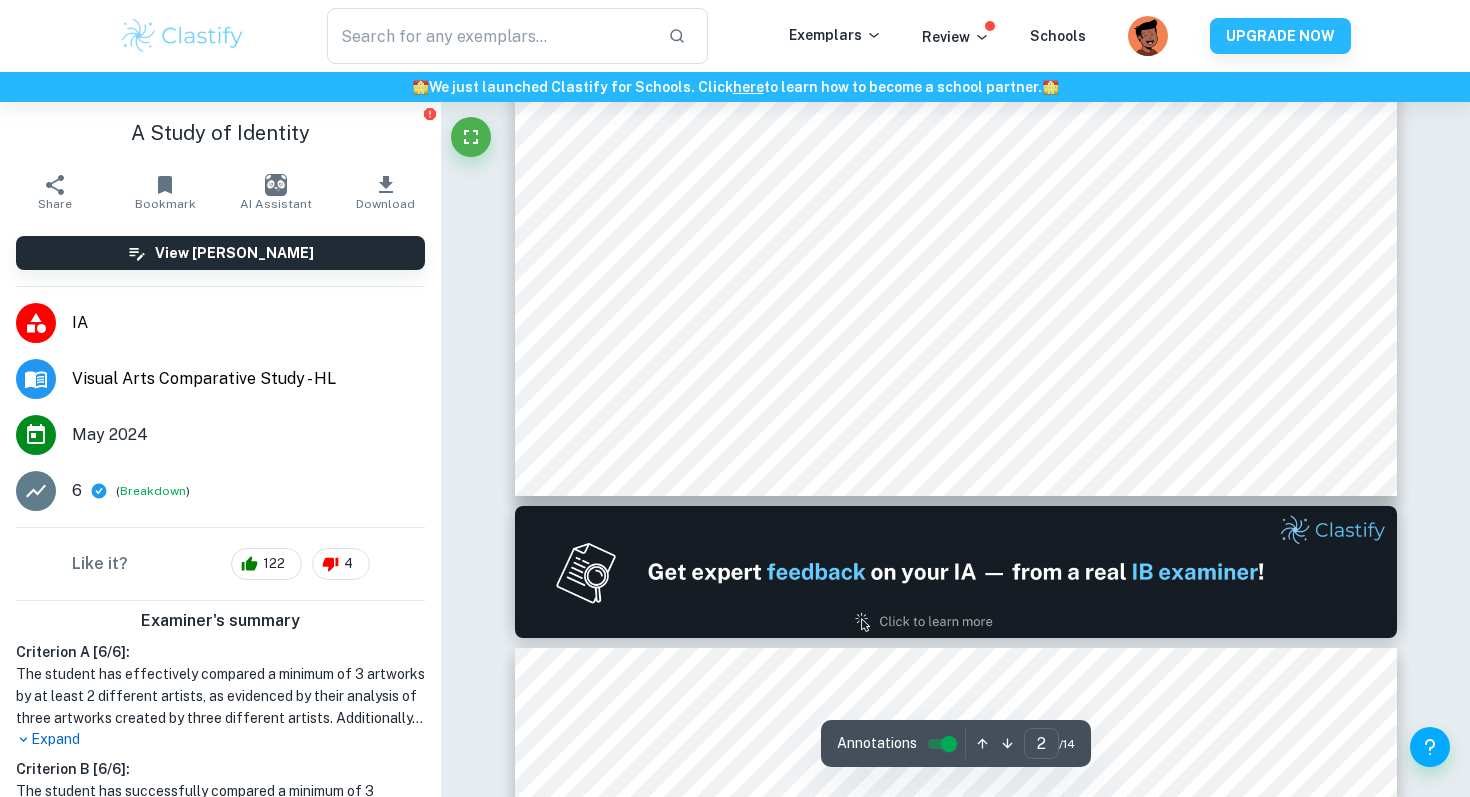 scroll, scrollTop: 442, scrollLeft: 0, axis: vertical 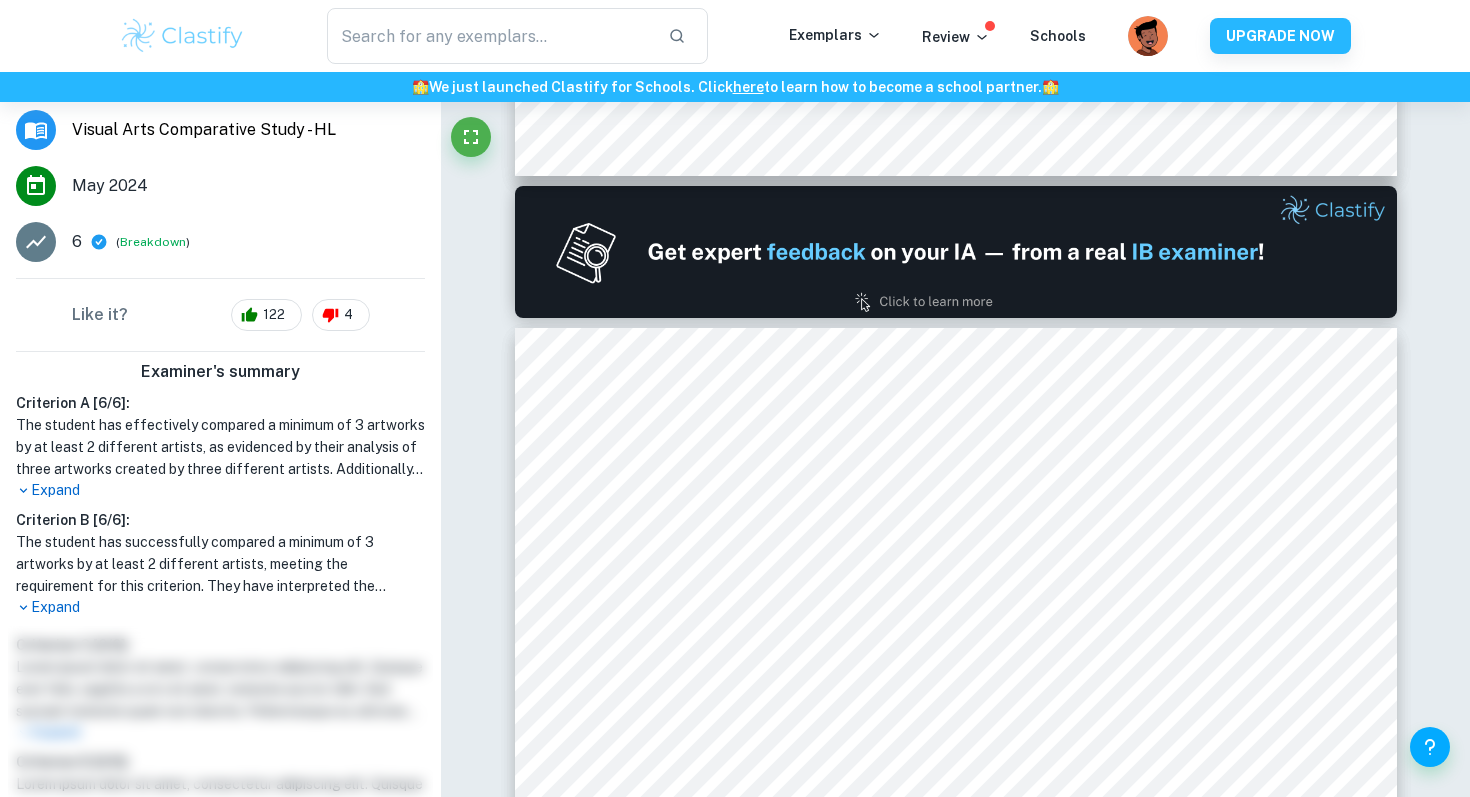 click 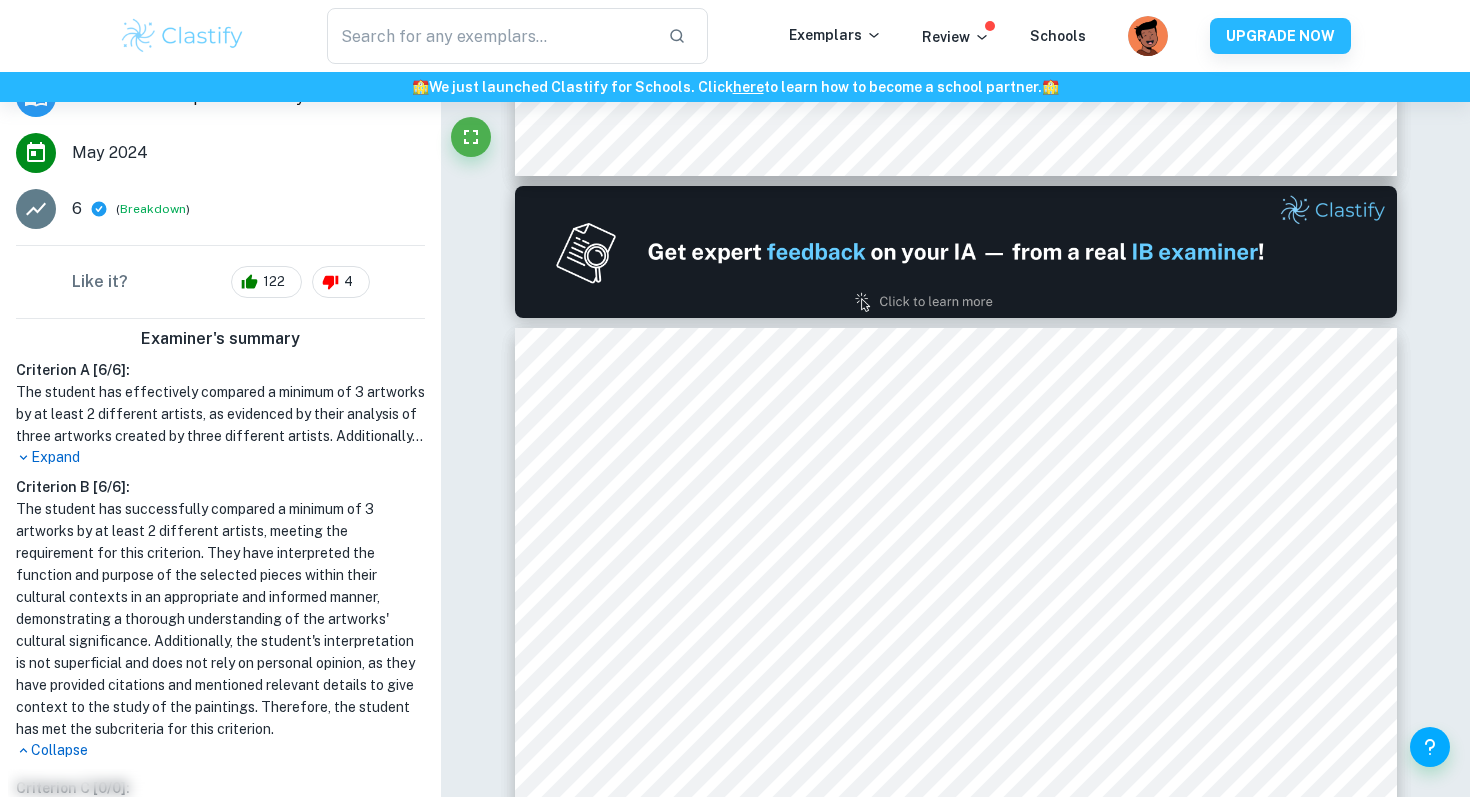 scroll, scrollTop: 283, scrollLeft: 0, axis: vertical 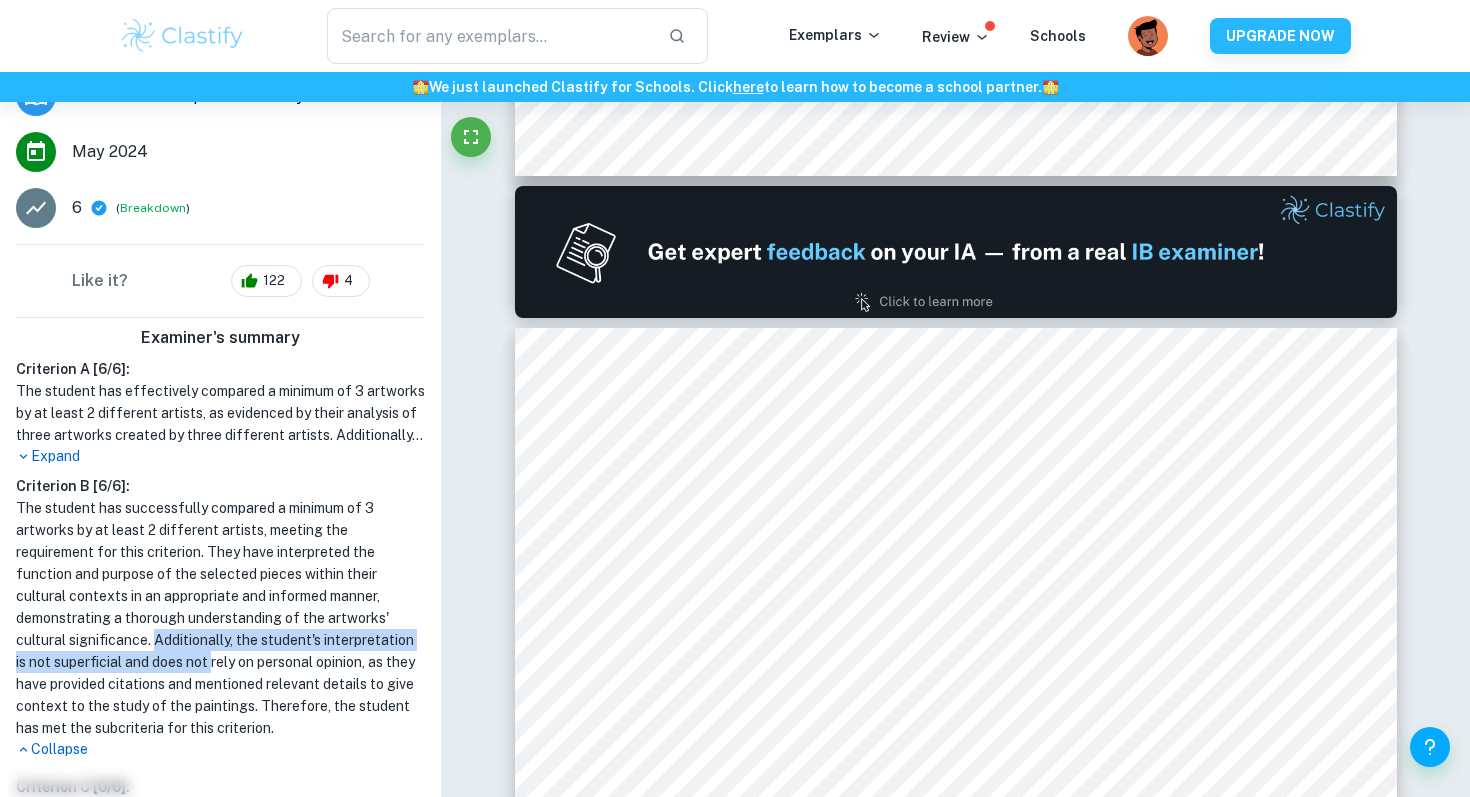 drag, startPoint x: 156, startPoint y: 641, endPoint x: 213, endPoint y: 666, distance: 62.241467 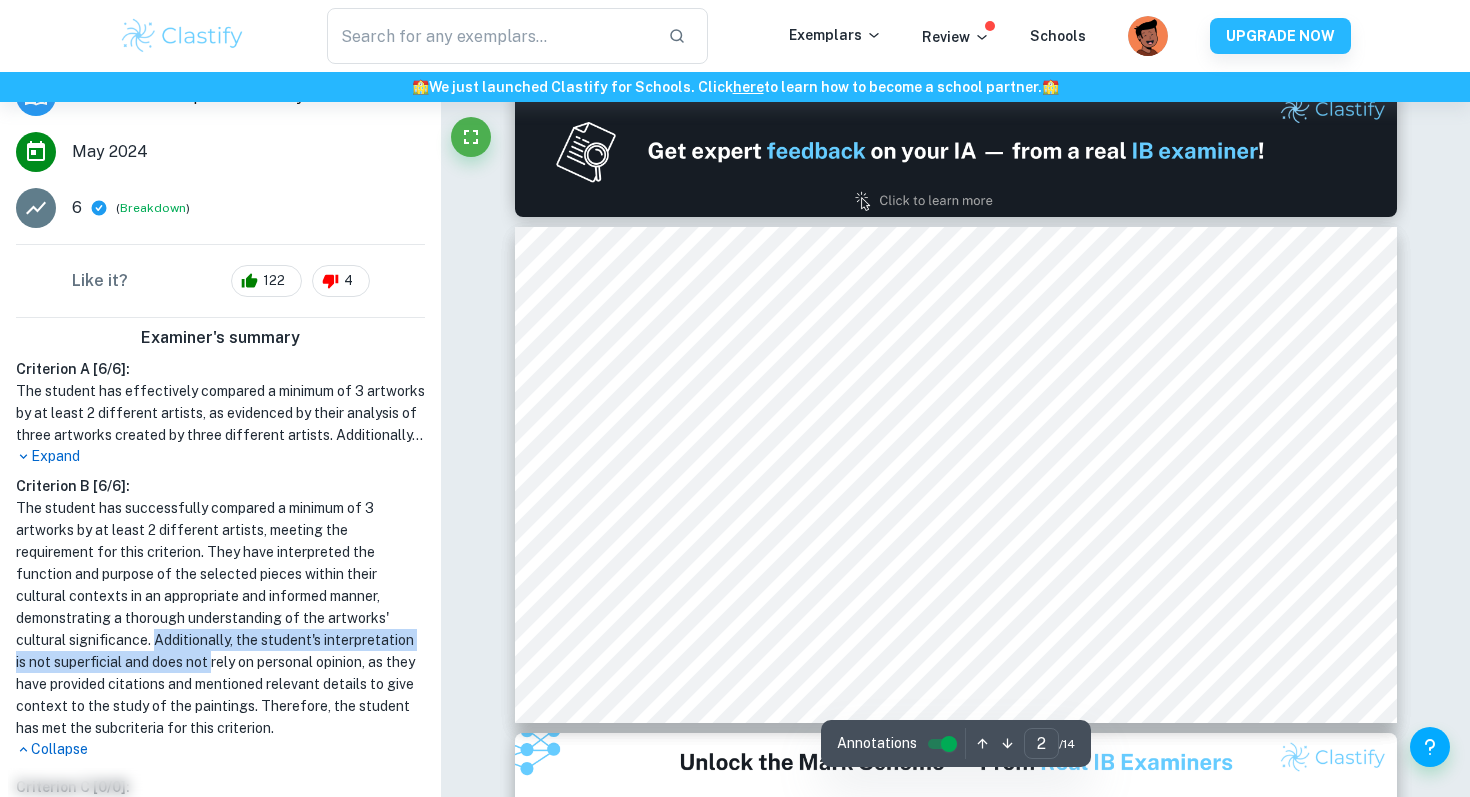 scroll, scrollTop: 1182, scrollLeft: 0, axis: vertical 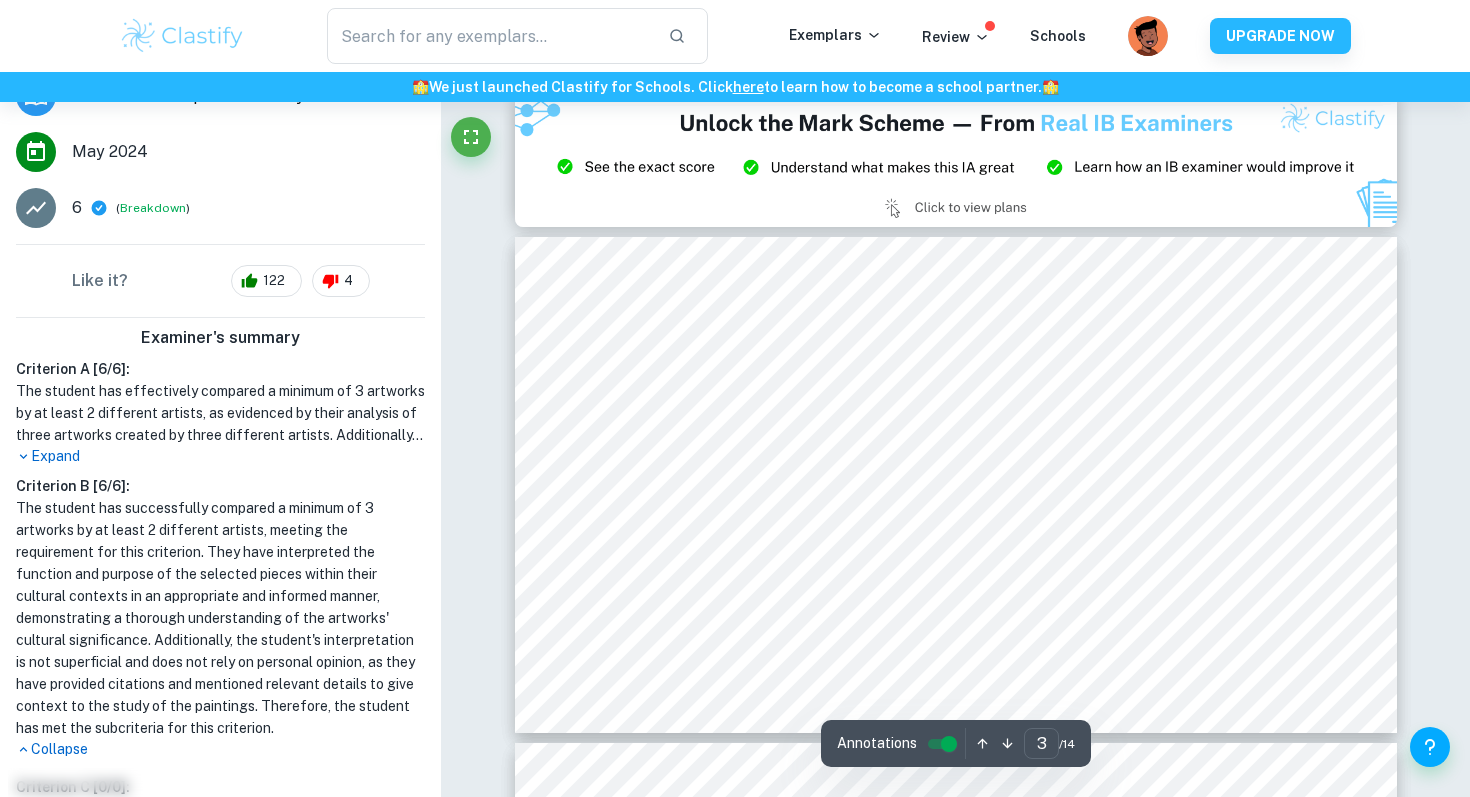 click on "The student has successfully compared a minimum of 3 artworks by at least 2 different artists, meeting the requirement for this criterion. They have interpreted the function and purpose of the selected pieces within their cultural contexts in an appropriate and informed manner, demonstrating a thorough understanding of the artworks' cultural significance. Additionally, the student's interpretation is not superficial and does not rely on personal opinion, as they have provided citations and mentioned relevant details to give context to the study of the paintings. Therefore, the student has met the subcriteria for this criterion." at bounding box center (220, 618) 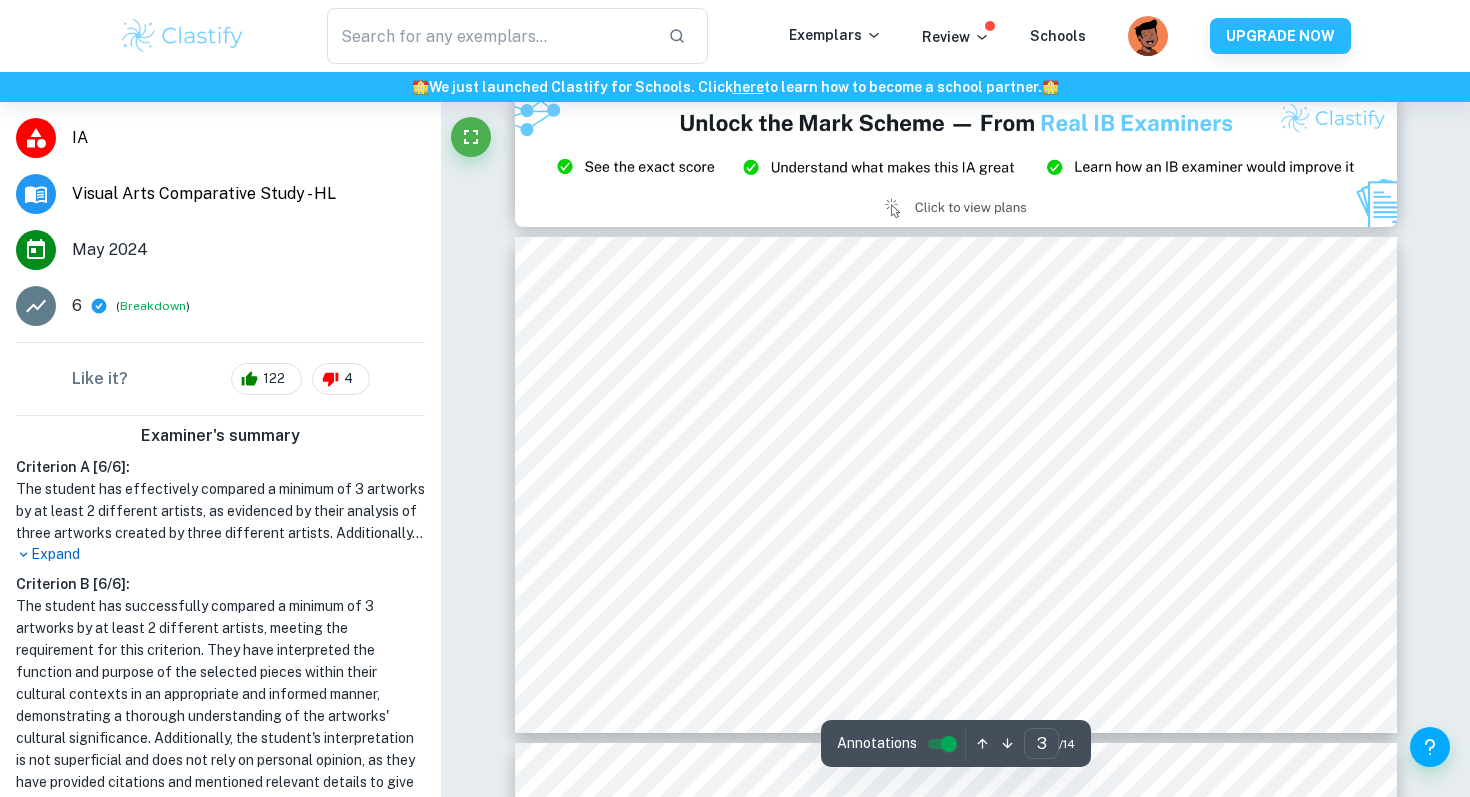 scroll, scrollTop: 180, scrollLeft: 0, axis: vertical 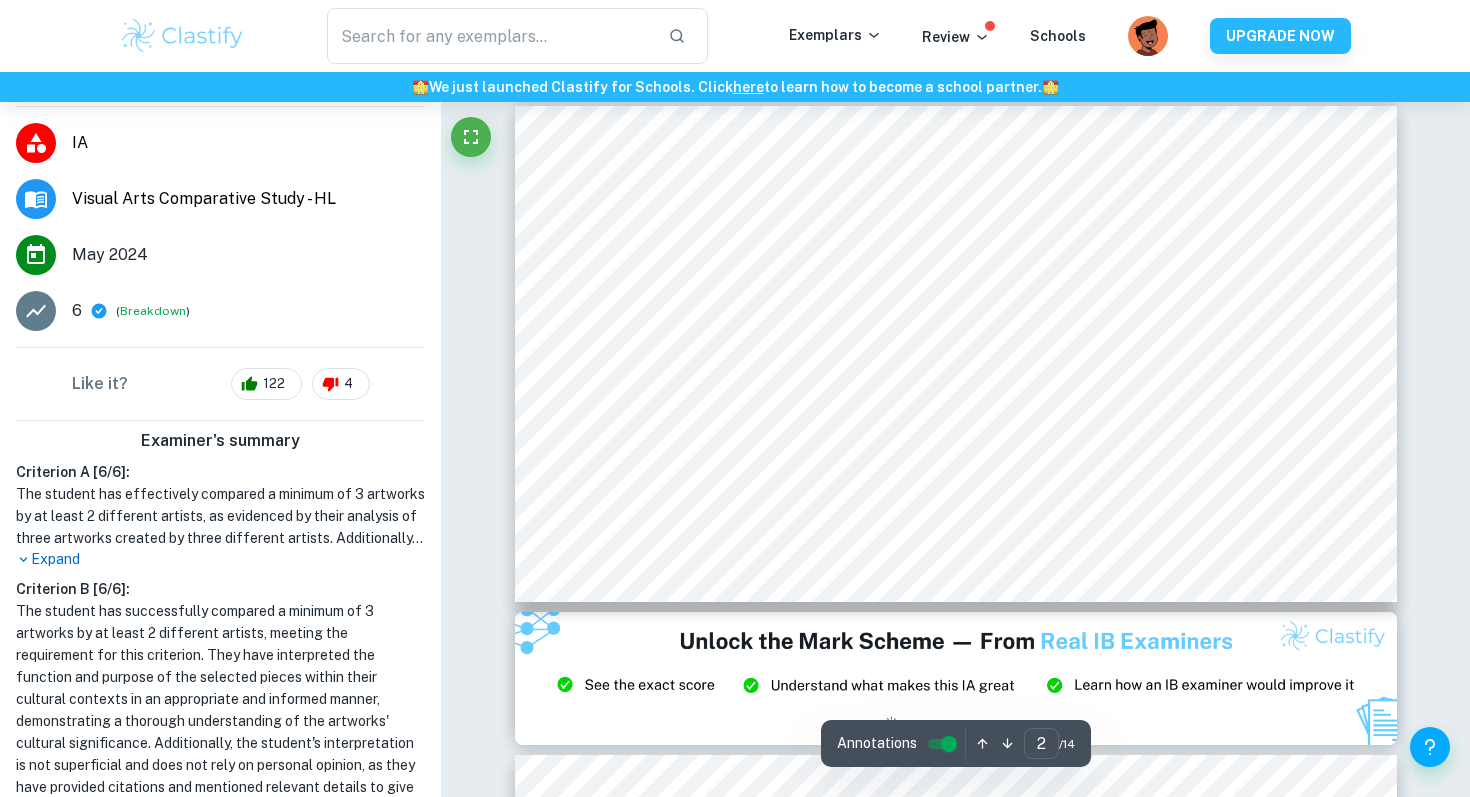 type on "3" 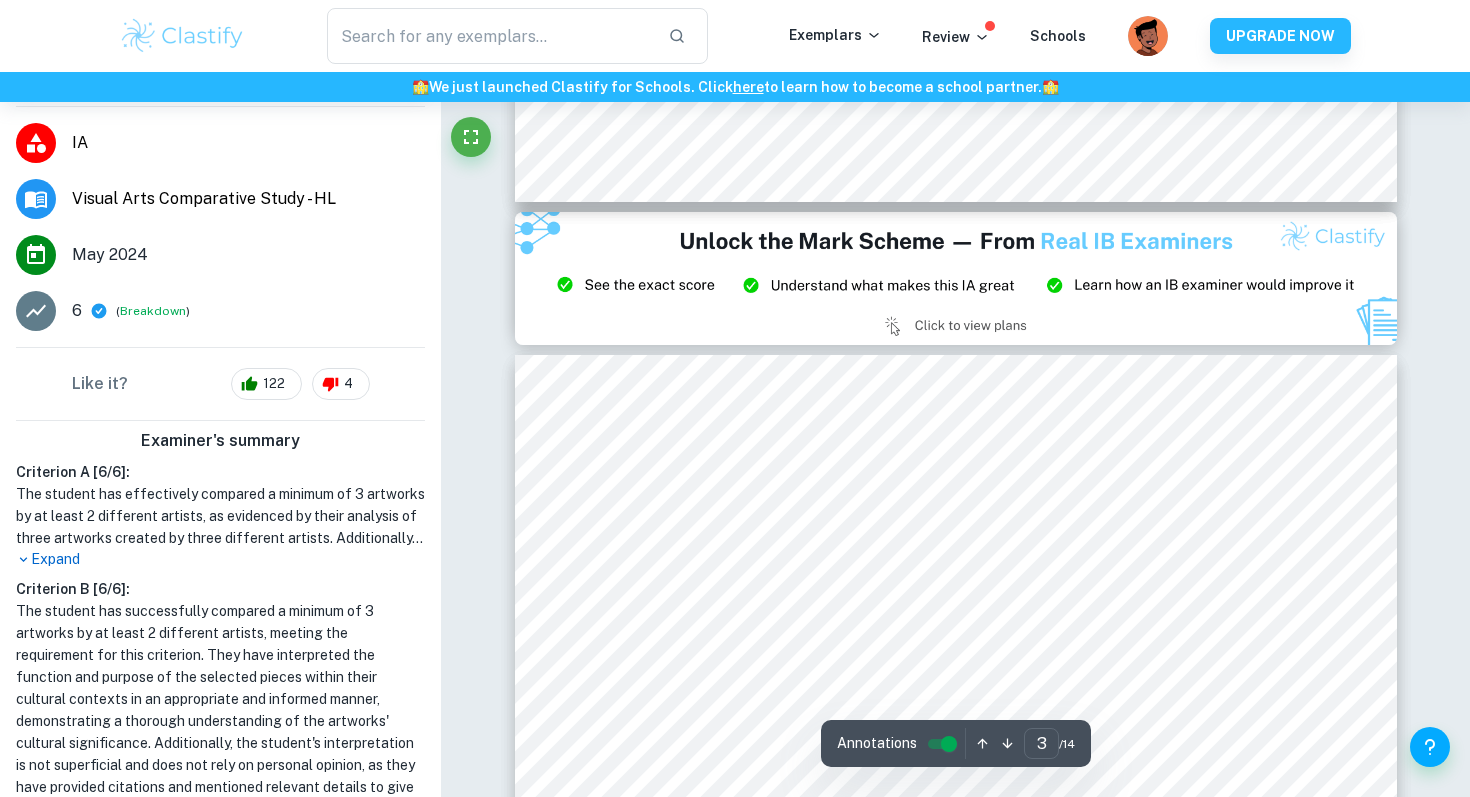 scroll, scrollTop: 1069, scrollLeft: 0, axis: vertical 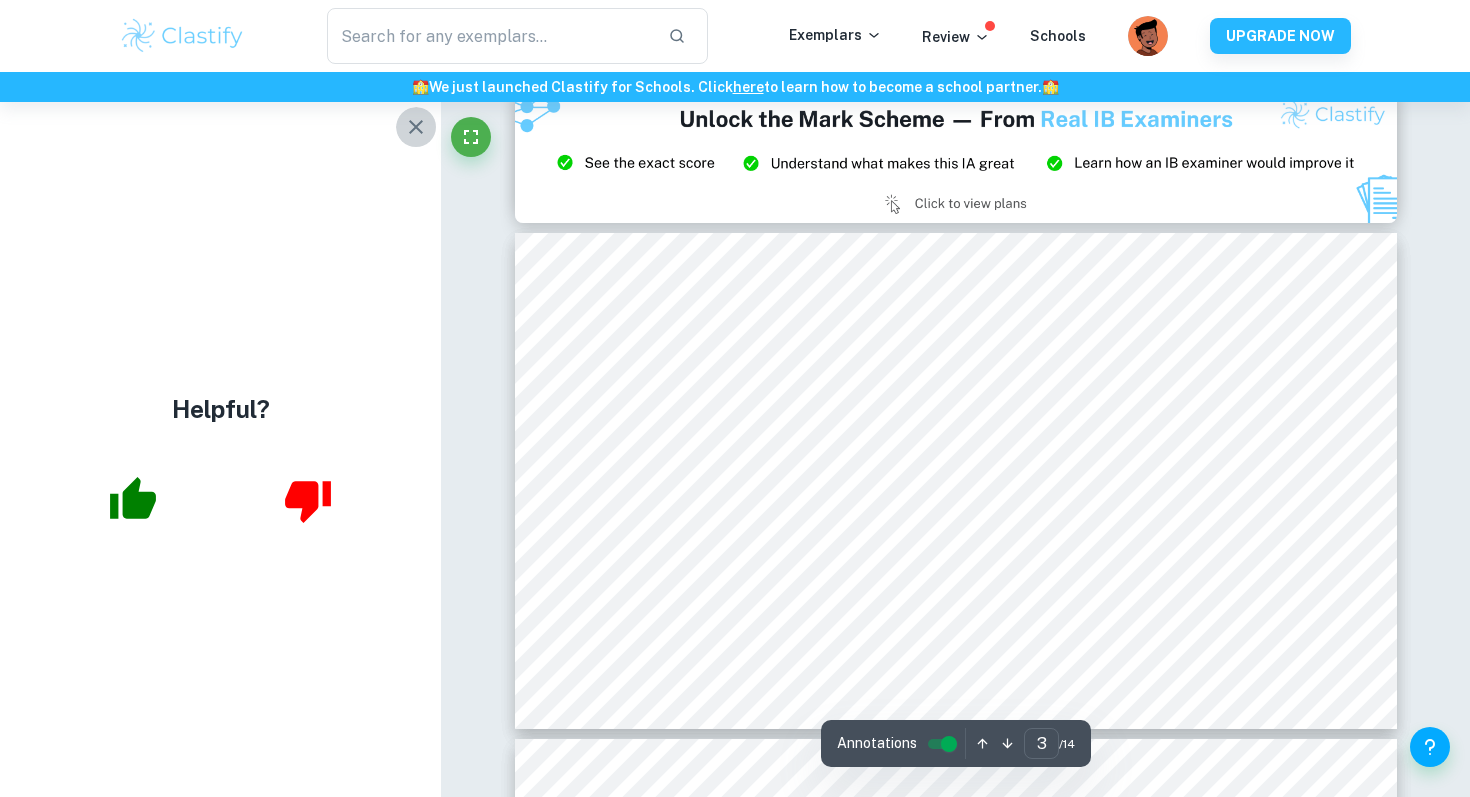 click 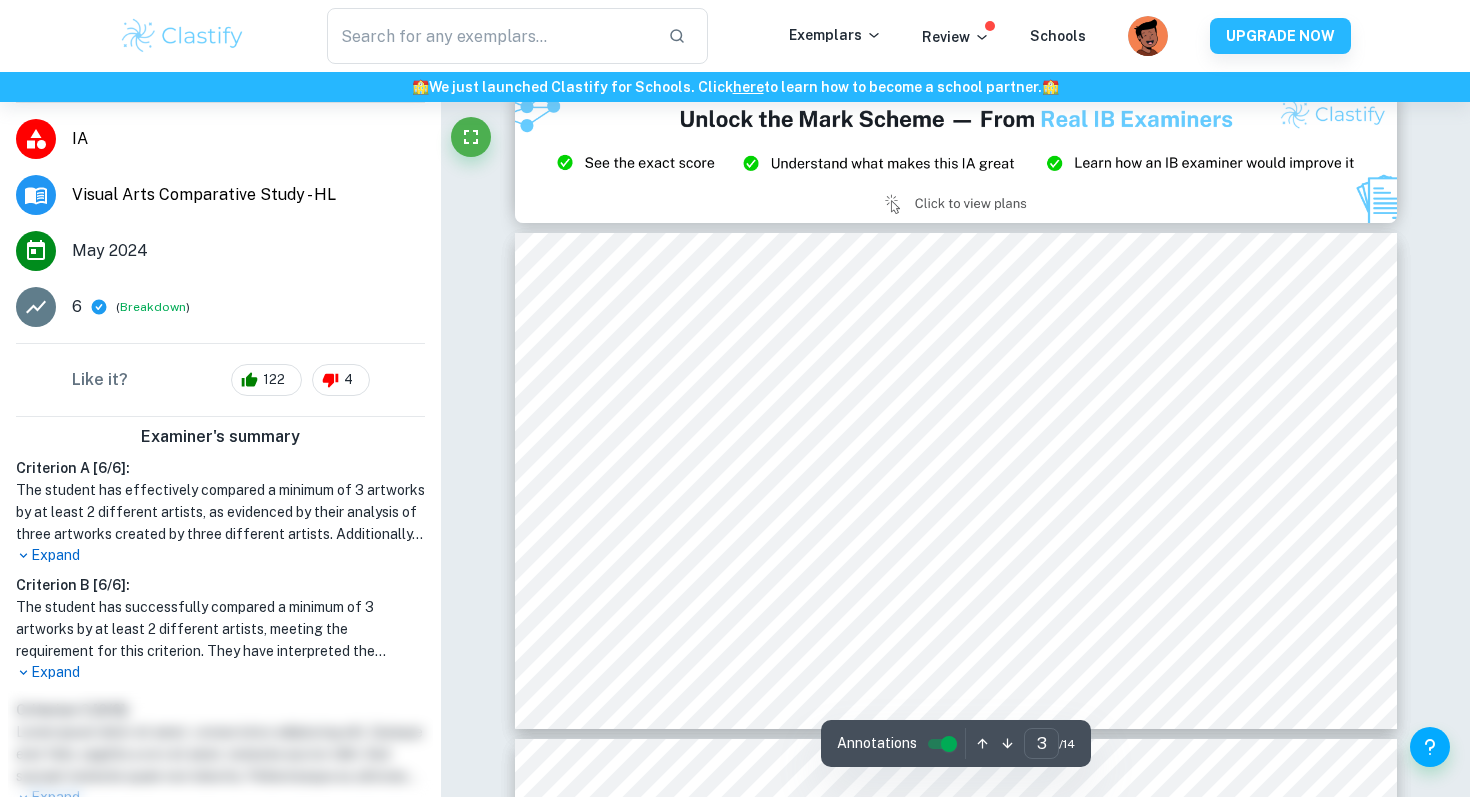 scroll, scrollTop: 211, scrollLeft: 0, axis: vertical 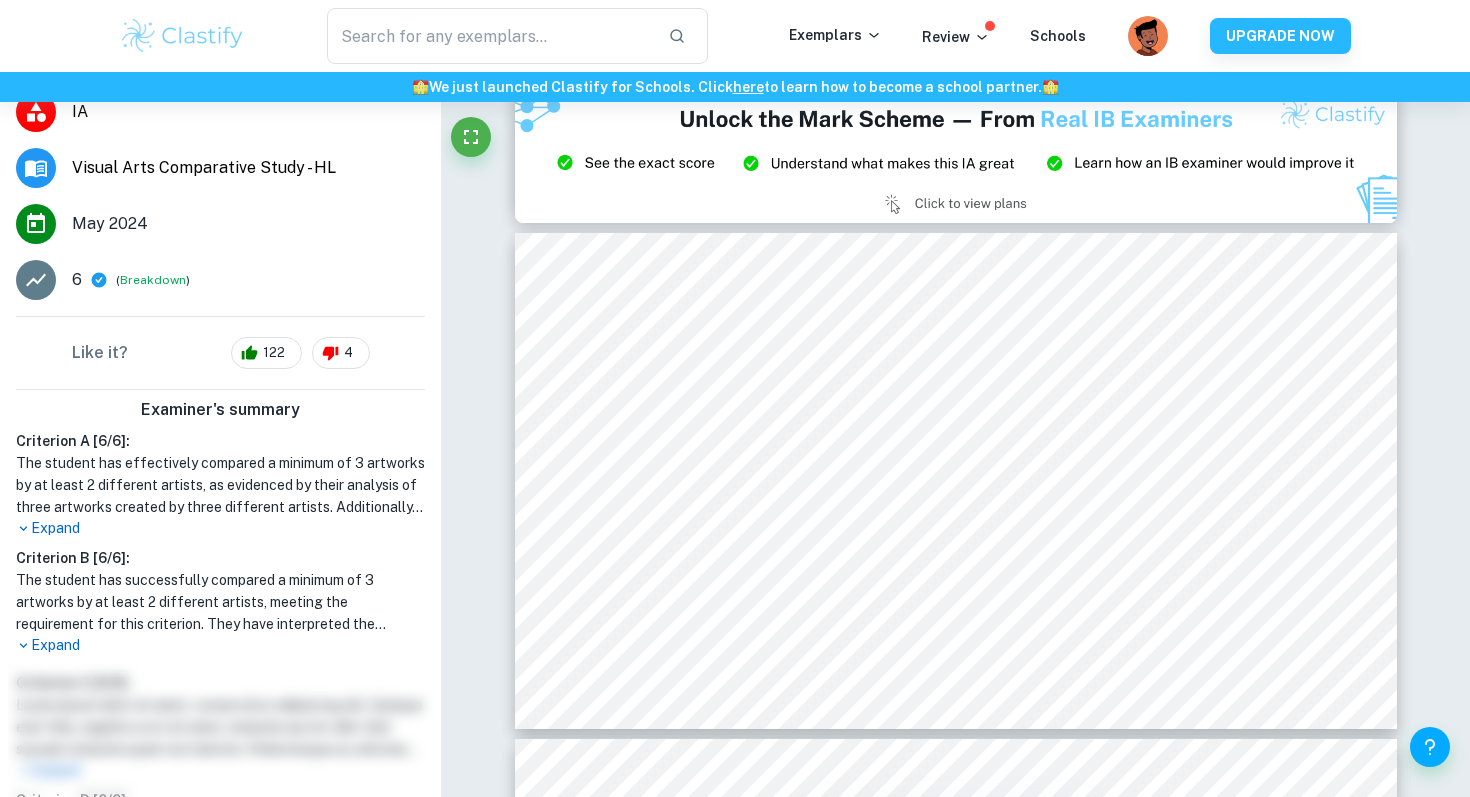 click on "Expand" at bounding box center [220, 528] 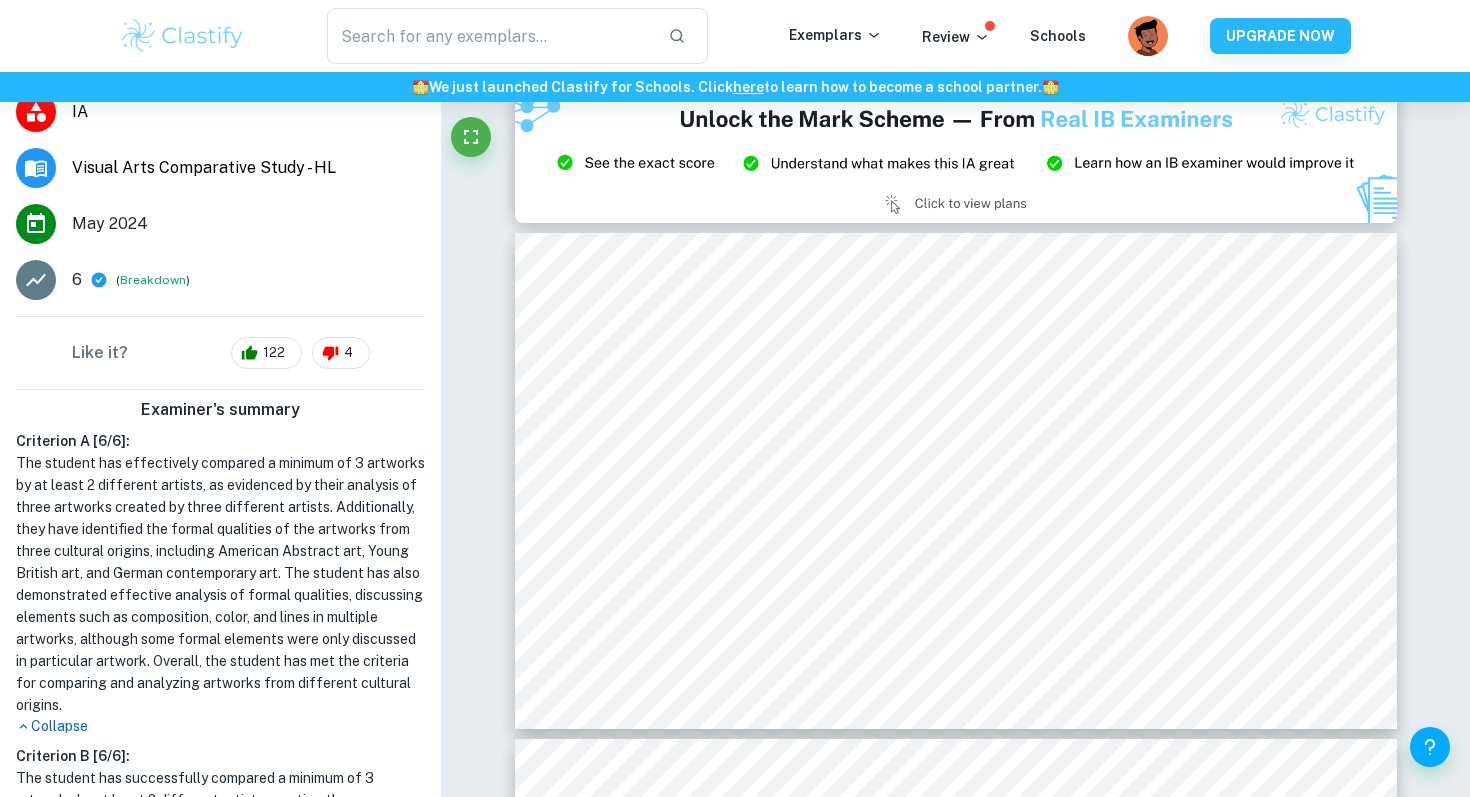 scroll, scrollTop: 249, scrollLeft: 0, axis: vertical 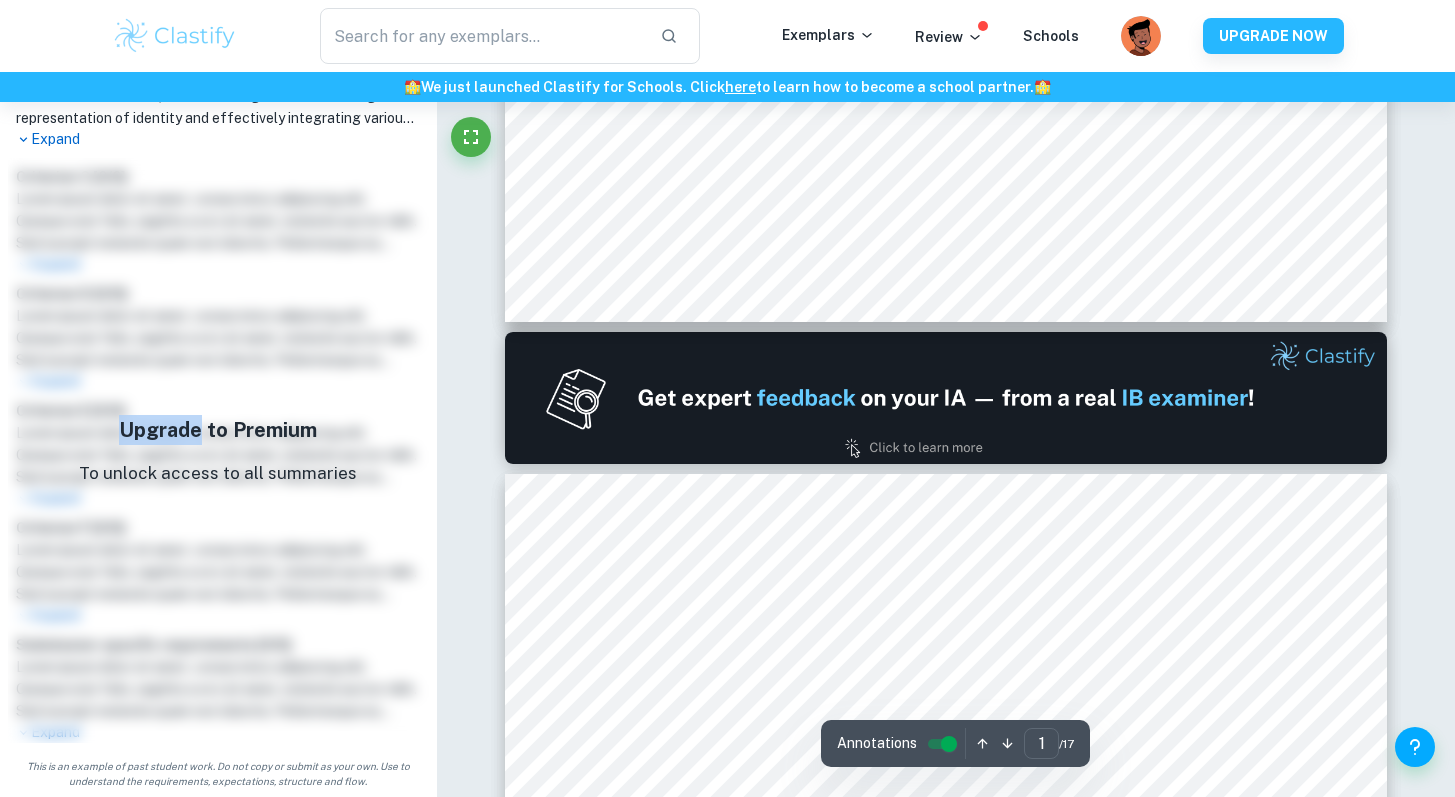 click on "Upgrade to Premium To unlock access to all summaries" at bounding box center (218, 450) 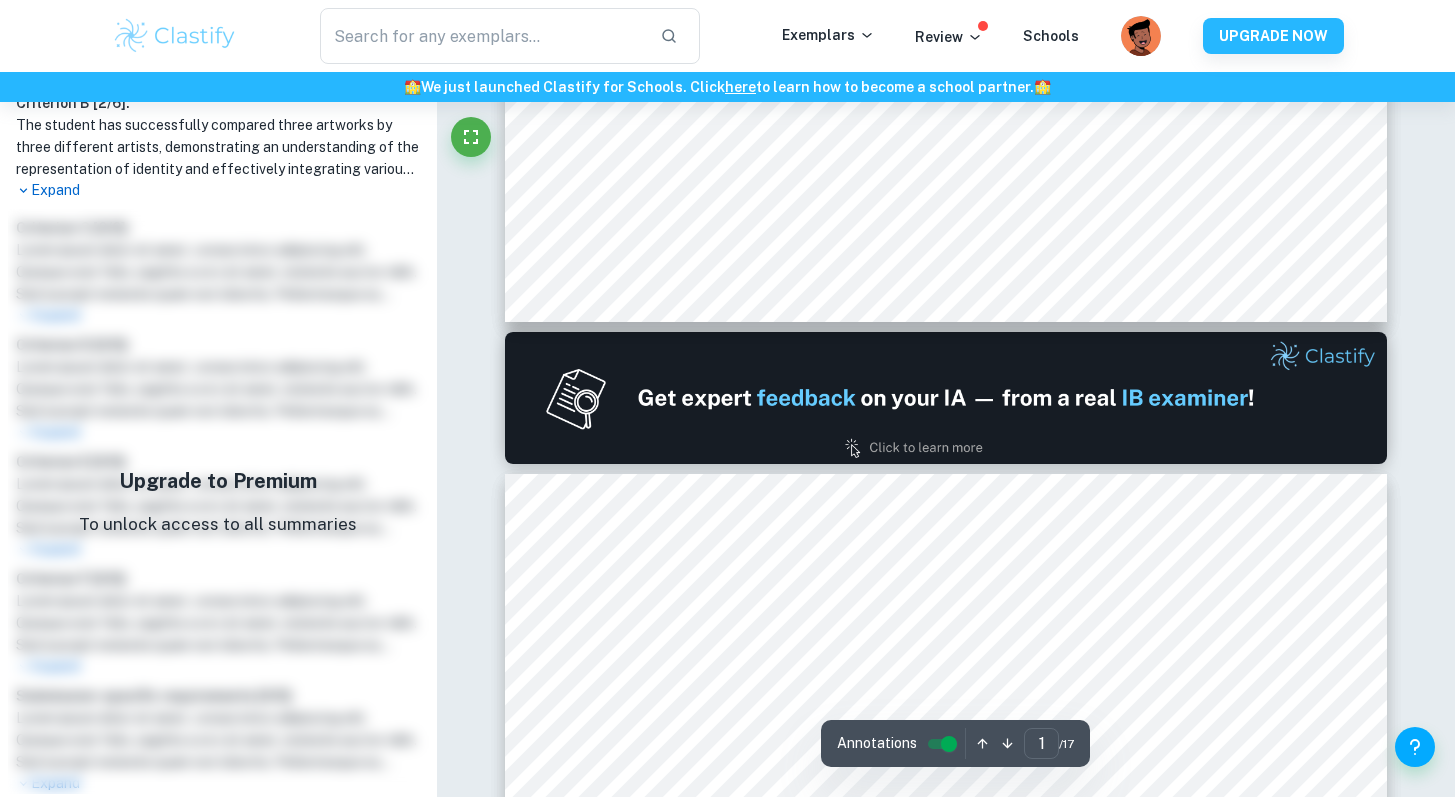 scroll, scrollTop: 777, scrollLeft: 0, axis: vertical 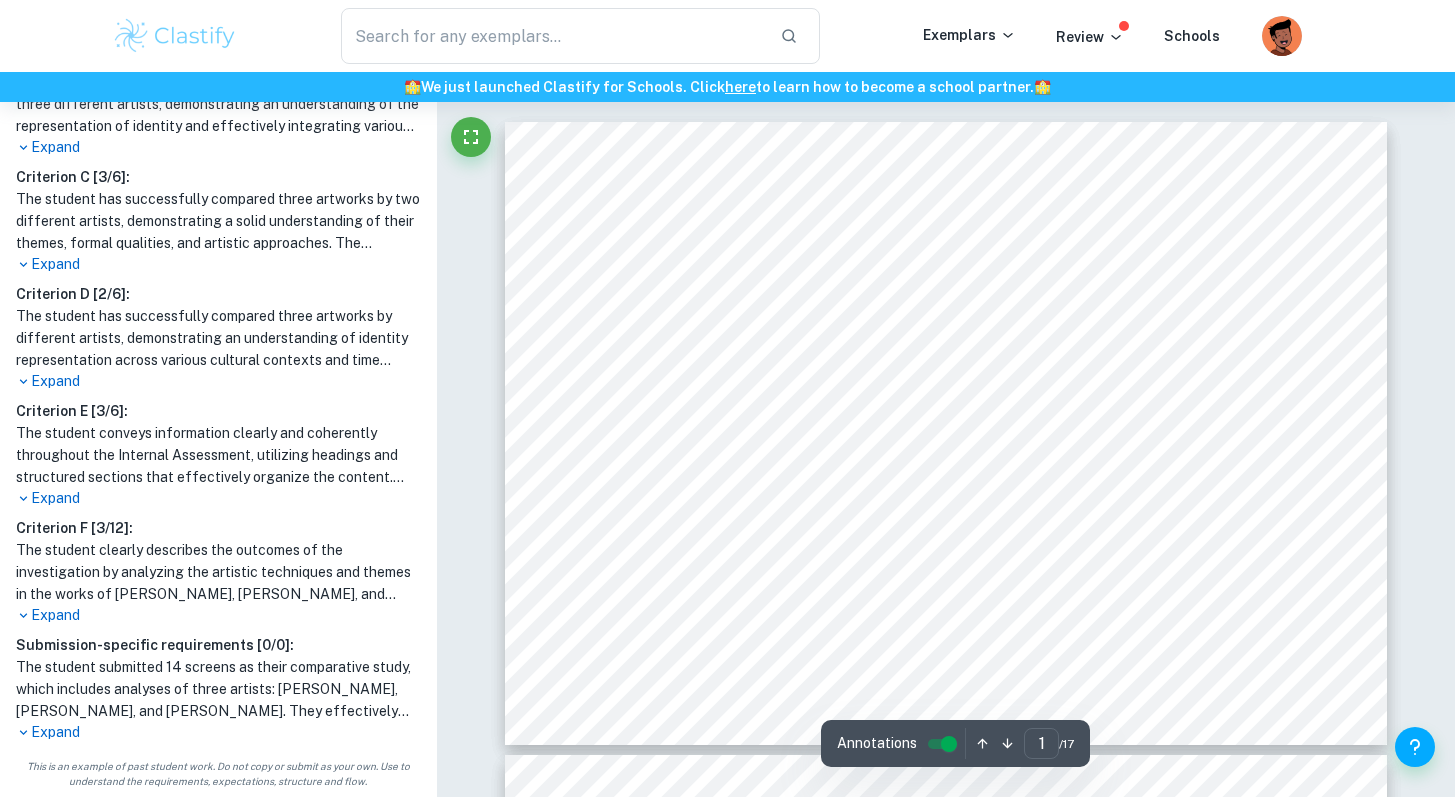 click at bounding box center (946, 434) 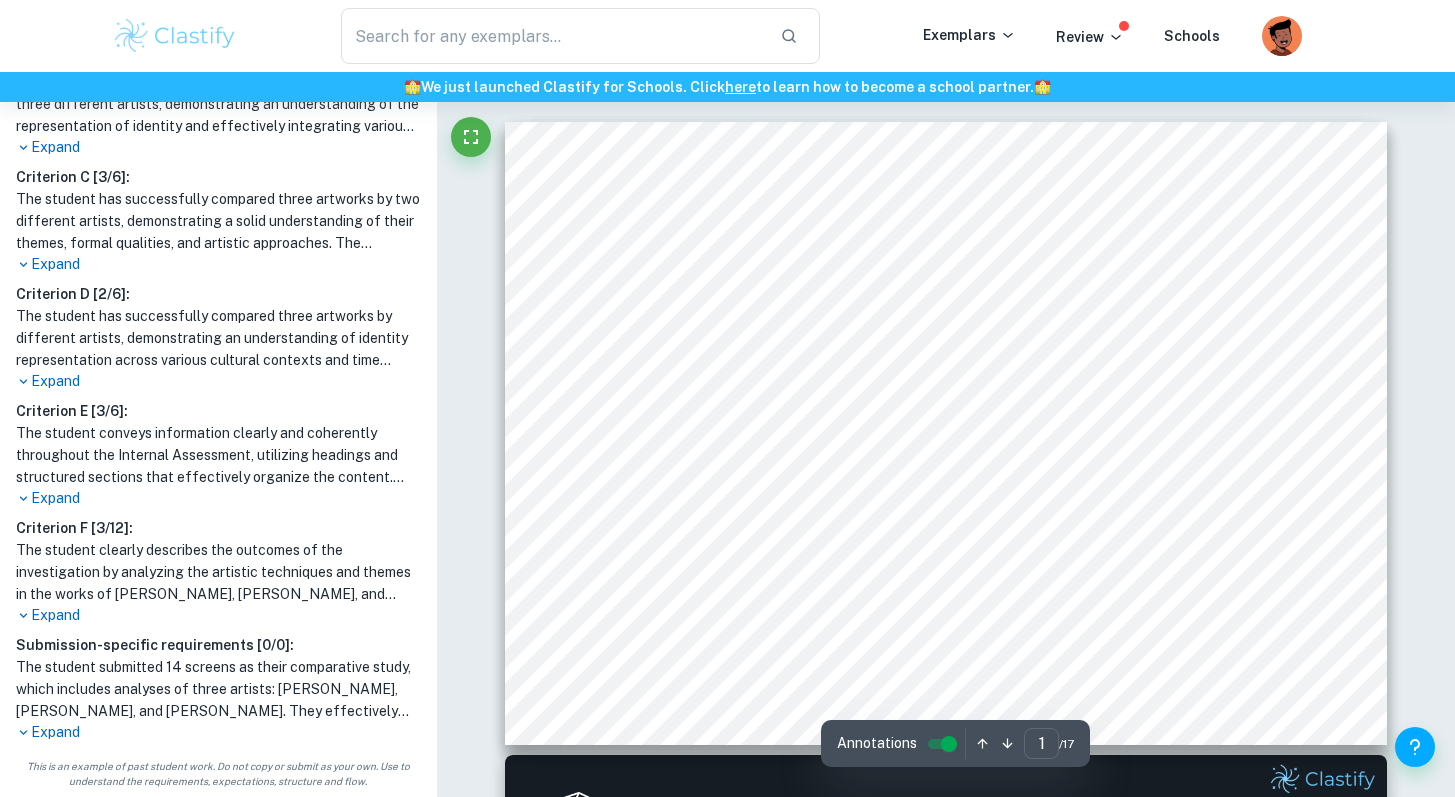 click on "Comparative Study: Introduction This comparative study holds a focus on how   identity   is represented by artists through their varying time periods, cultural   backgrounds,   colour,   mediums,   and composition.   Artists   who   will   be   explored   in   this comparative   study   include   Claude   Monet,   Michael Zavros, and Kazuhiro Hori. All three chosen artworks maintain a focus on one person and uniquely explore identity through their own ways. They all share similar use of sophisticated techniques although some of which demonstrate   realism   and   others   demonstrate proportionally accurate scenes with an expressionistic touch. The artworks which I felt connected well were Empty   (2022), and   Debaser/Belstaff   (2007), and   Camille Monet and a Child in the Artist's Garden in Argenteuil (1875). The pursuit of research on these artists inspired me to create my own pieces which focused on identity. This led me to create large-scale pieces inspired on from identity. Empty   (2022) 50x45cm" at bounding box center [946, 434] 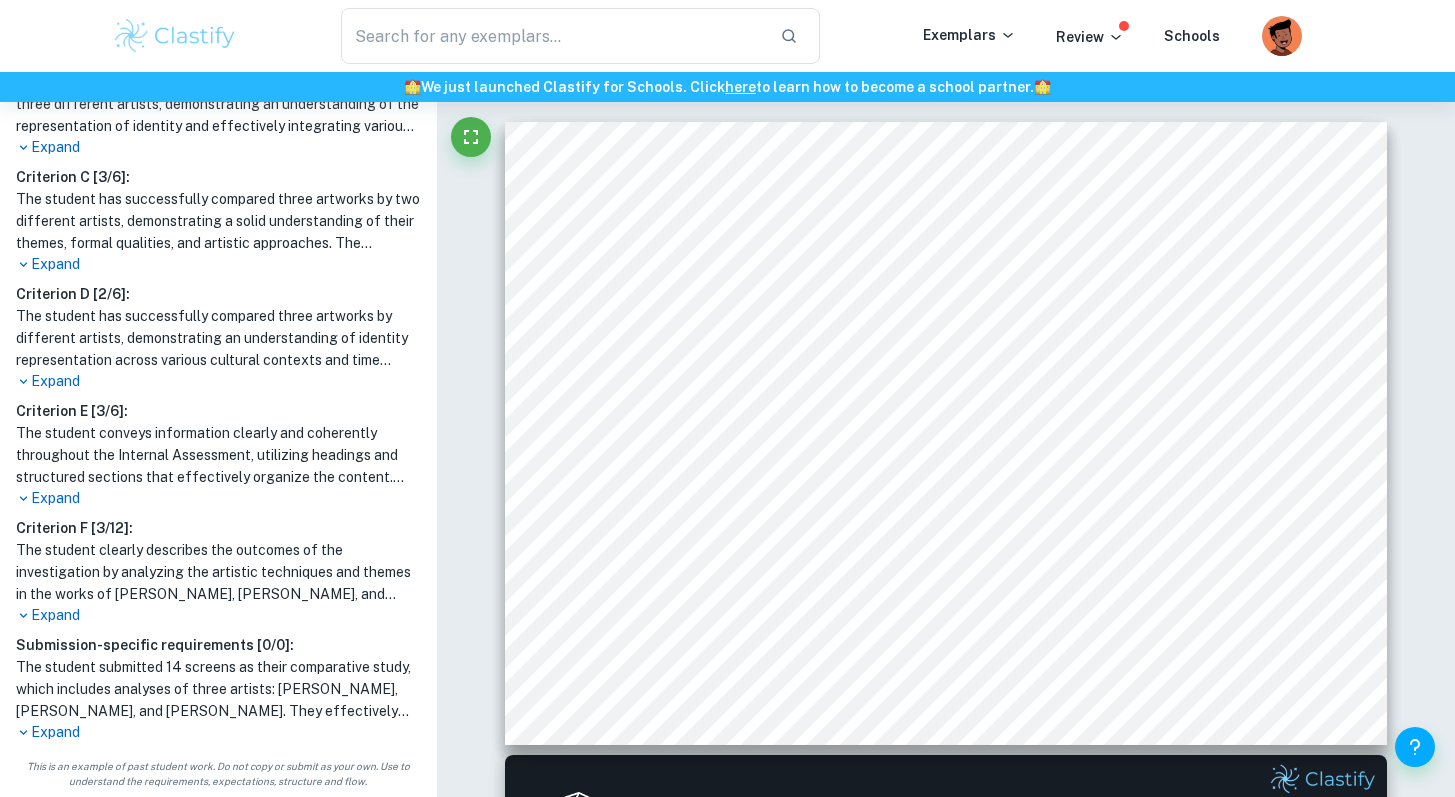 click on "Expand" at bounding box center [218, 615] 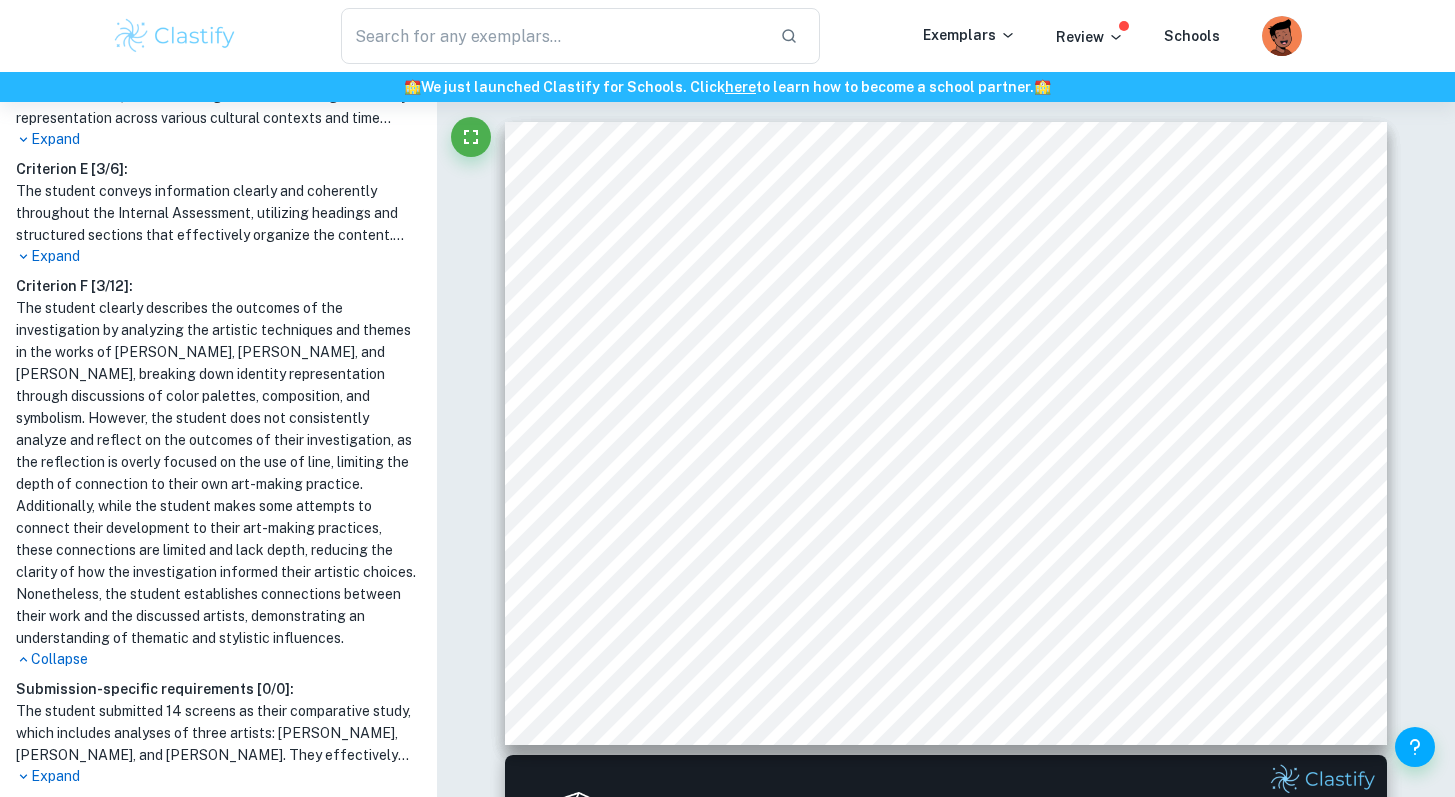 scroll, scrollTop: 1077, scrollLeft: 0, axis: vertical 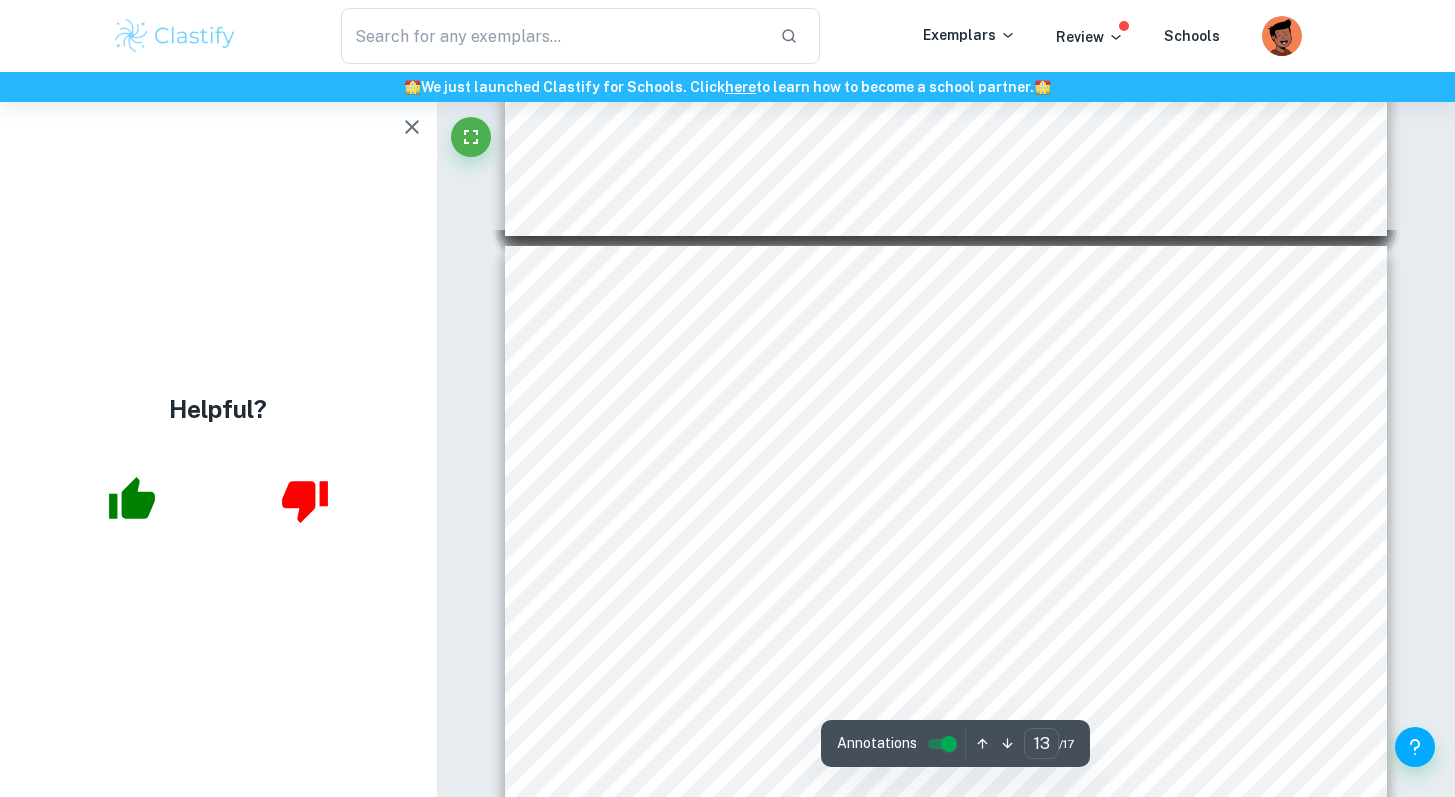 click 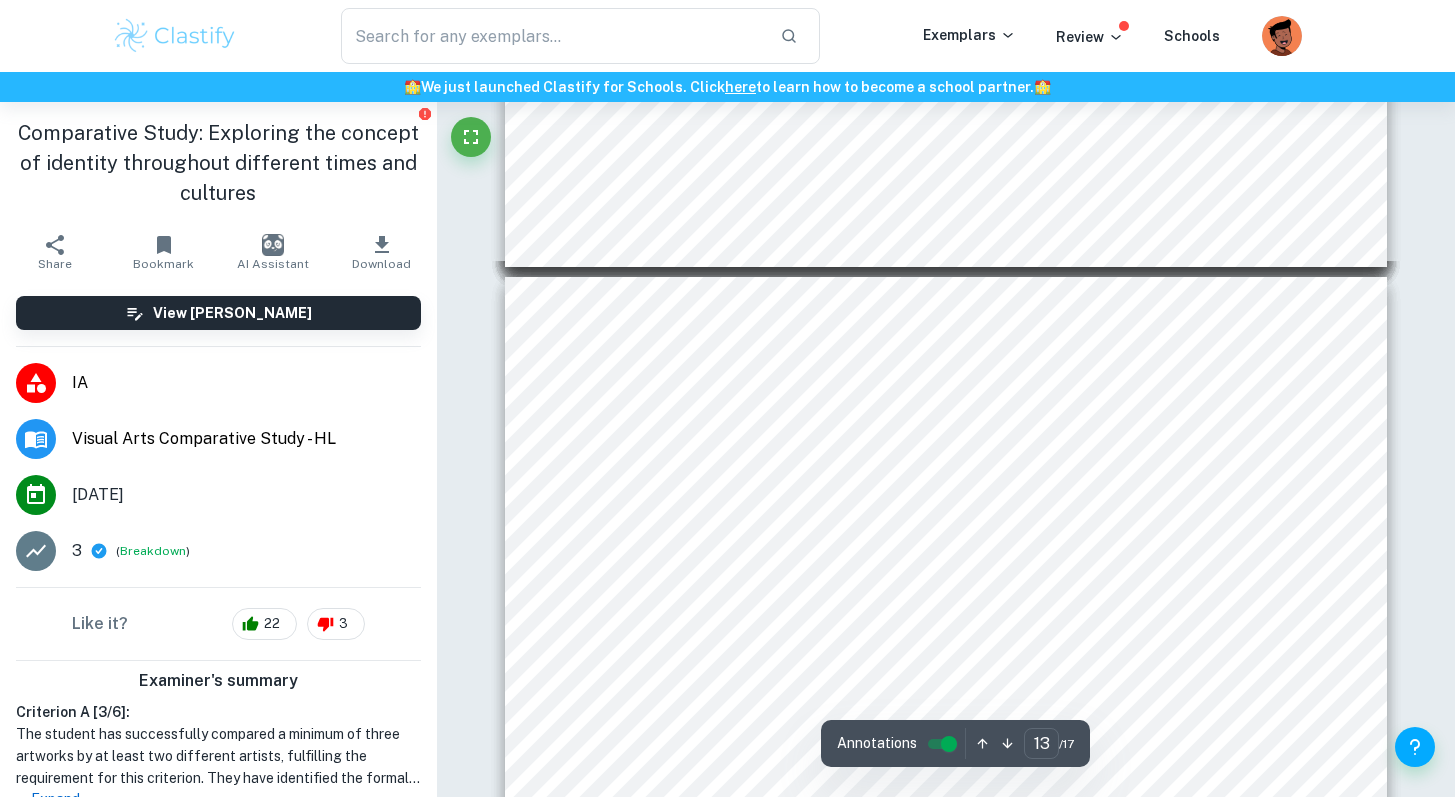 scroll, scrollTop: 7581, scrollLeft: 0, axis: vertical 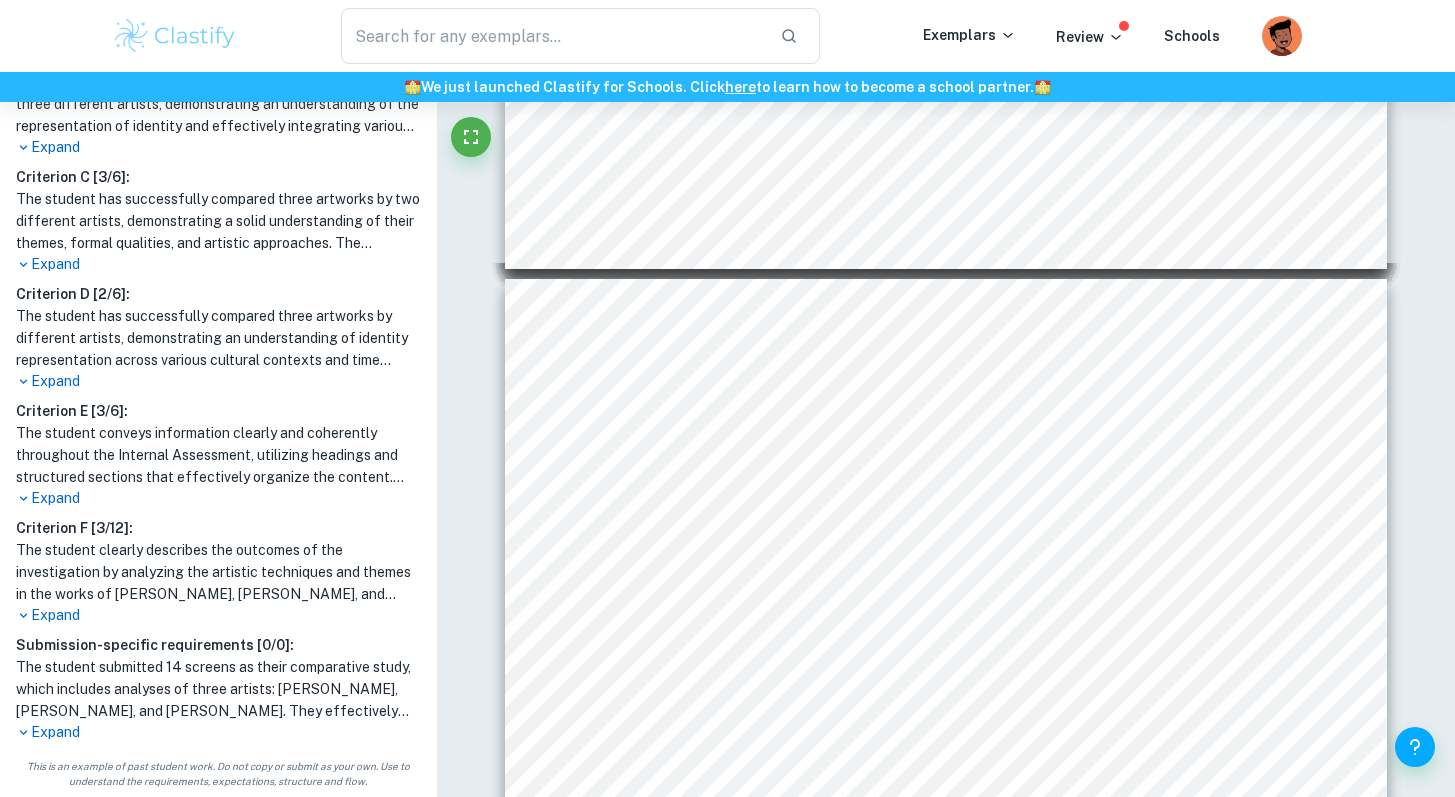 click on "Expand" at bounding box center (218, 498) 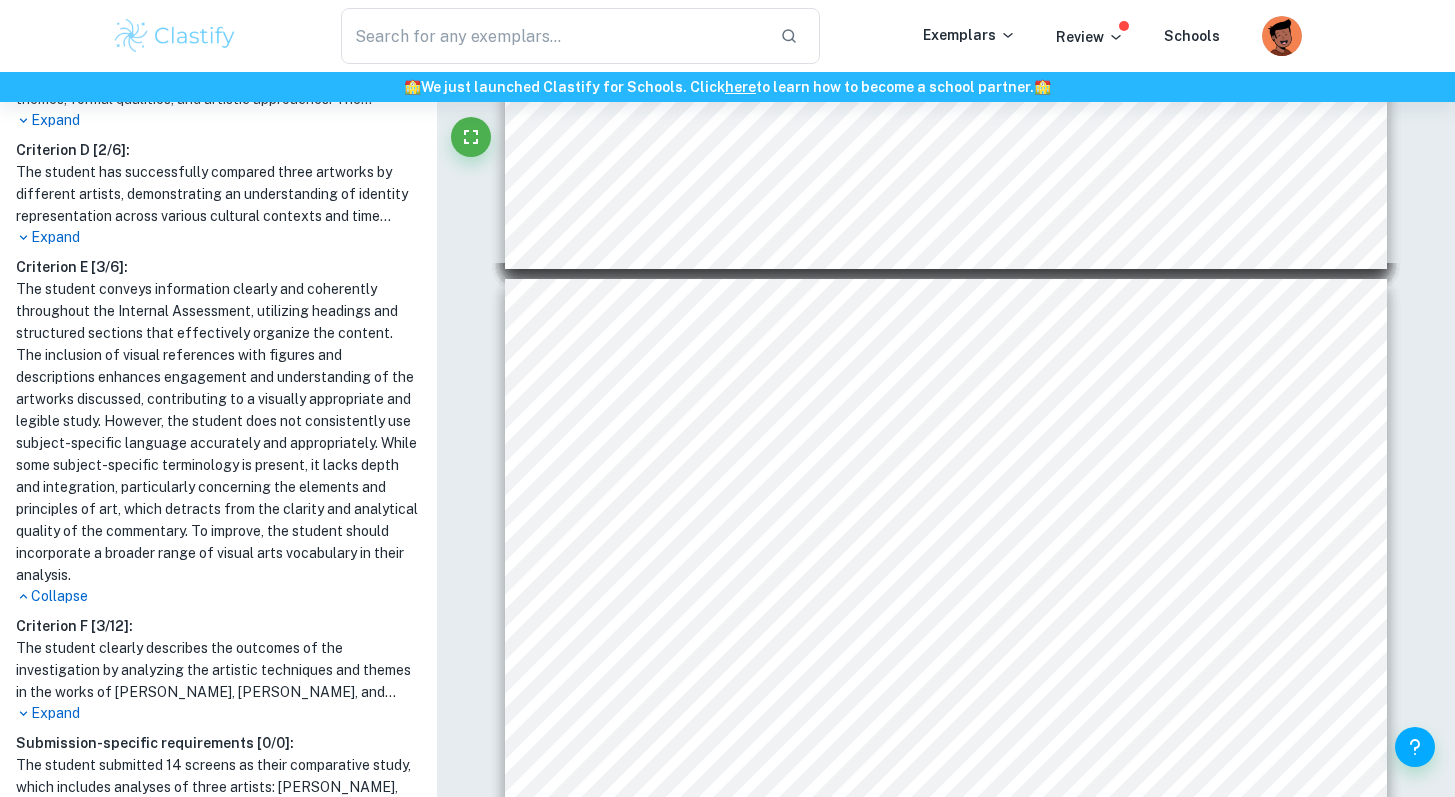 scroll, scrollTop: 528, scrollLeft: 0, axis: vertical 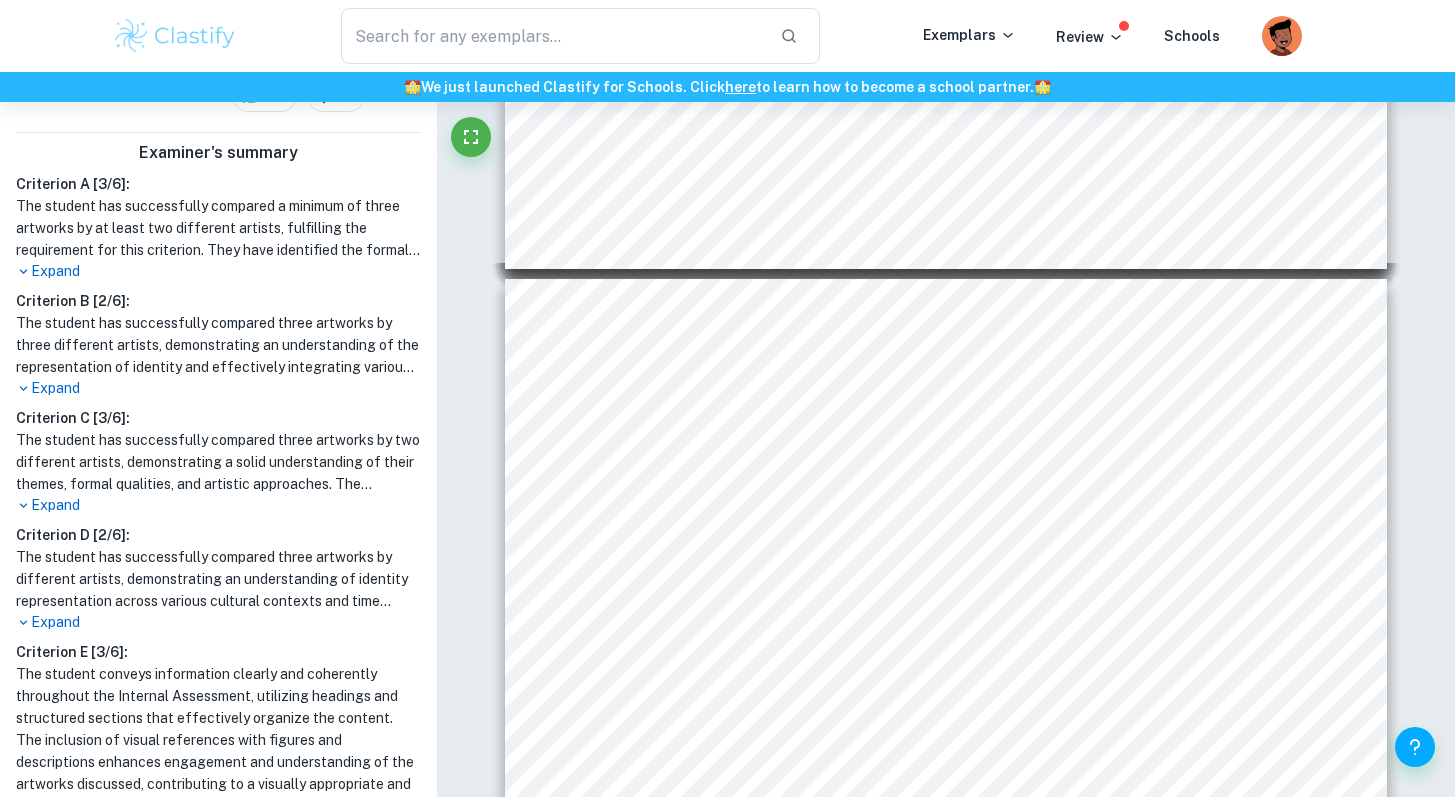 drag, startPoint x: 49, startPoint y: 607, endPoint x: 40, endPoint y: 619, distance: 15 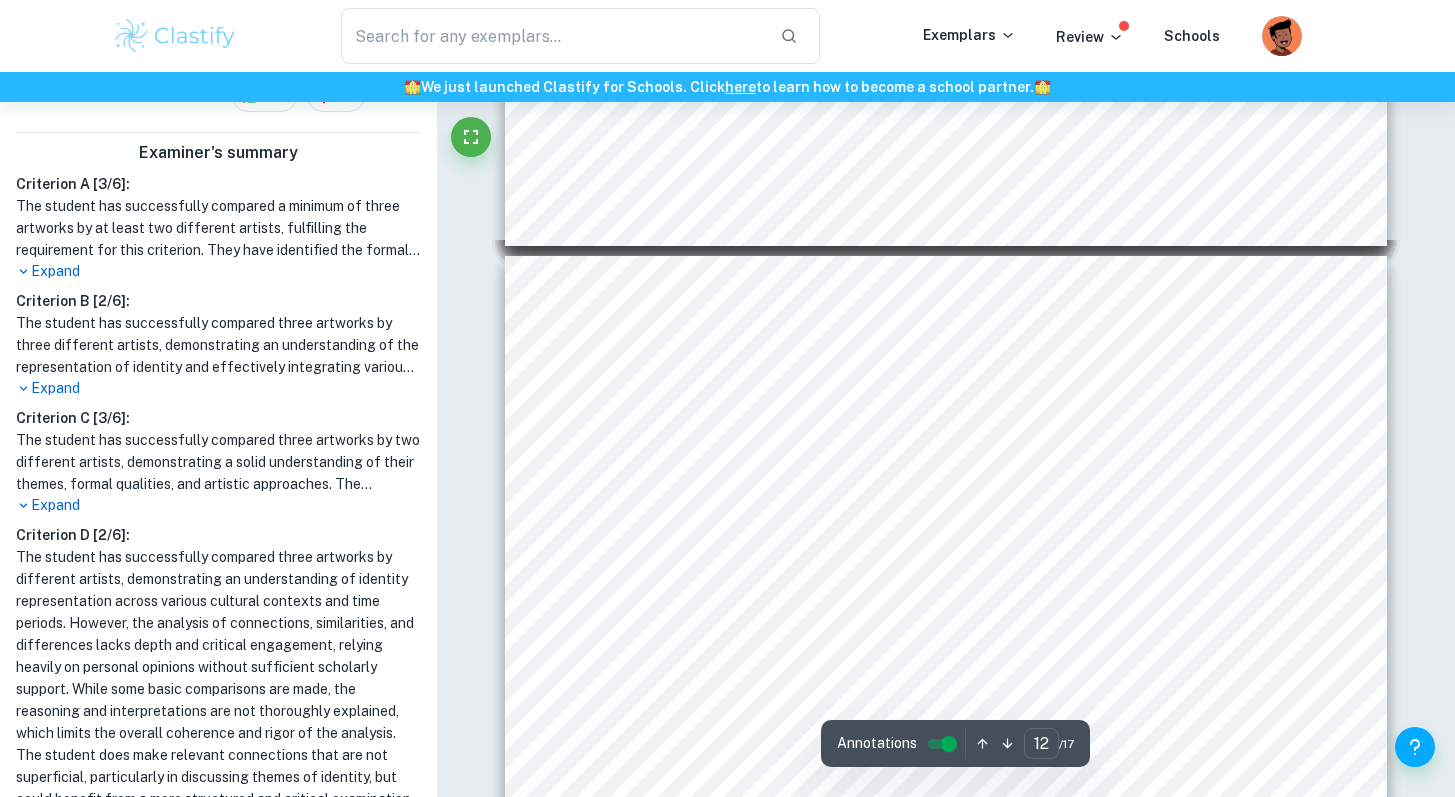 scroll, scrollTop: 6952, scrollLeft: 0, axis: vertical 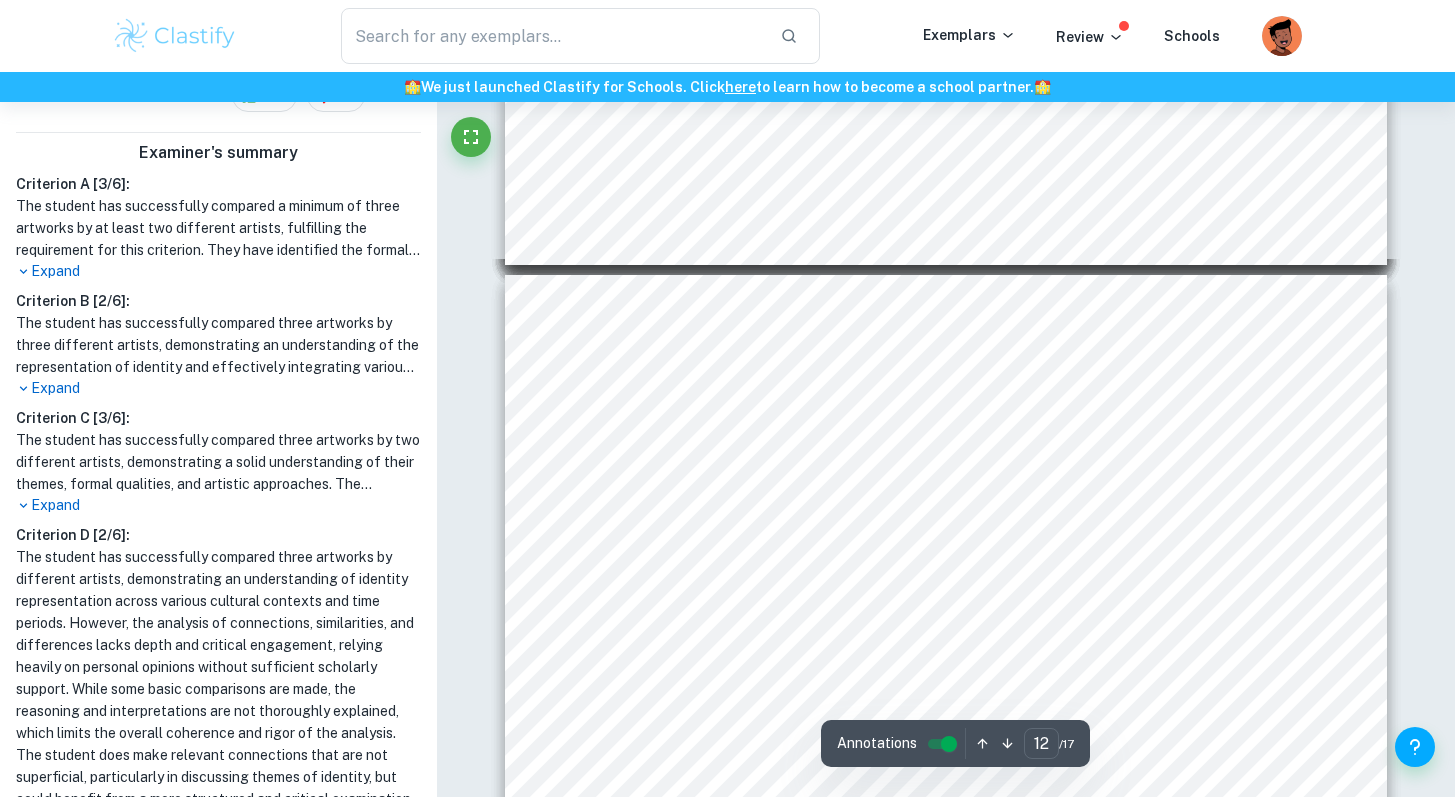 click on "Expand" at bounding box center (218, 505) 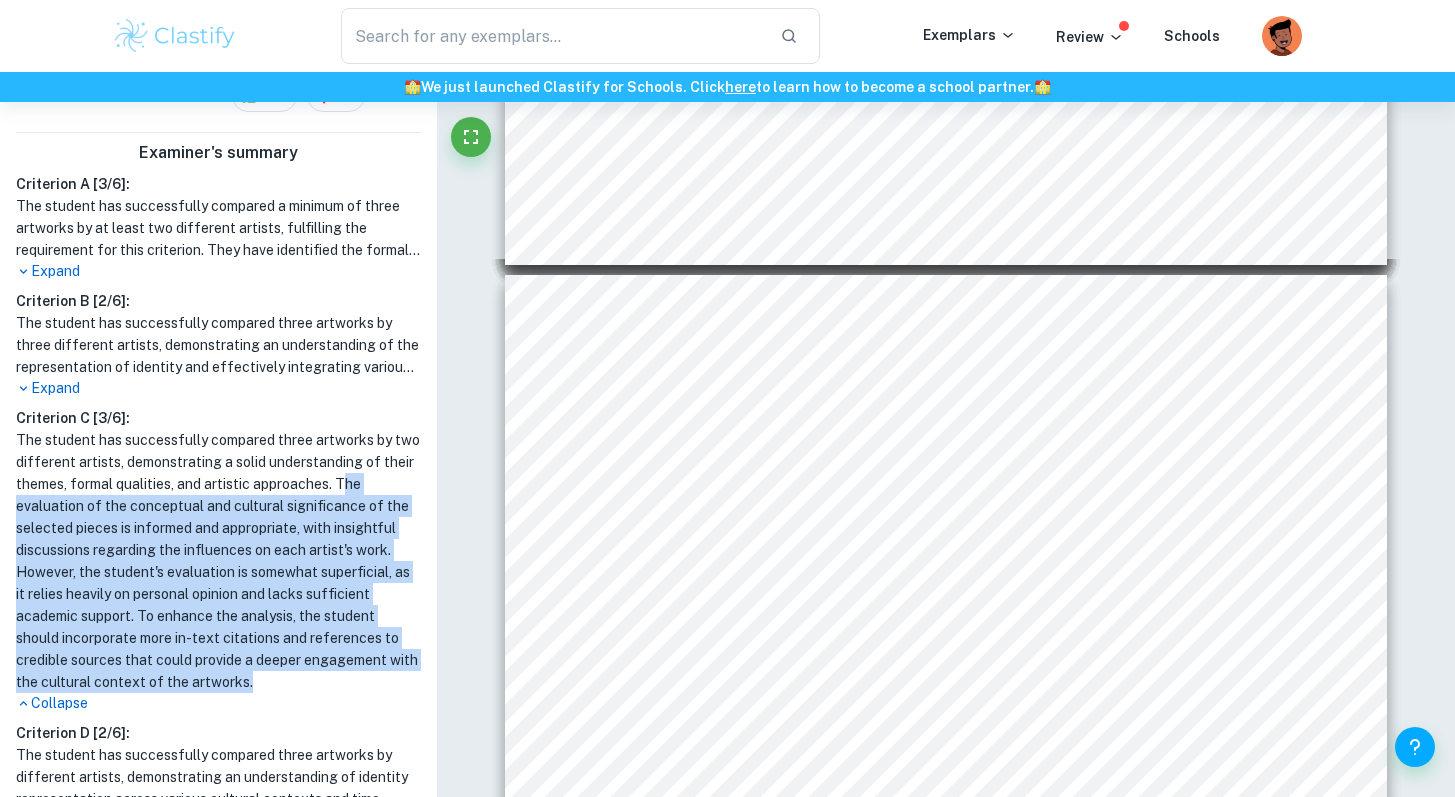 drag, startPoint x: 21, startPoint y: 504, endPoint x: 381, endPoint y: 689, distance: 404.75302 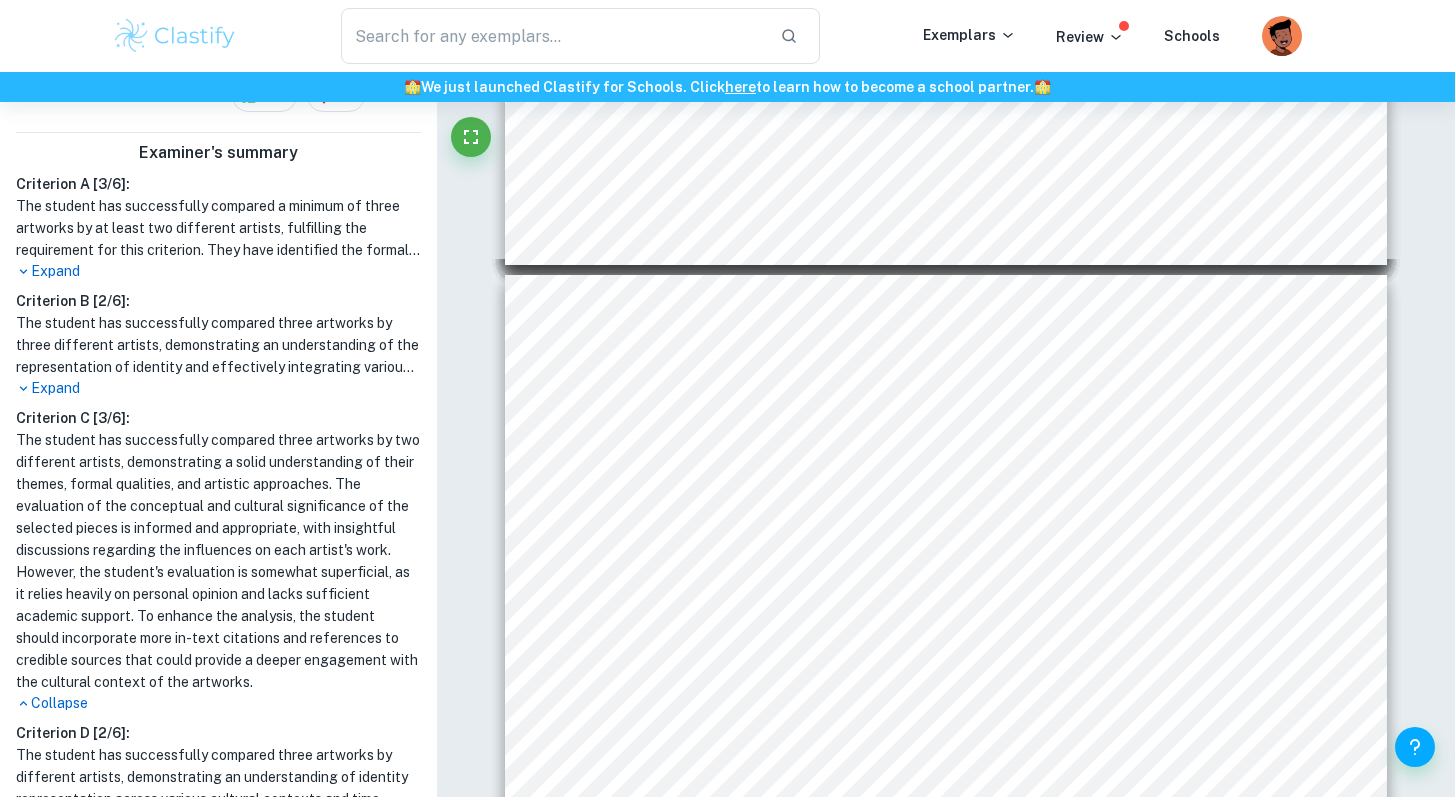 click on "The student has successfully compared three artworks by two different artists, demonstrating a solid understanding of their themes, formal qualities, and artistic approaches. The evaluation of the conceptual and cultural significance of the selected pieces is informed and appropriate, with insightful discussions regarding the influences on each artist's work. However, the student's evaluation is somewhat superficial, as it relies heavily on personal opinion and lacks sufficient academic support. To enhance the analysis, the student should incorporate more in-text citations and references to credible sources that could provide a deeper engagement with the cultural context of the artworks." at bounding box center [218, 561] 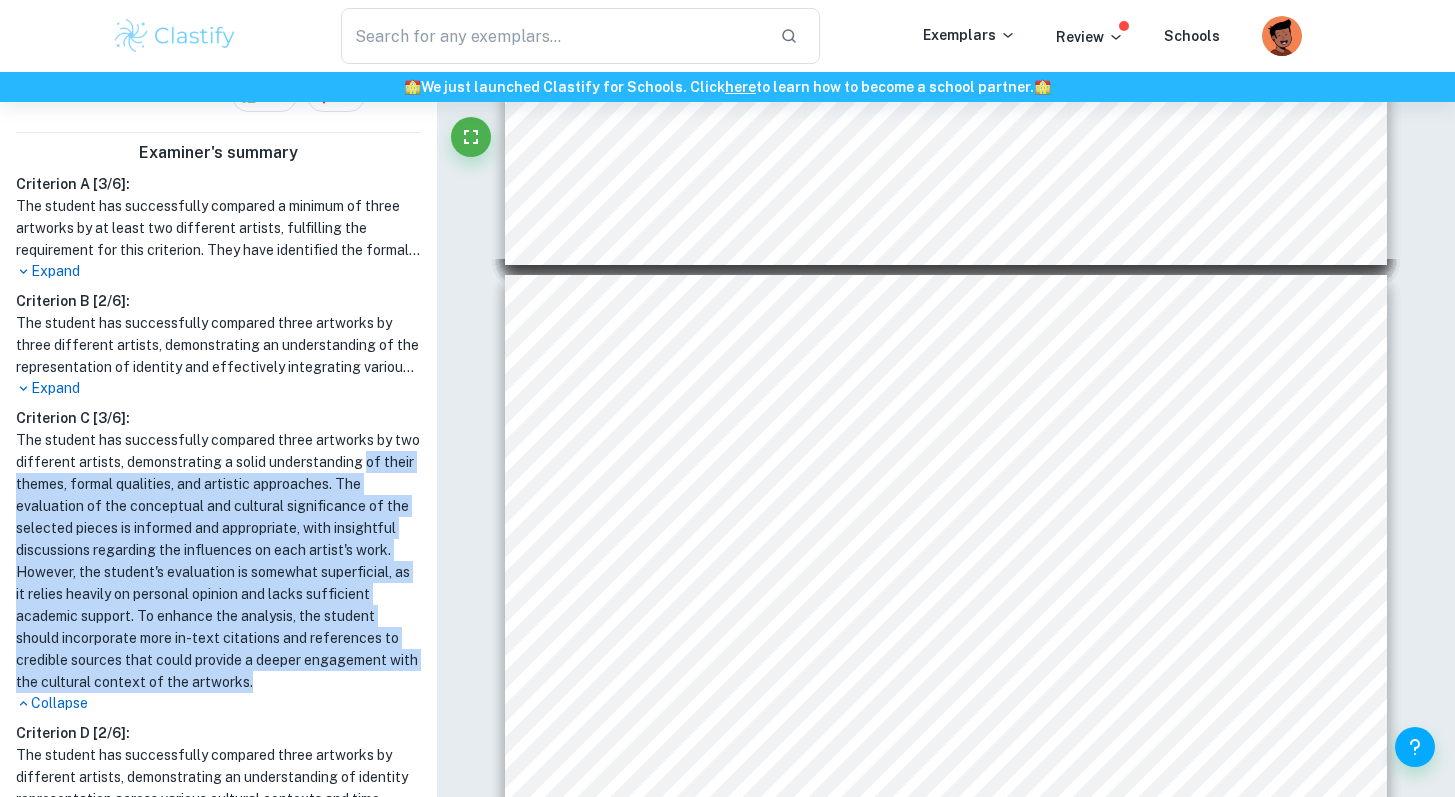 drag, startPoint x: 378, startPoint y: 685, endPoint x: 21, endPoint y: 482, distance: 410.67993 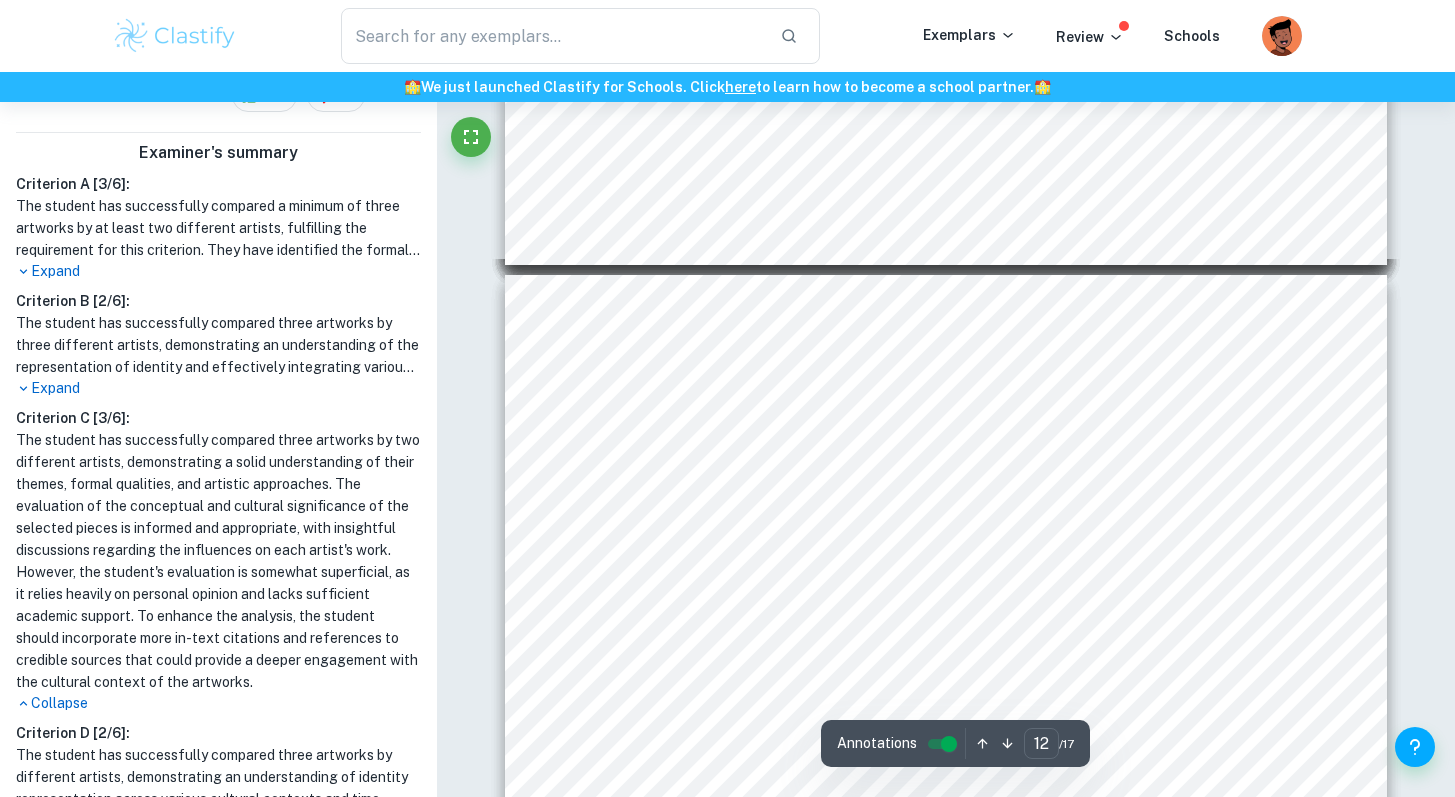 click on "Comparison:   Debaser/Belstaff   and   Camille Monet and a Child in the Artist's Garden in Argenteuil SIMILARITIES: Firstly, Zavros and Hori both used realistic styles; however, Monet used an impressionistic style to express his art. Another similarity is the use of symbolism behind clothing to show external themes. Zavros symbolised the clothing as something which absorbs someone's identity. On the other hand, Monet used Camille9s dress to represent that her identity is calm and collected which is represented by her calming blue dress. DIFFERENCES: There are not many notable differences between   Debaser/Belstaff   and   Camille Monet and a Child in the Artist's Garden in Argenteuil   but one of the differences is the artists9 styles. Monet has an expressive impressionism style which allows him to illustrate Camille9s identity through expressive brush strokes. Unlike Monet, Zavros showcases as realism style to express a luxurious takeover of an identity. Debaser/Belstaff (2007) Charcoal on Paper 122x86cm" at bounding box center [946, 587] 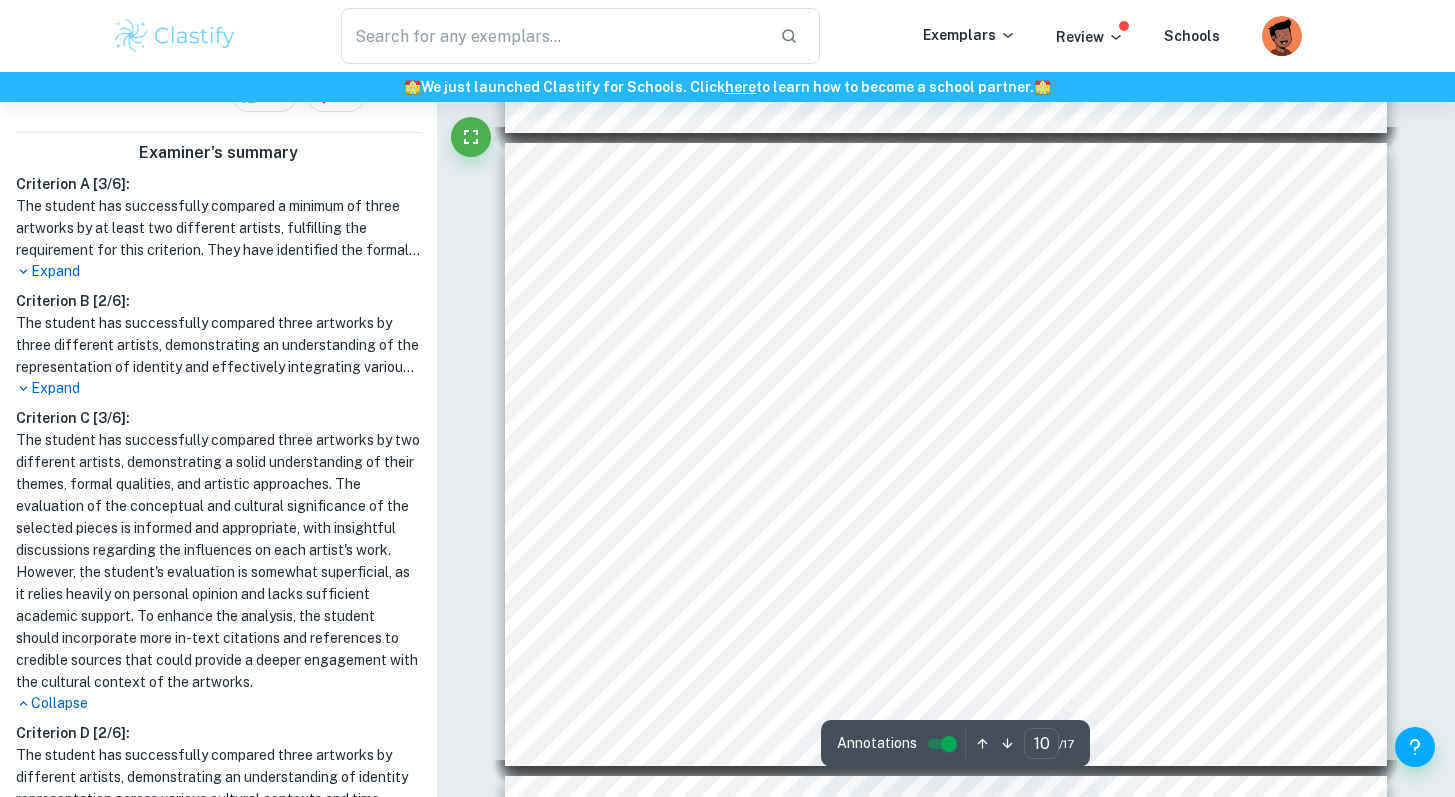 scroll, scrollTop: 5698, scrollLeft: 0, axis: vertical 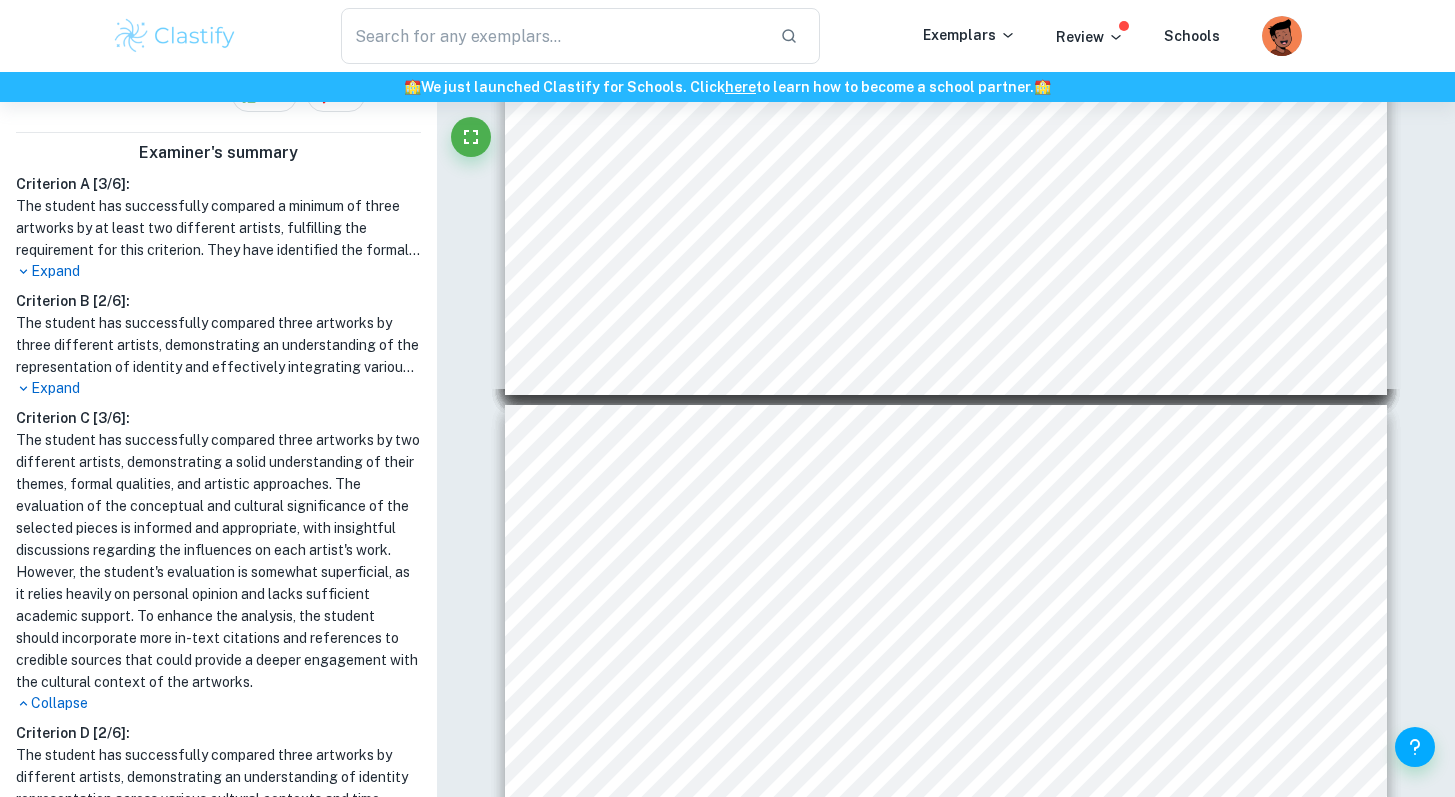 type on "11" 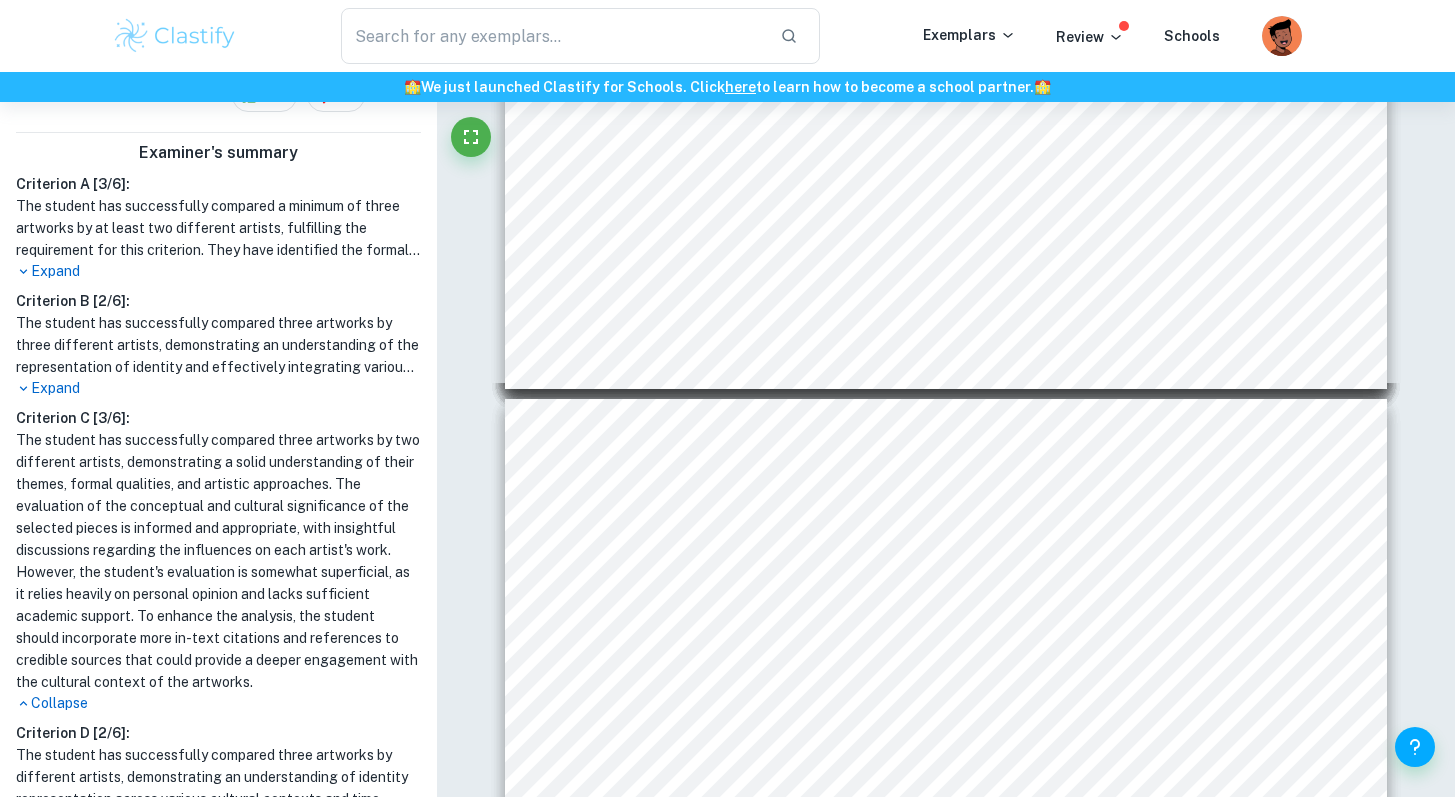 scroll, scrollTop: 6408, scrollLeft: 0, axis: vertical 